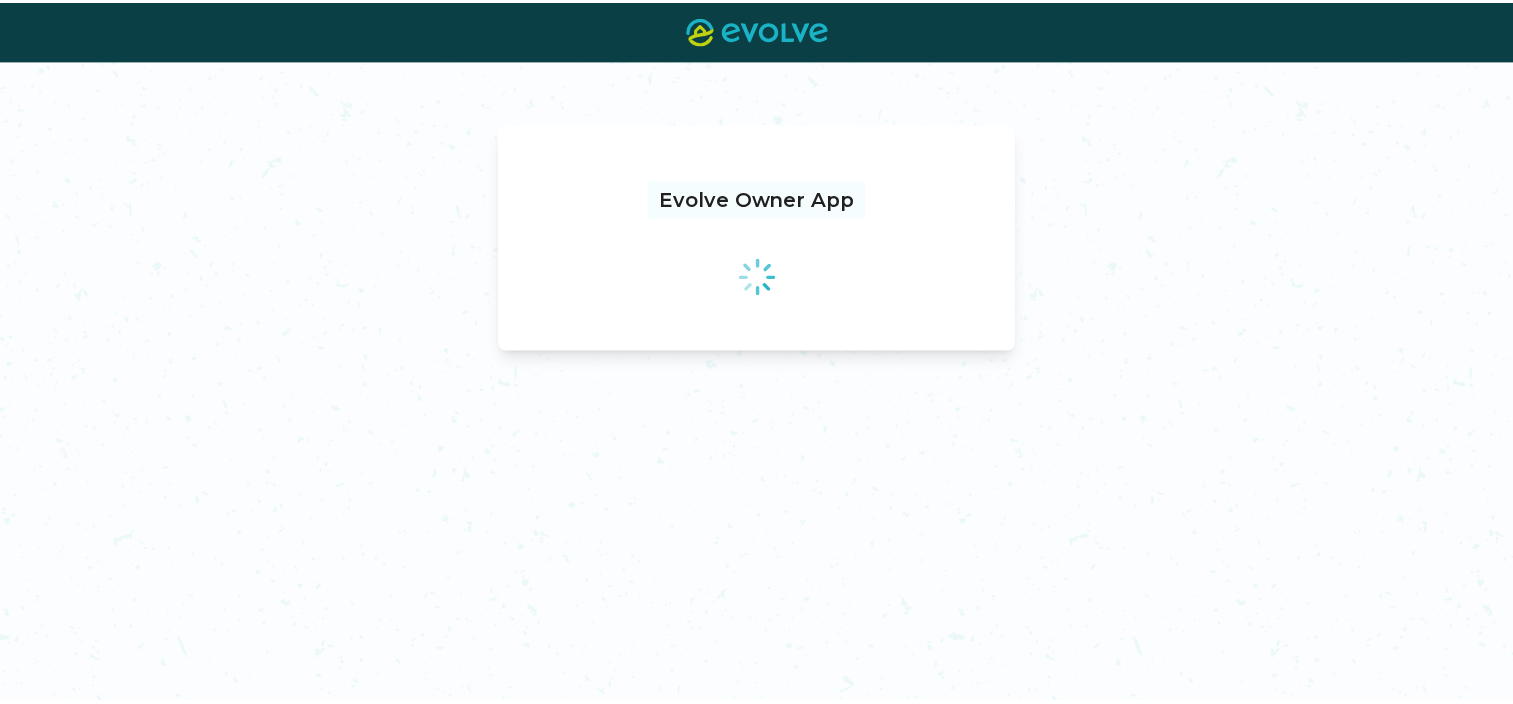 scroll, scrollTop: 0, scrollLeft: 0, axis: both 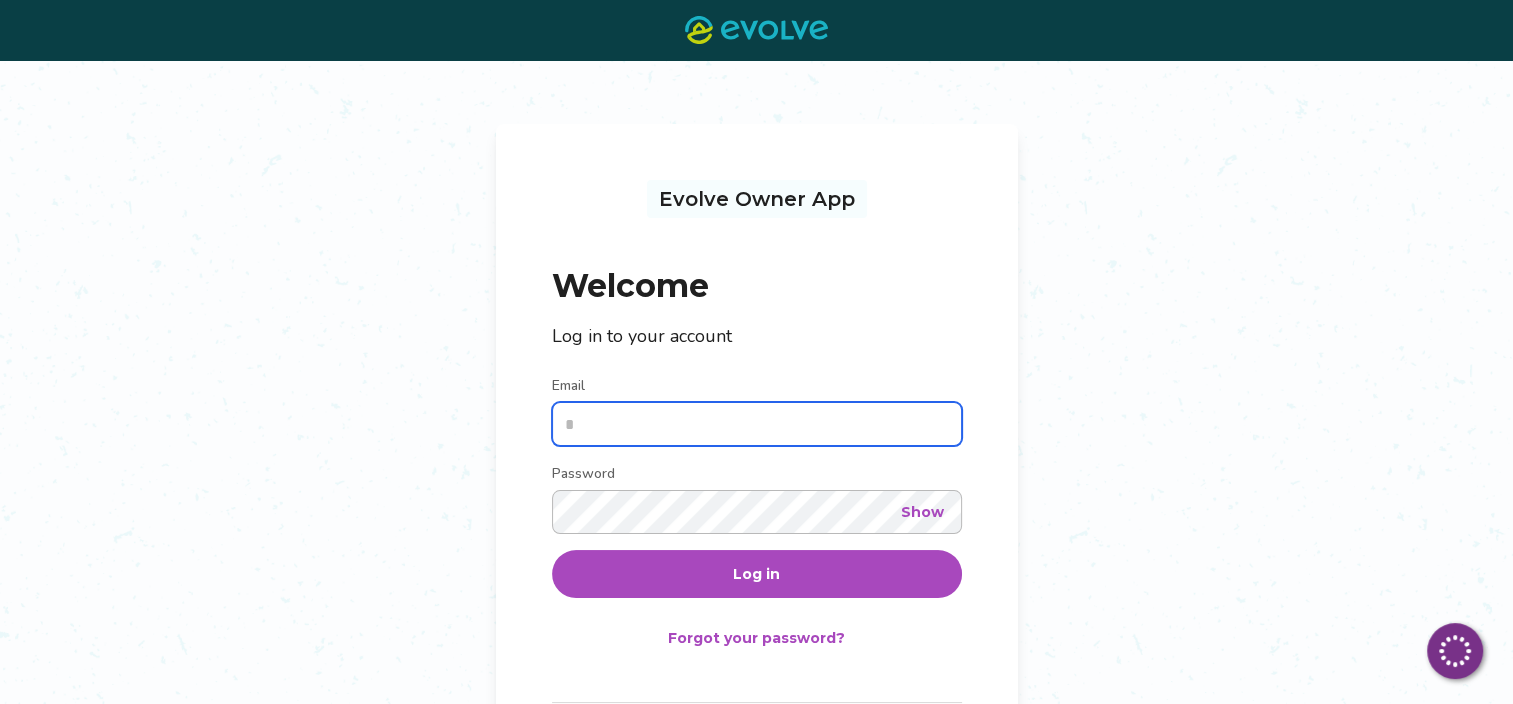 drag, startPoint x: 0, startPoint y: 0, endPoint x: 667, endPoint y: 423, distance: 789.8215 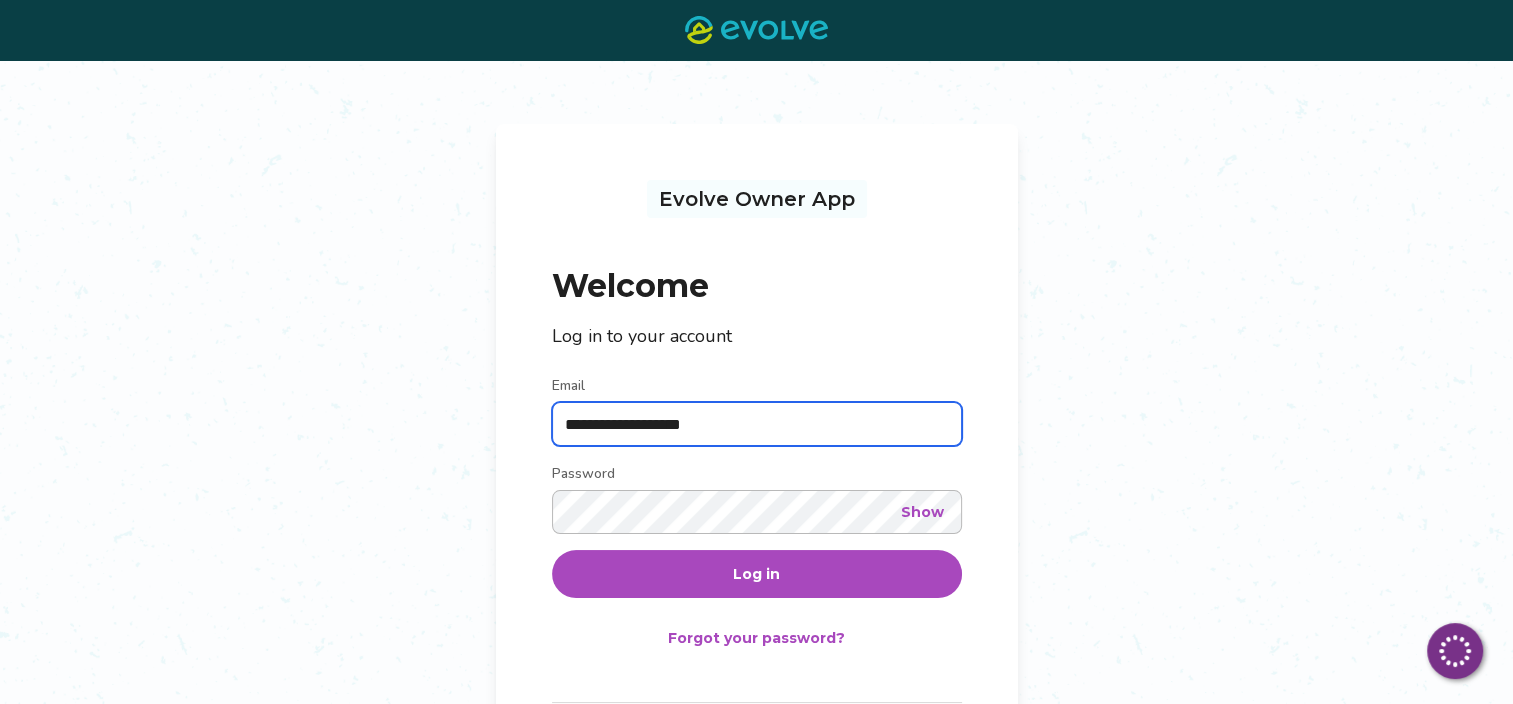 type on "**********" 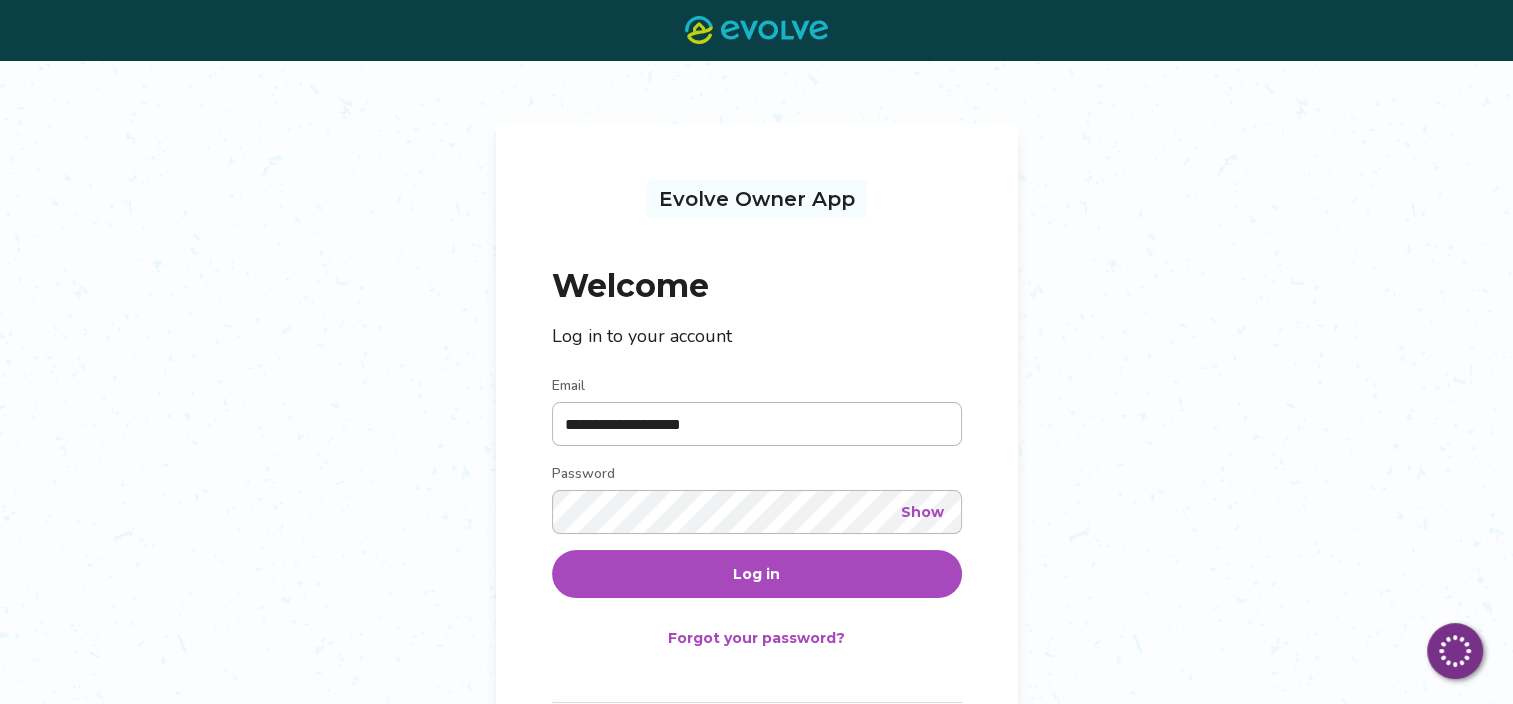 click on "Log in" at bounding box center (756, 574) 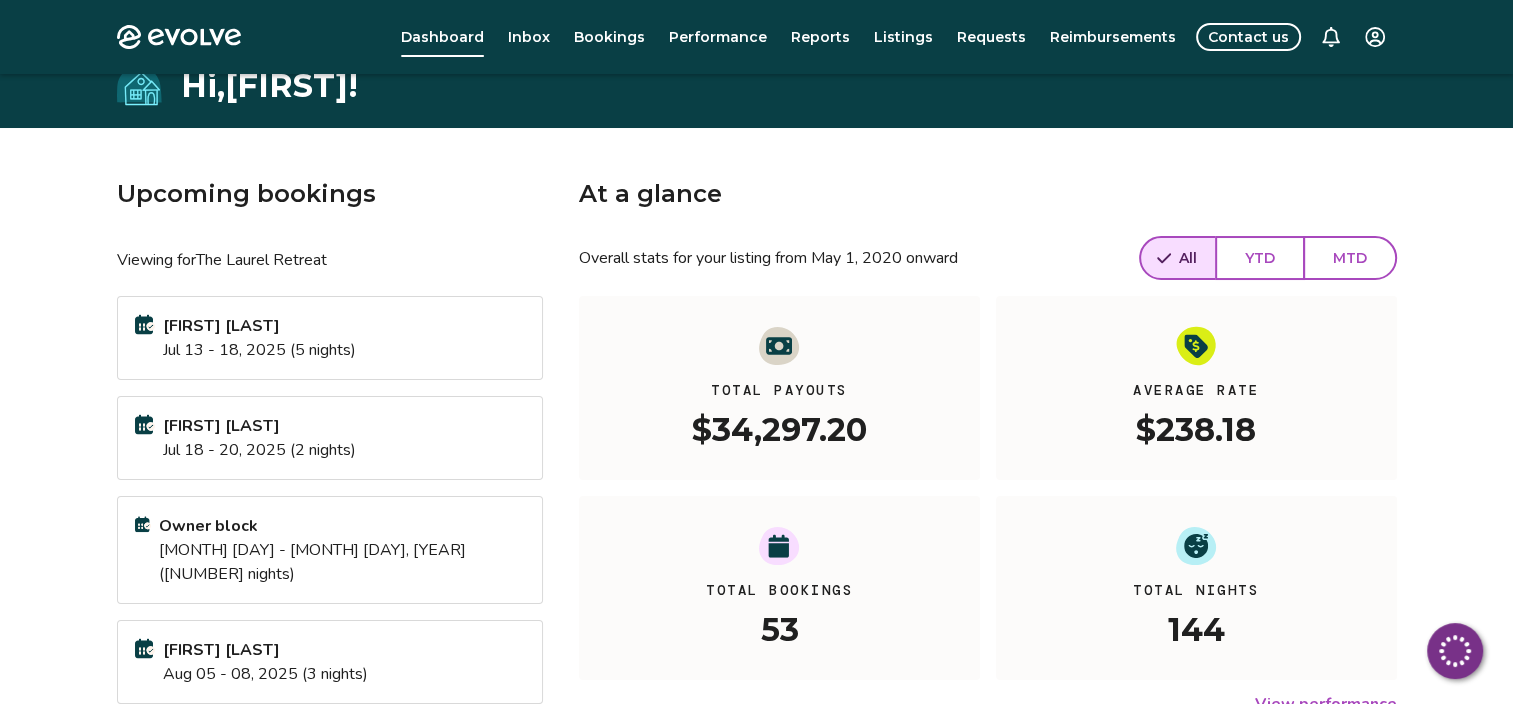 scroll, scrollTop: 0, scrollLeft: 0, axis: both 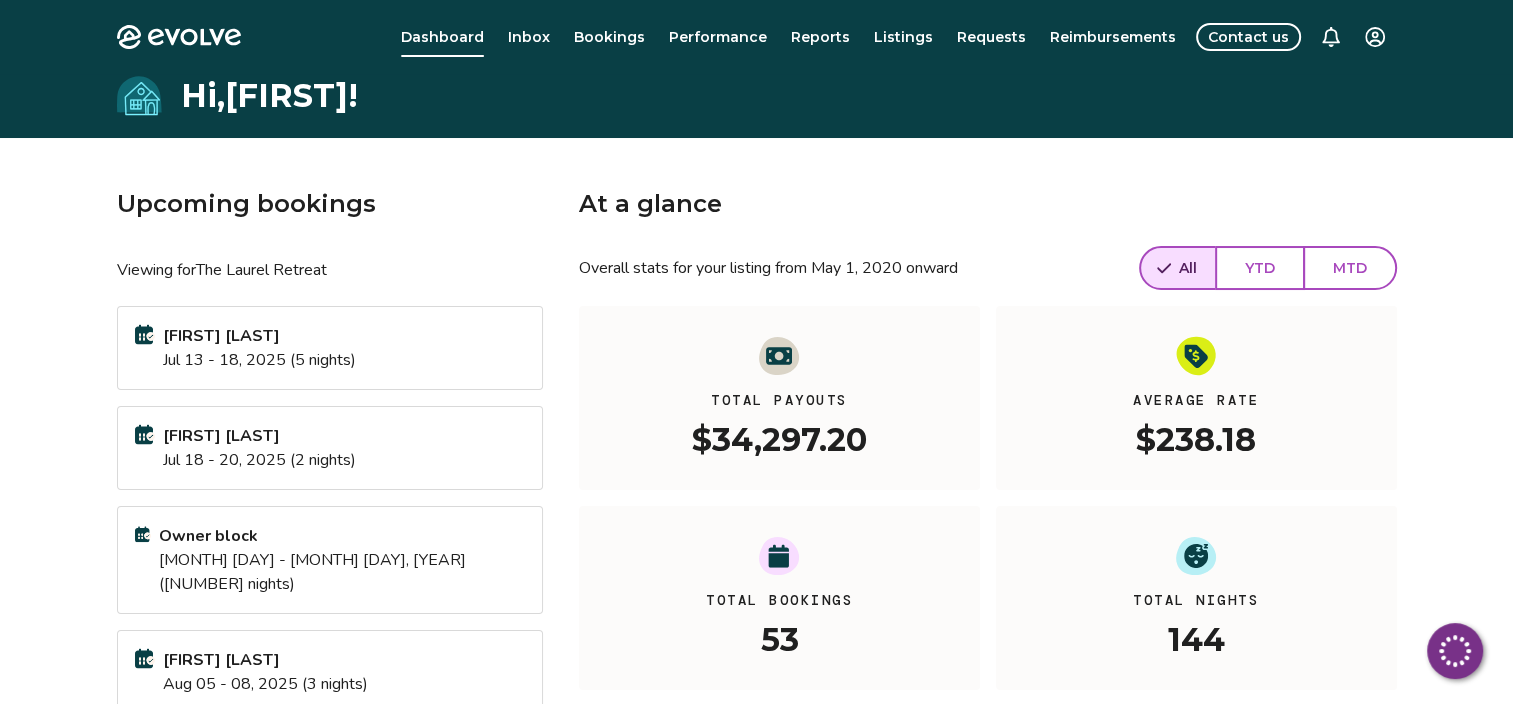 click on "Requests" at bounding box center [991, 37] 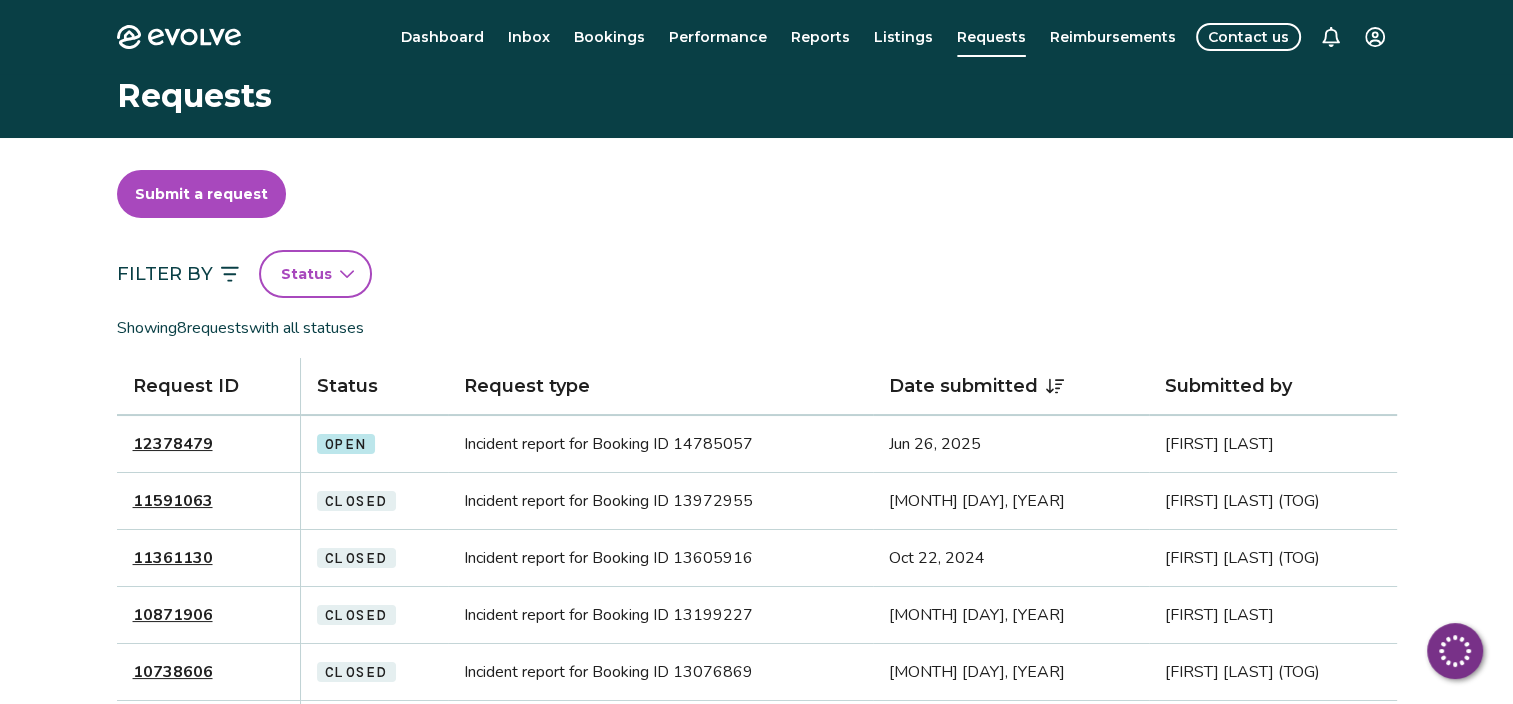 click on "12378479" at bounding box center [173, 444] 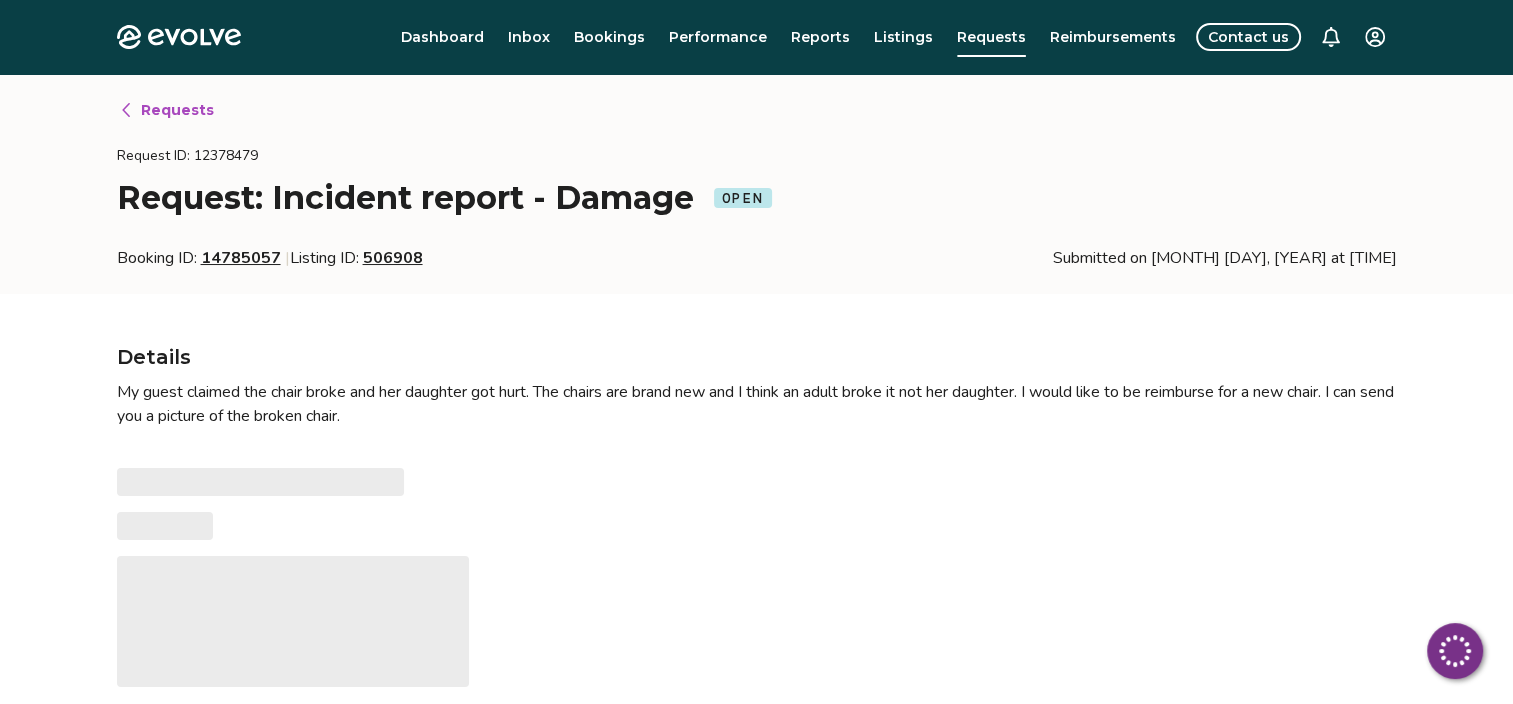 type on "*" 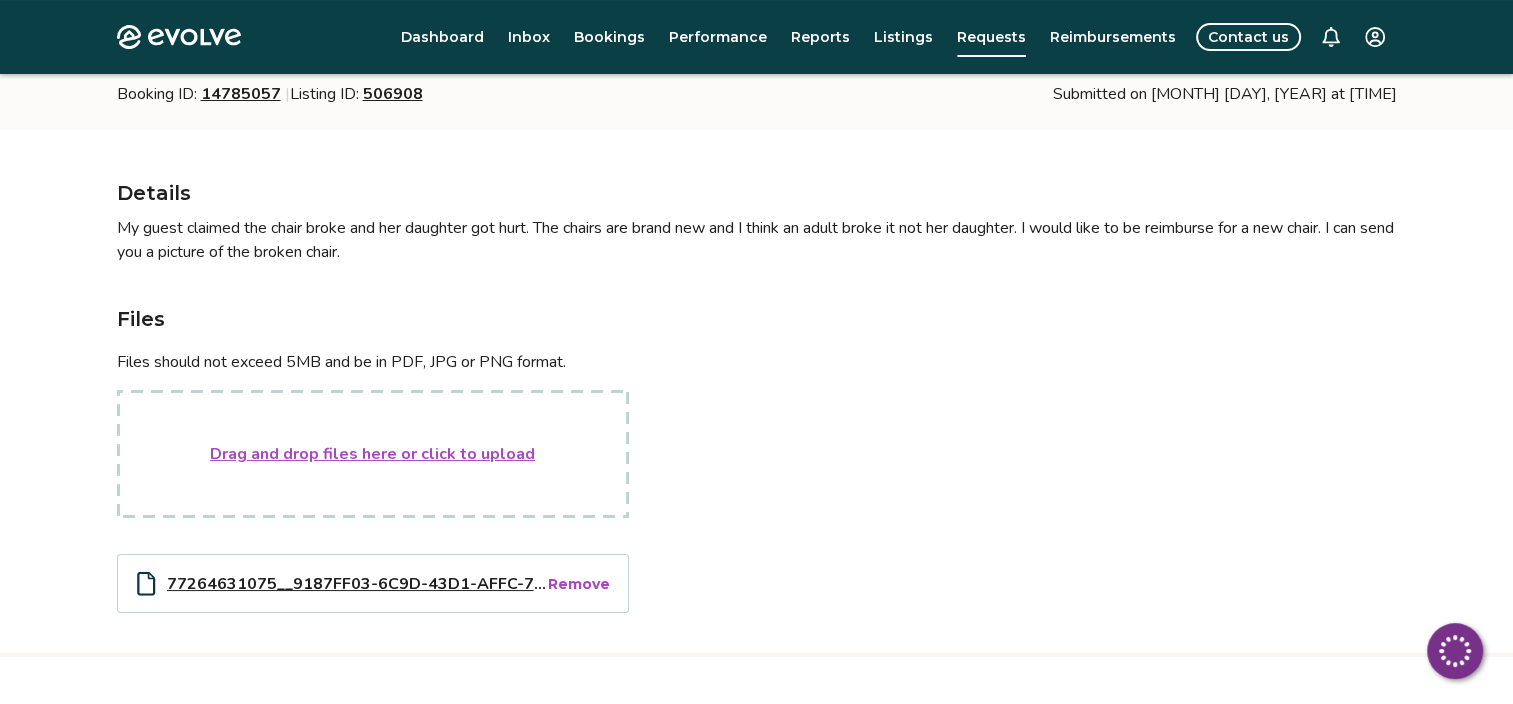 scroll, scrollTop: 200, scrollLeft: 0, axis: vertical 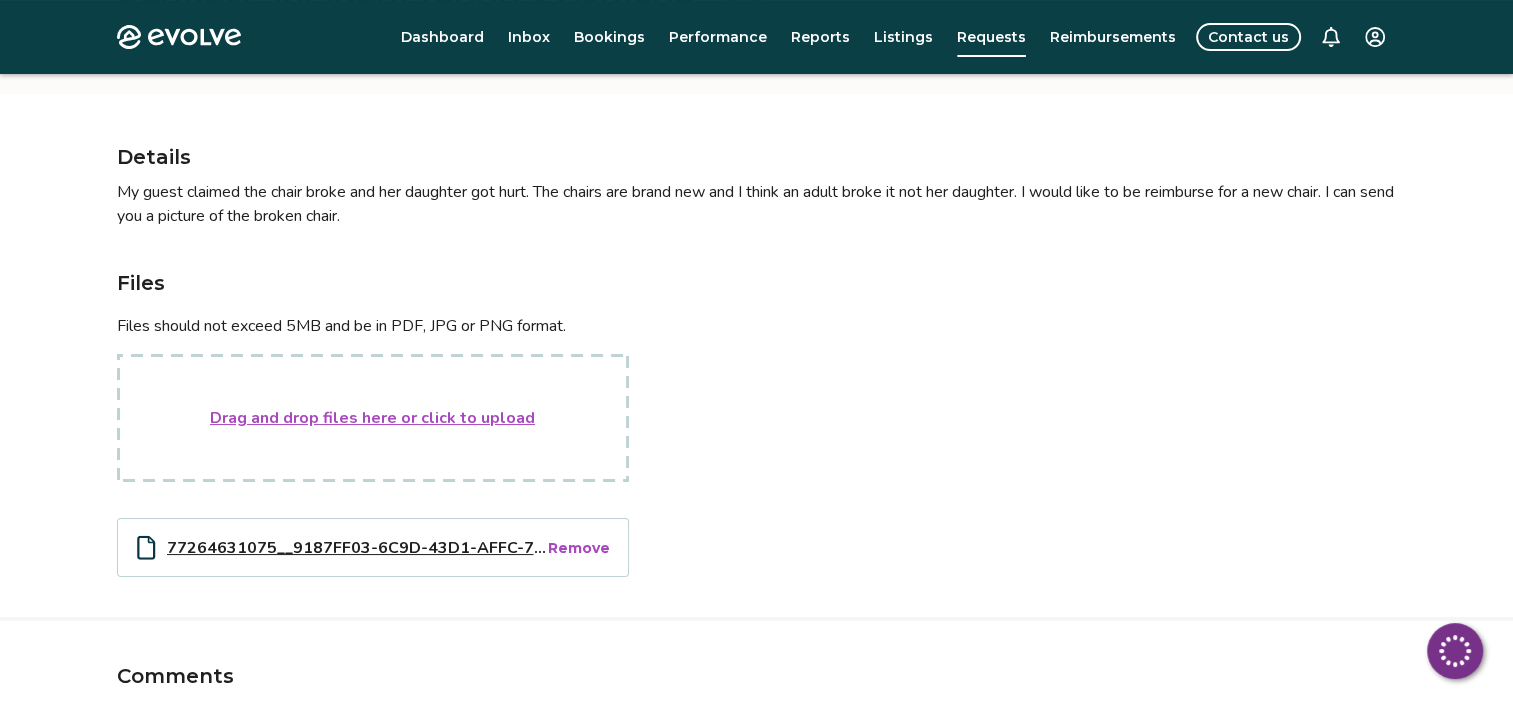 click on "Drag and drop files here or click to upload" at bounding box center [372, 418] 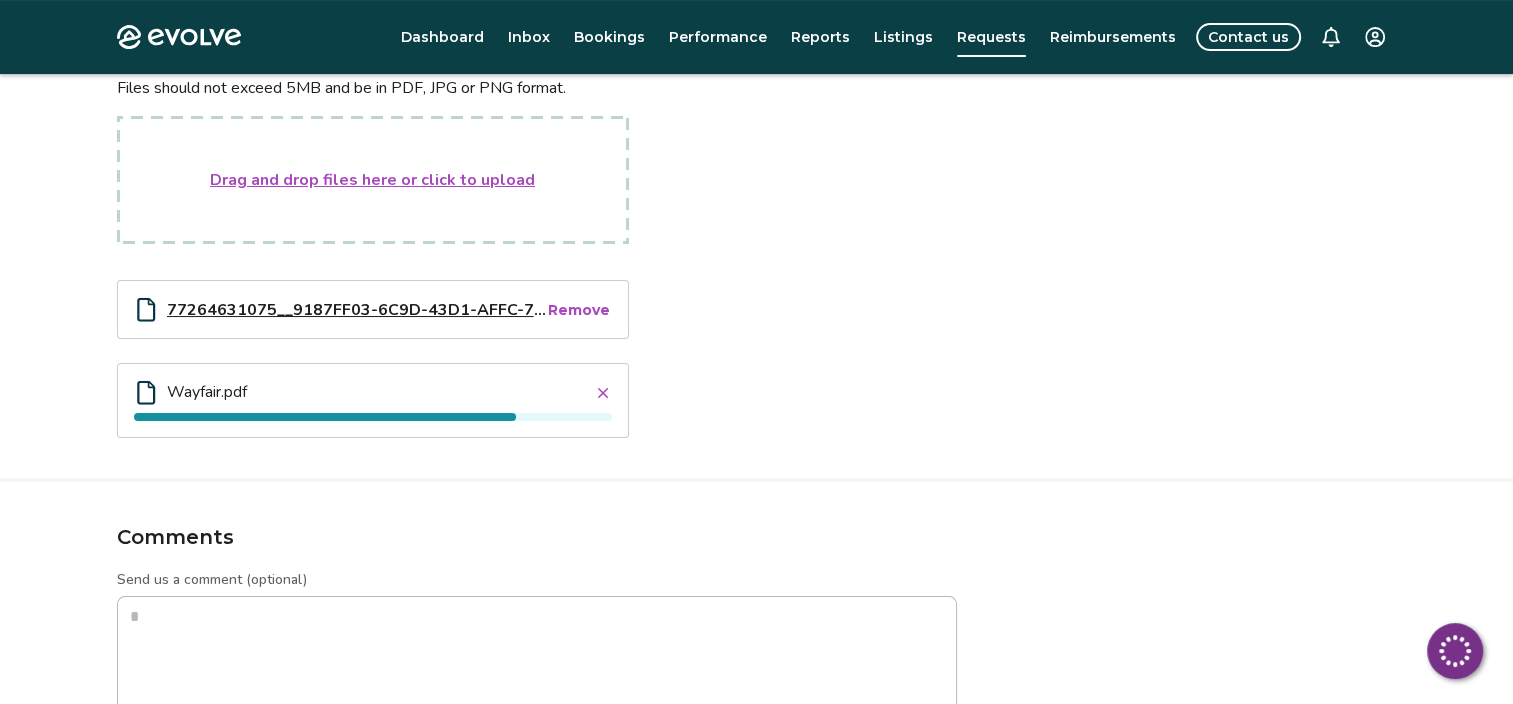 scroll, scrollTop: 500, scrollLeft: 0, axis: vertical 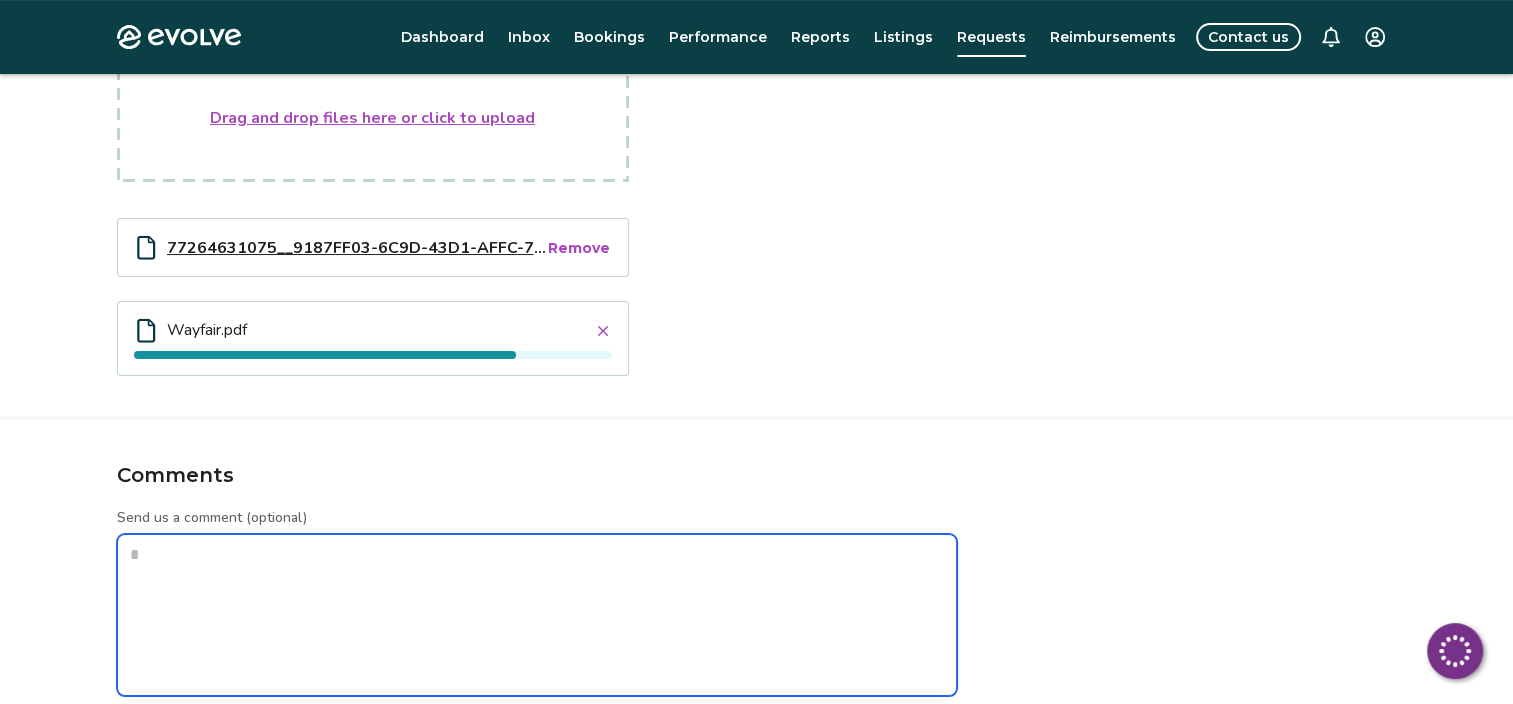 click on "Send us a comment (optional)" at bounding box center (537, 615) 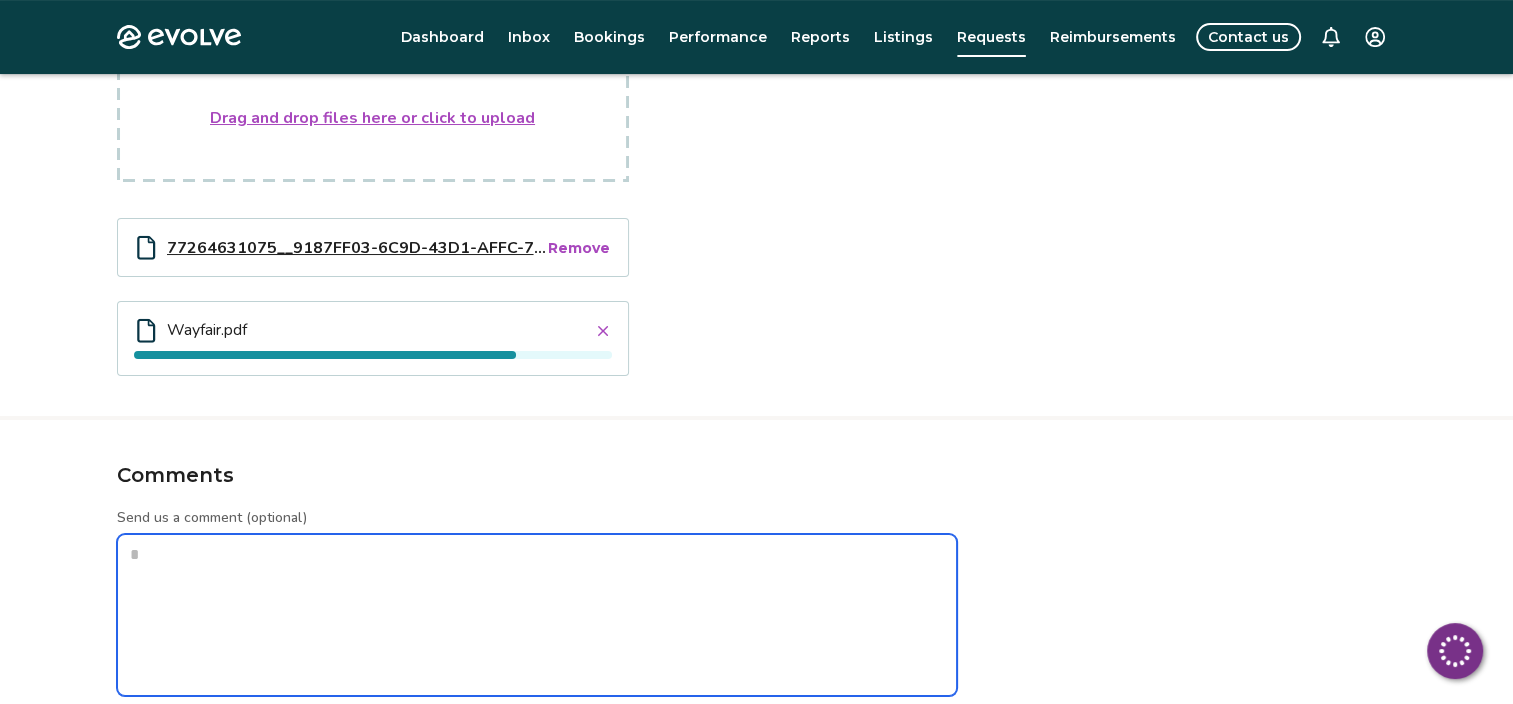 type on "*" 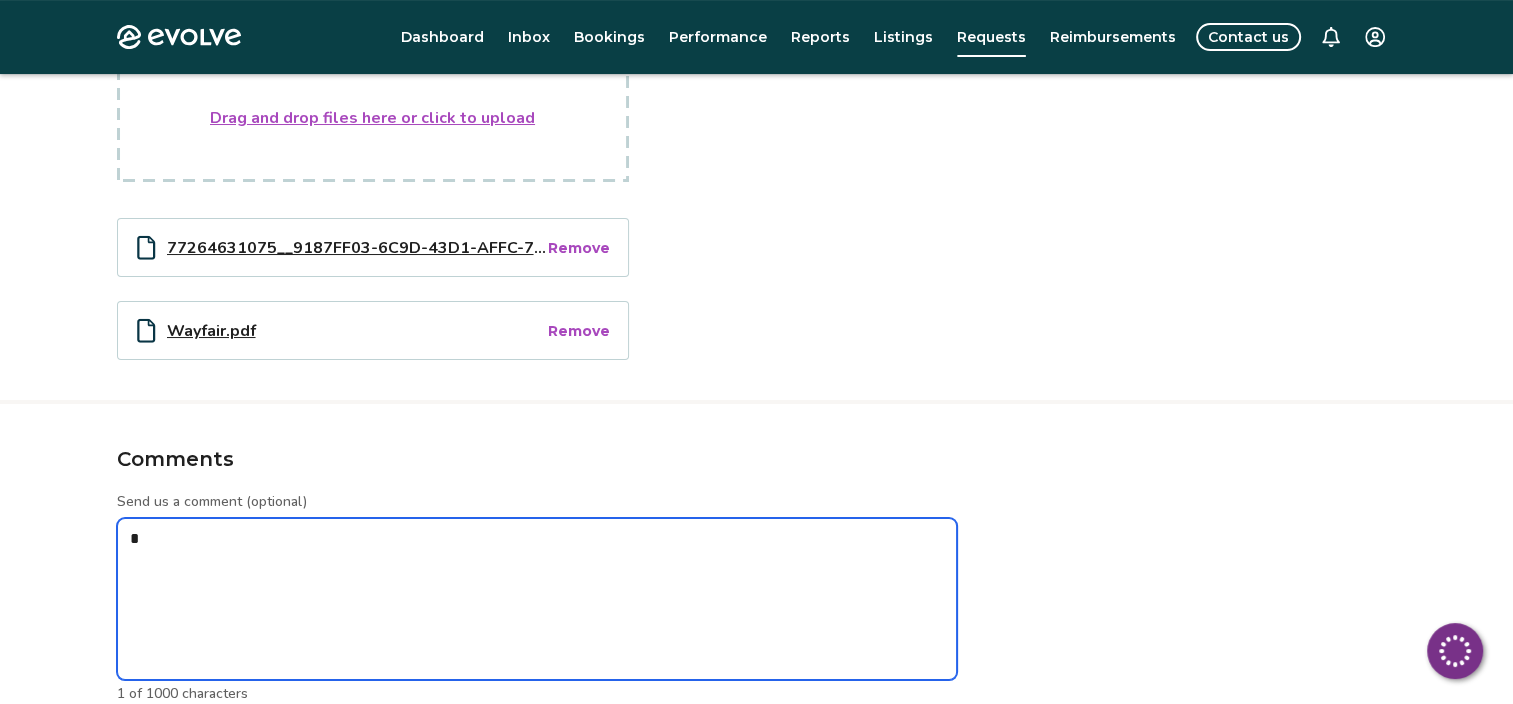 type on "*" 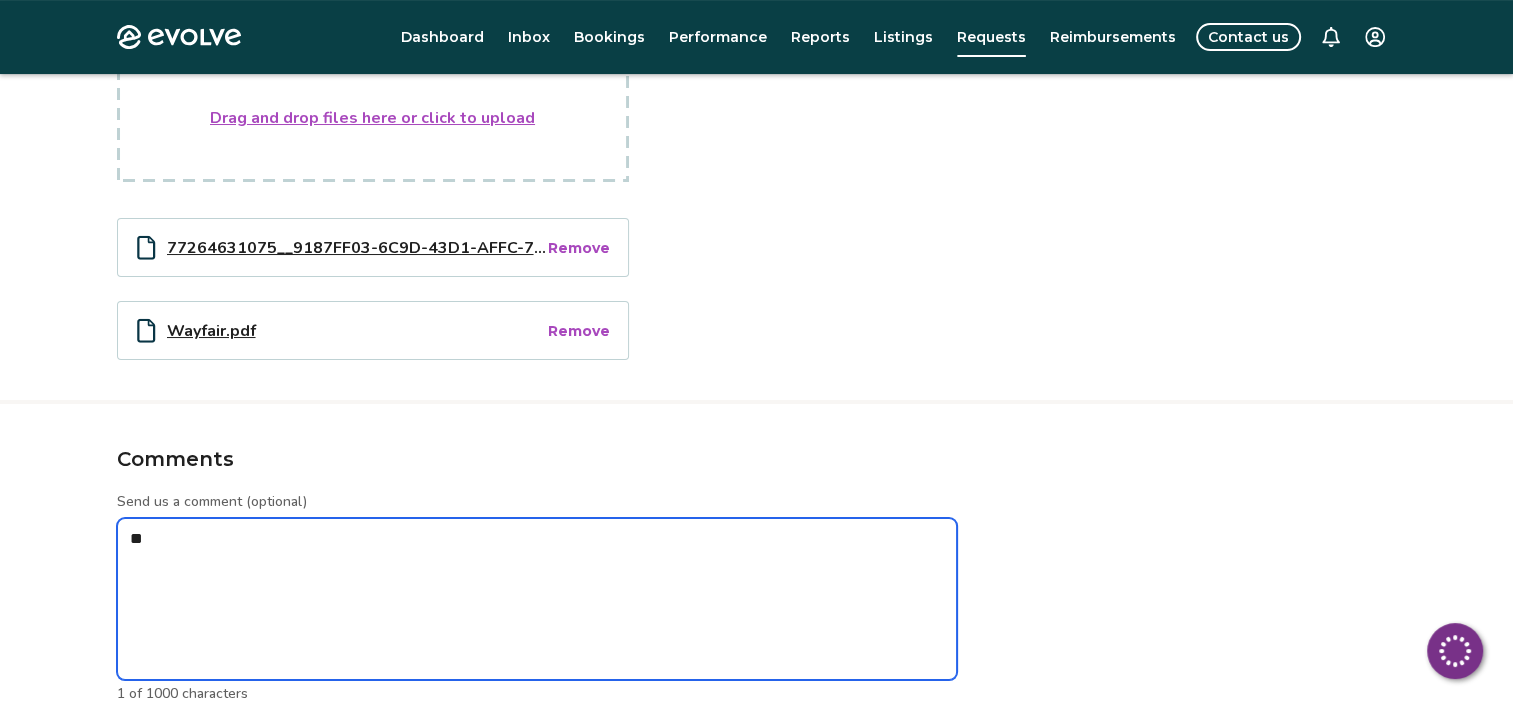 type on "*" 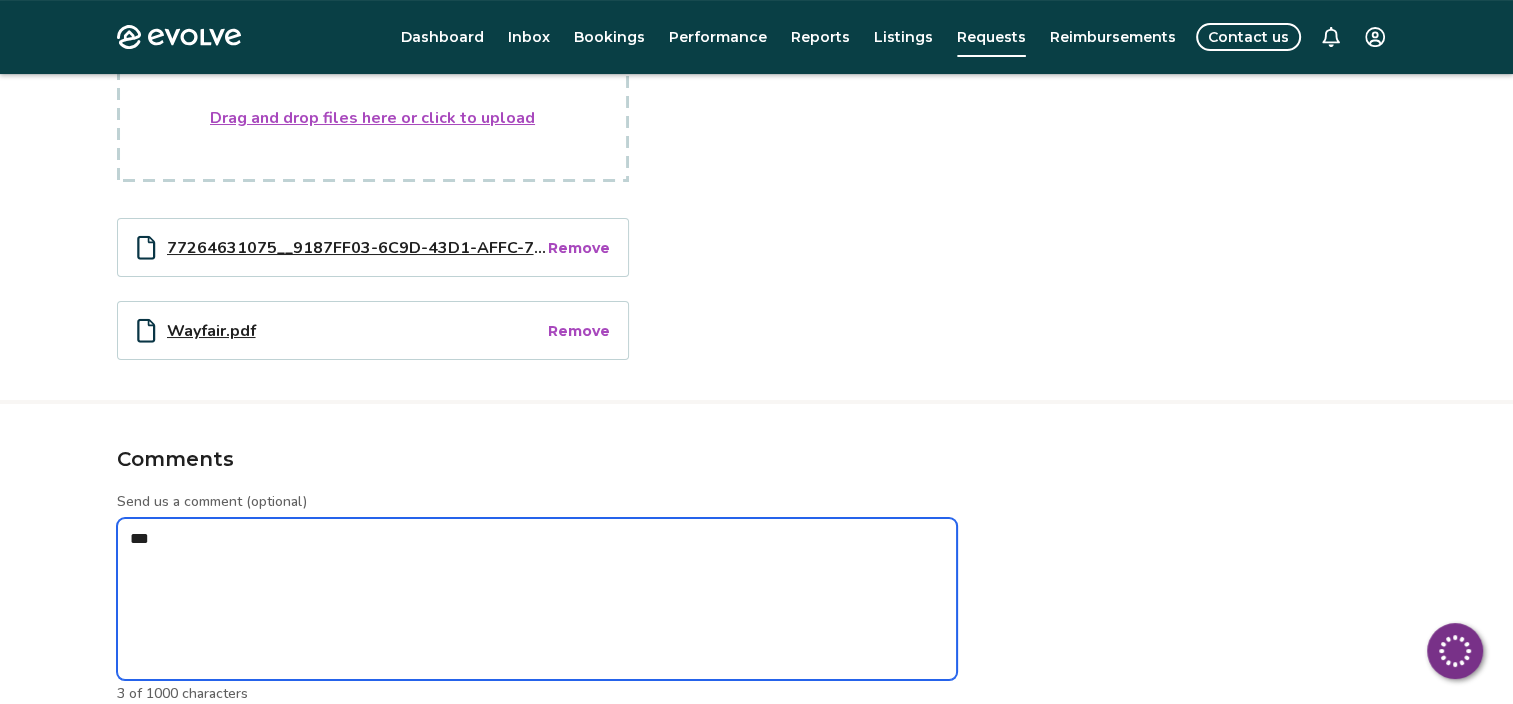 type on "*" 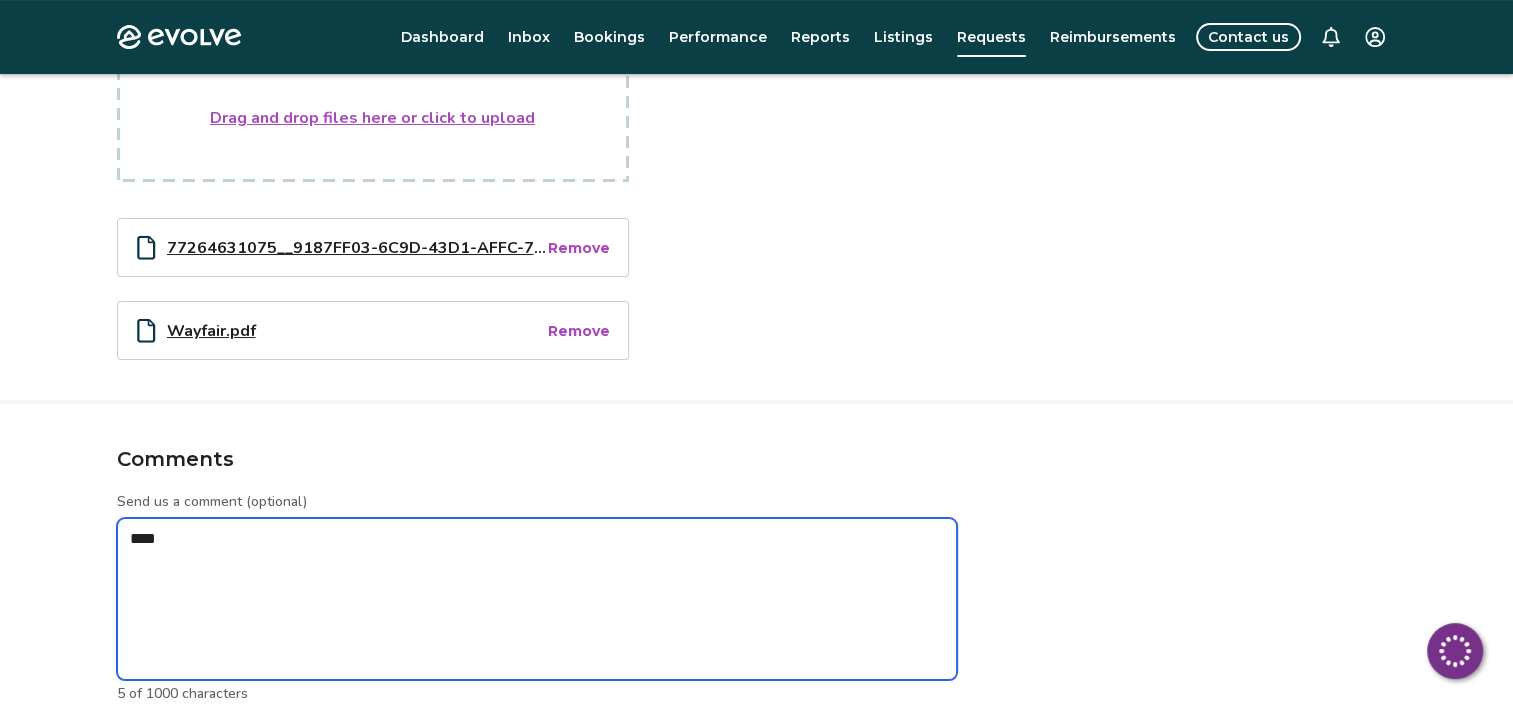 type on "*" 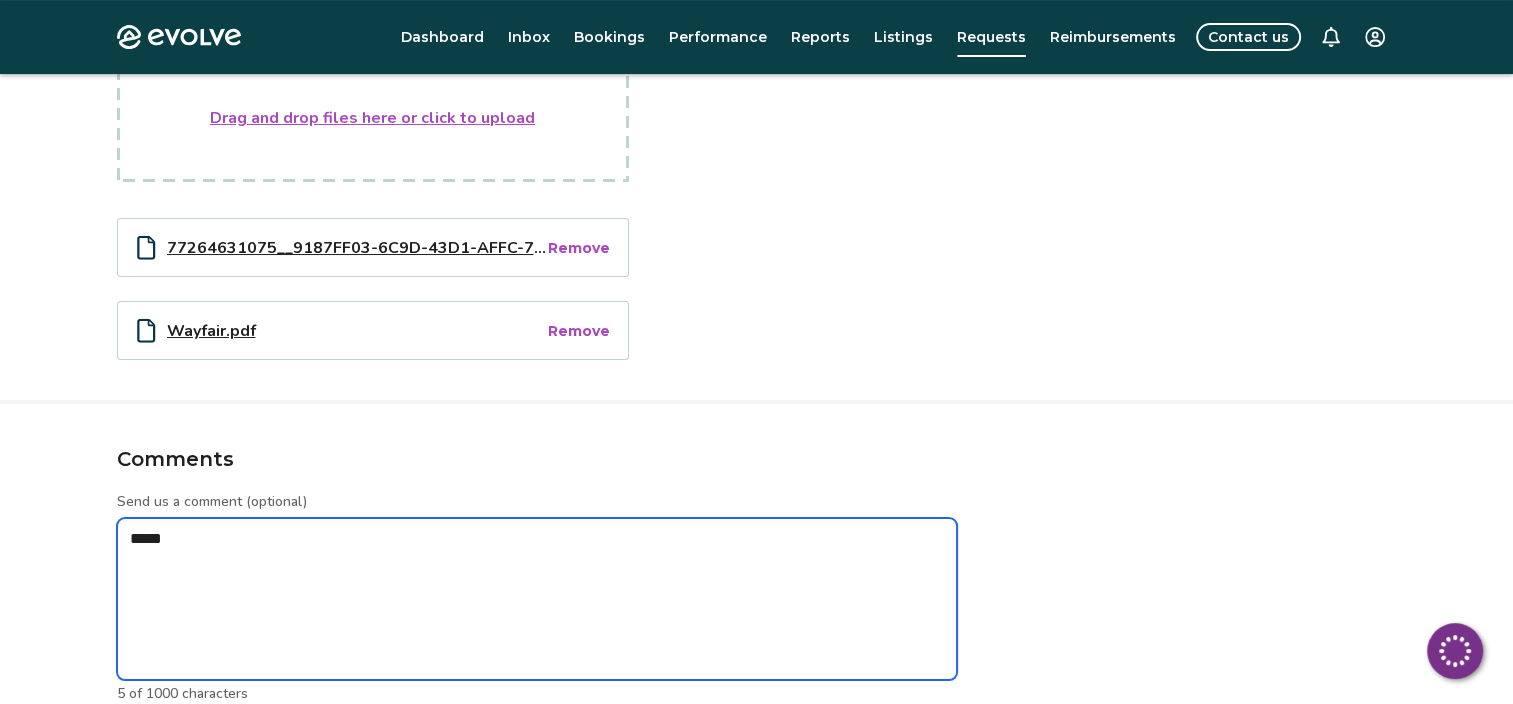 type on "*" 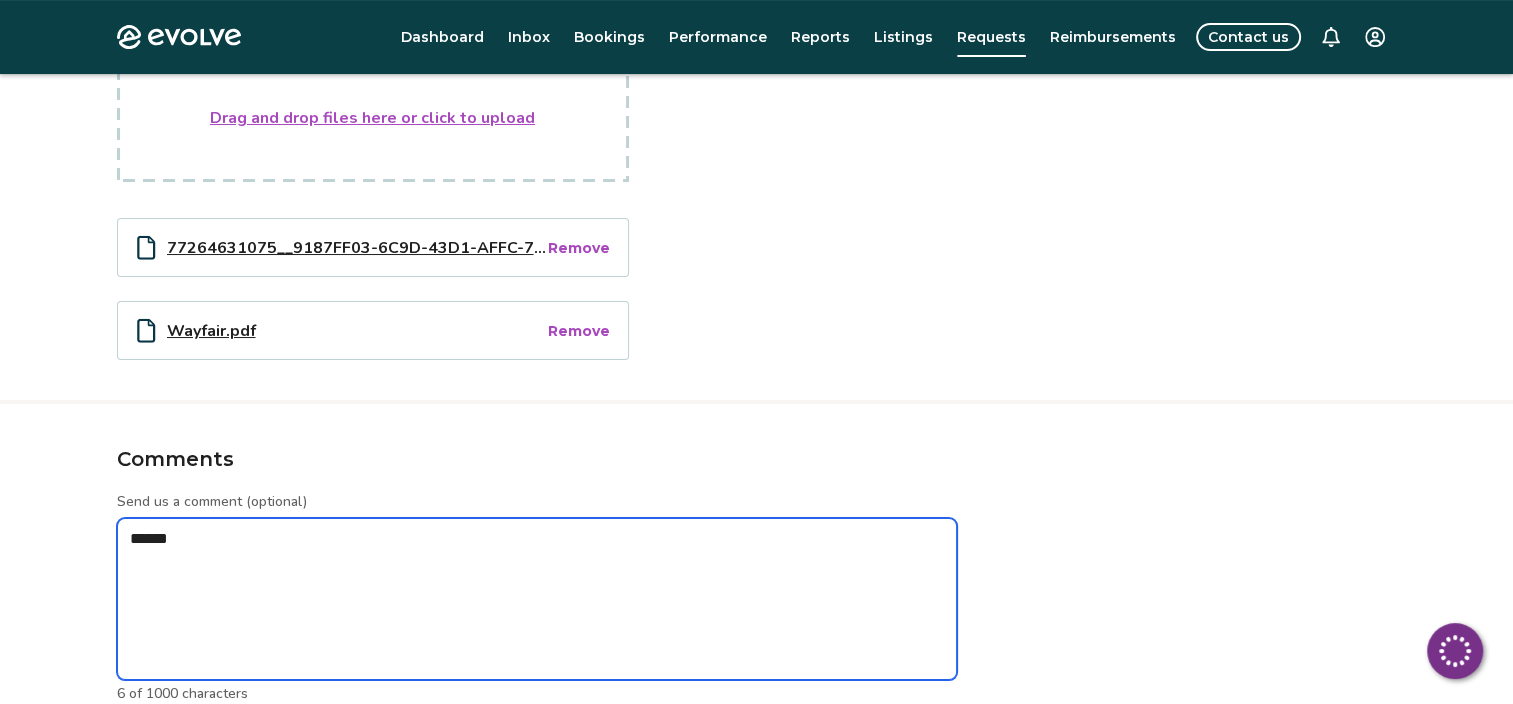 type on "*" 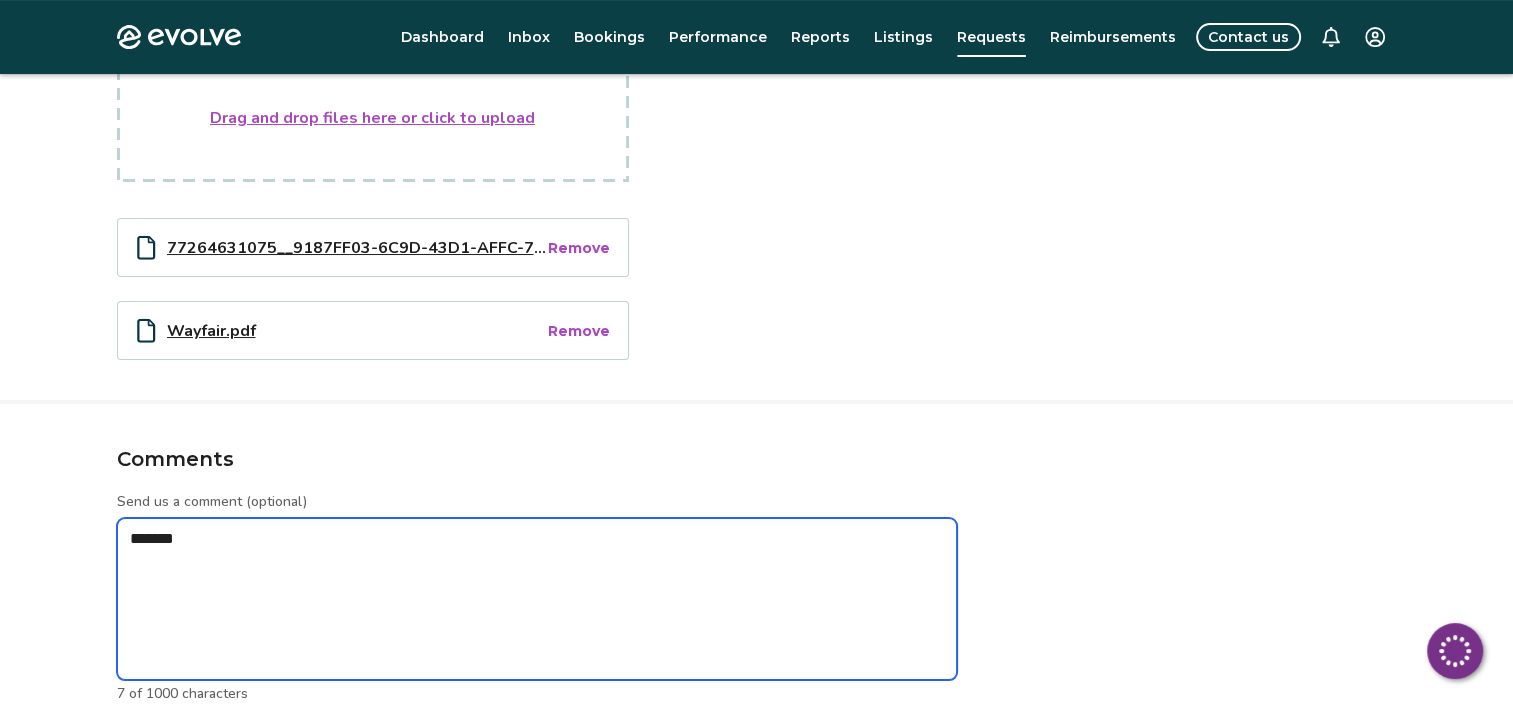 type on "*" 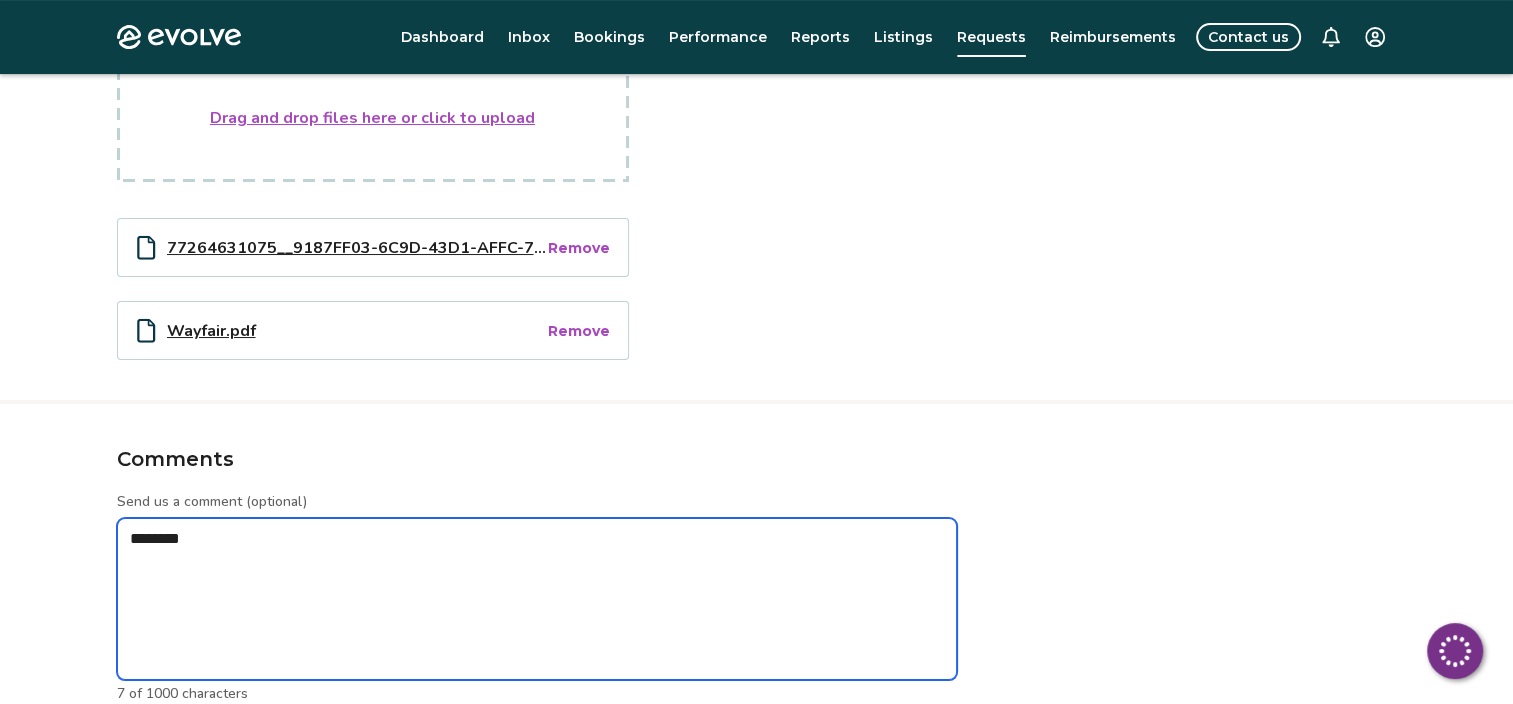 type on "*" 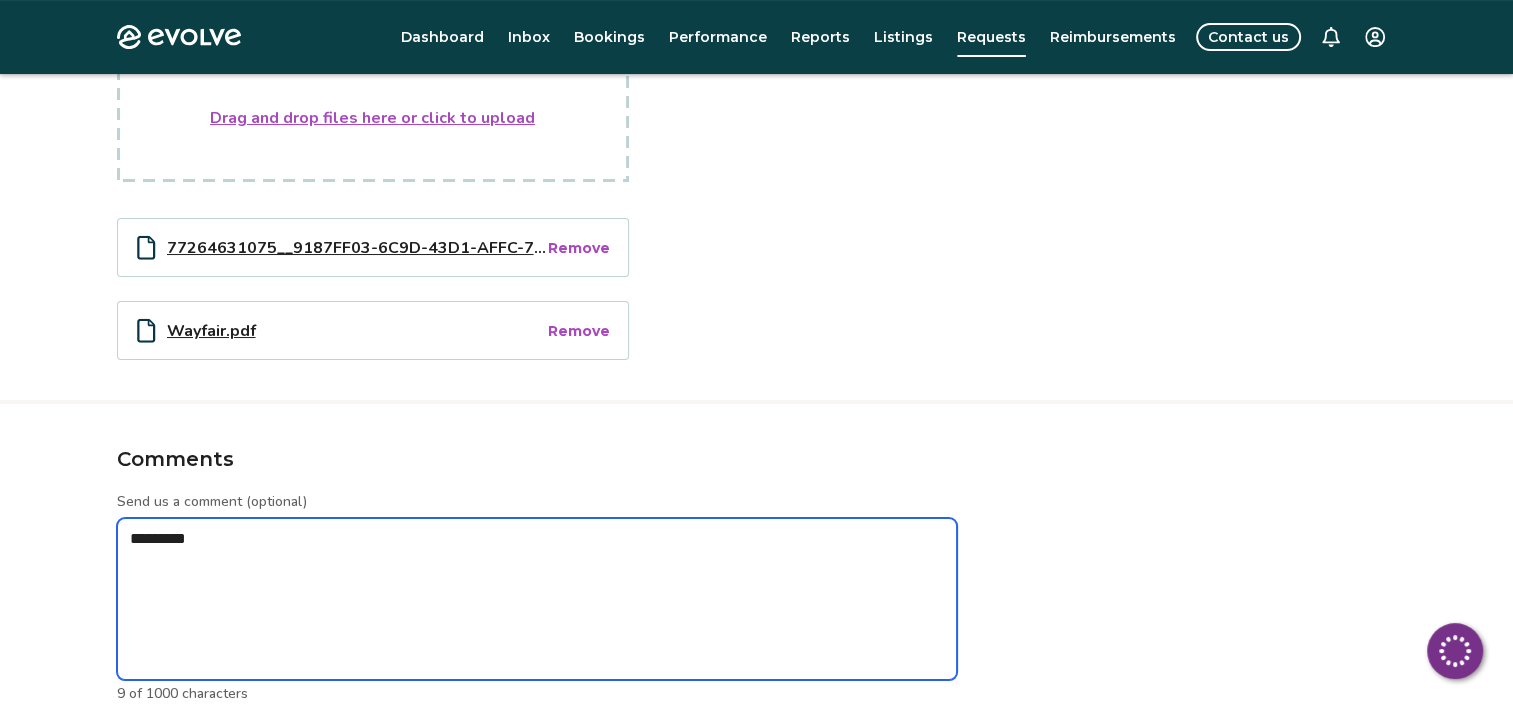 type on "*" 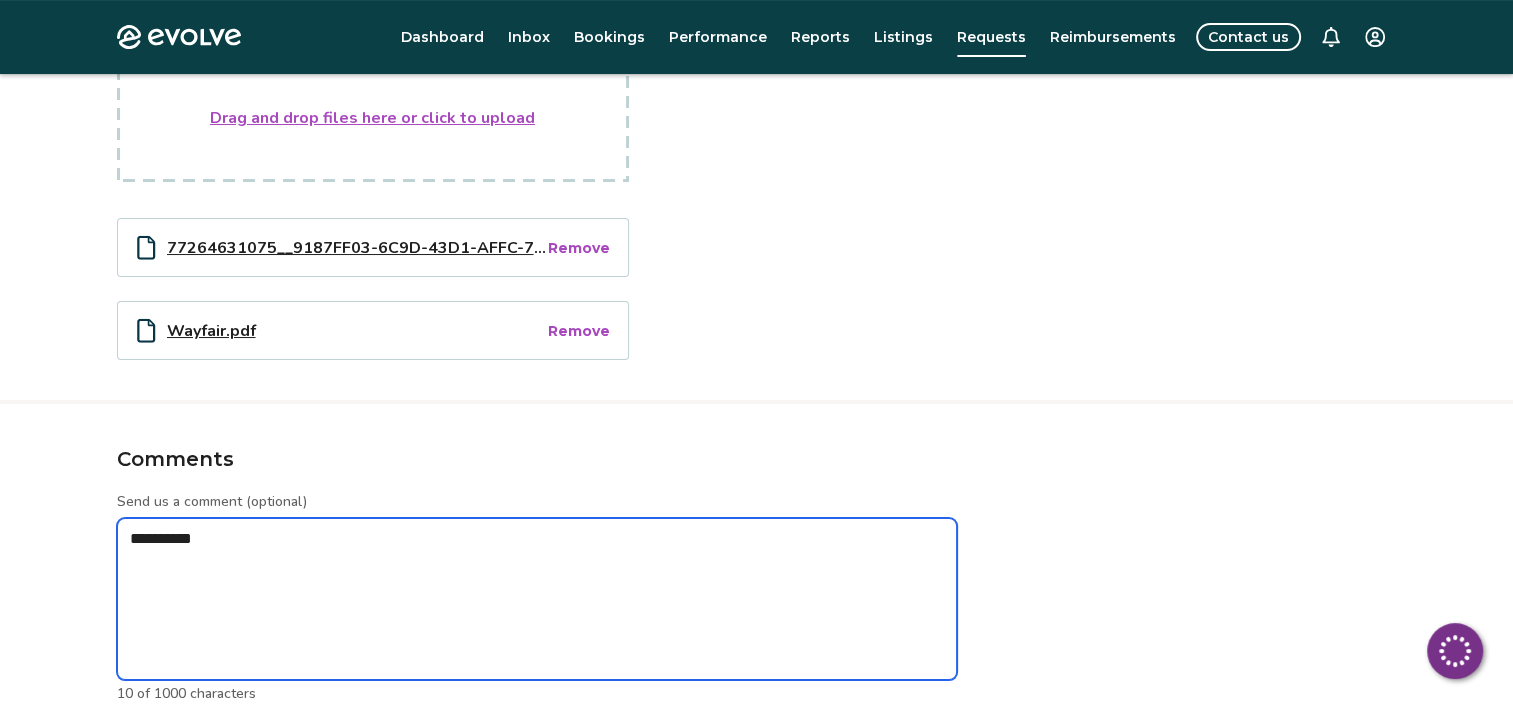 type on "*" 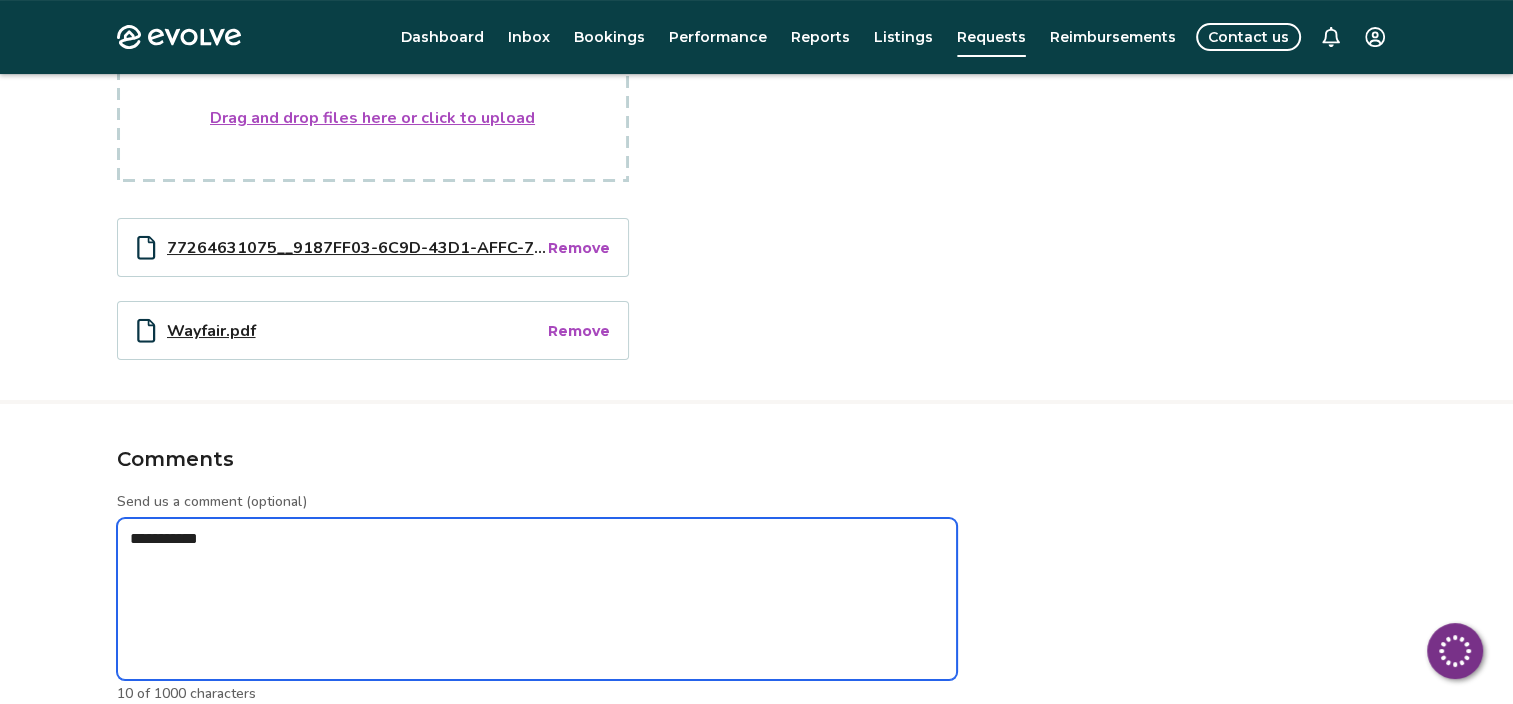 type on "*" 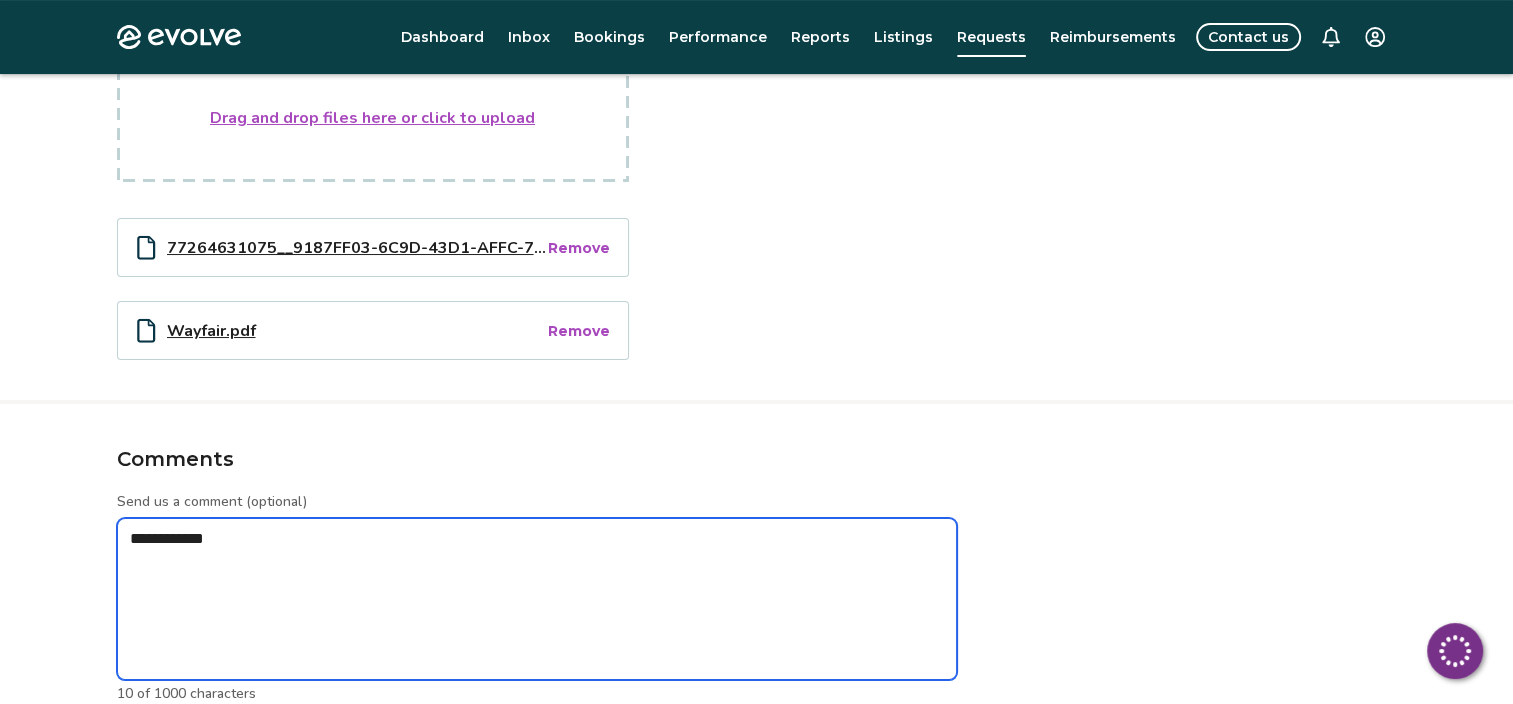 type on "*" 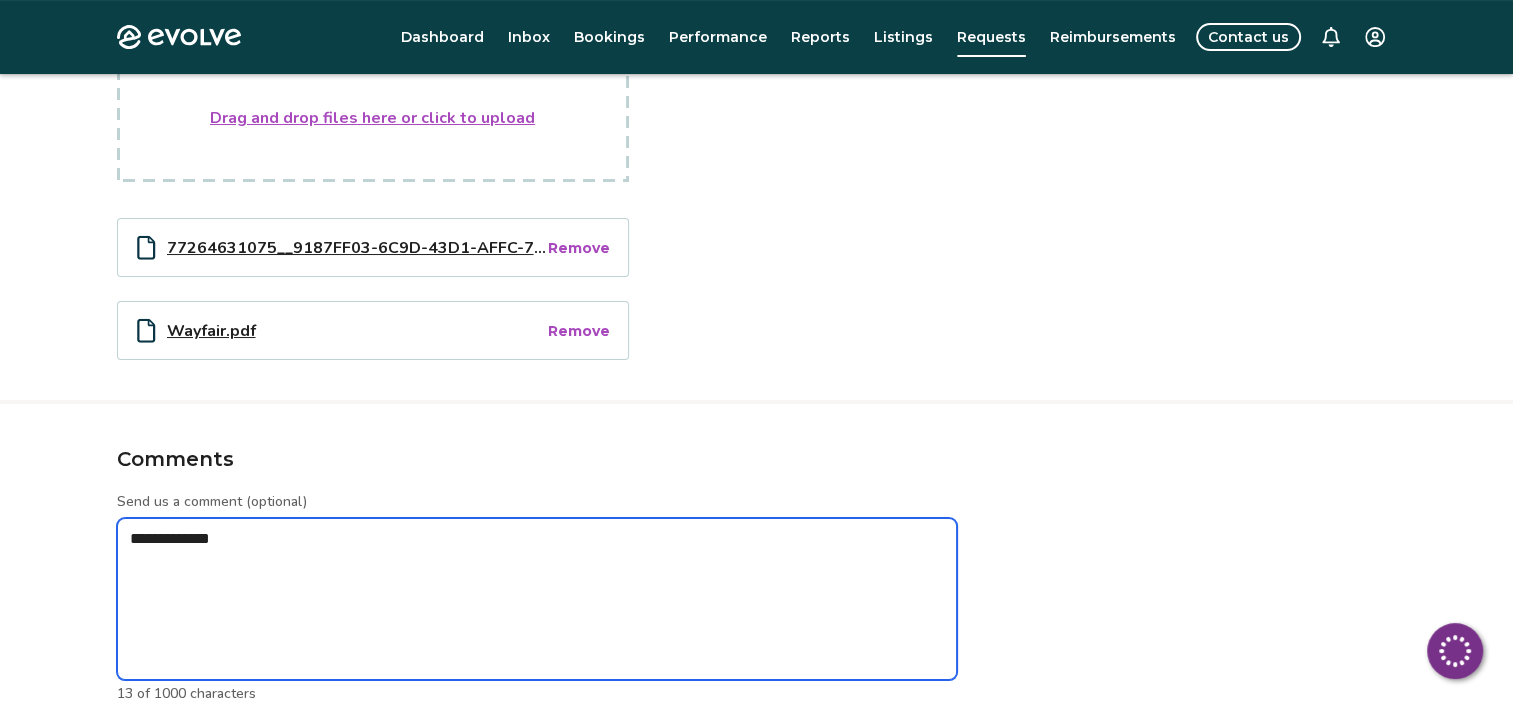 type on "*" 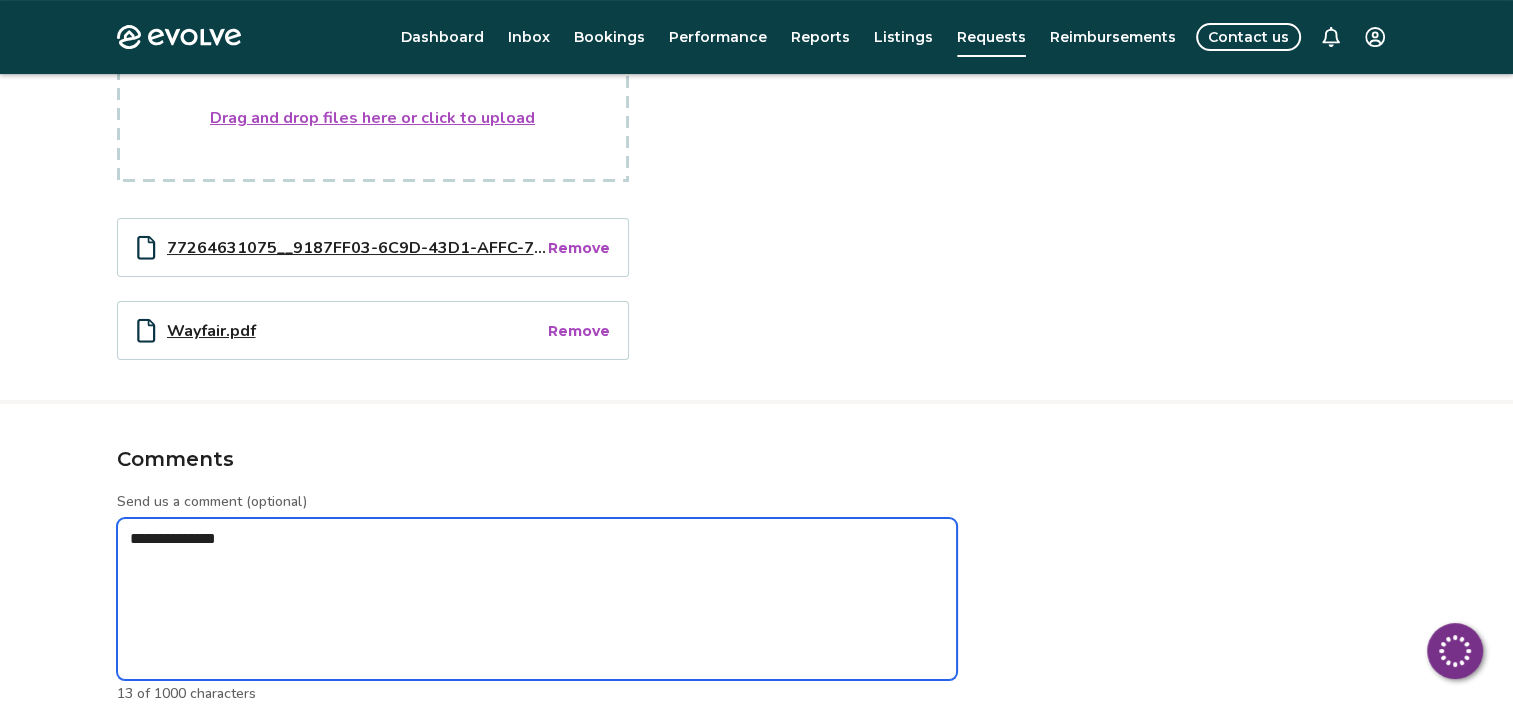 type on "**********" 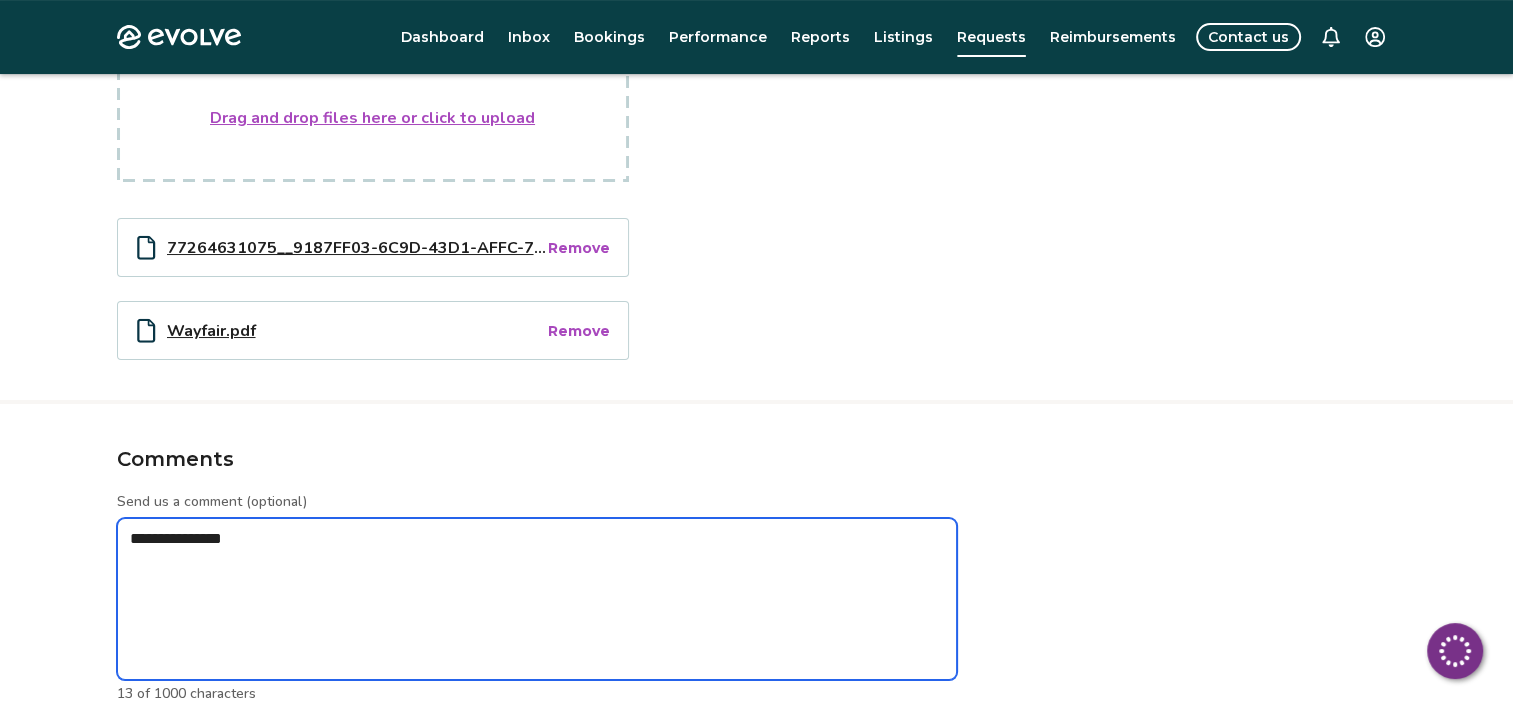 type on "*" 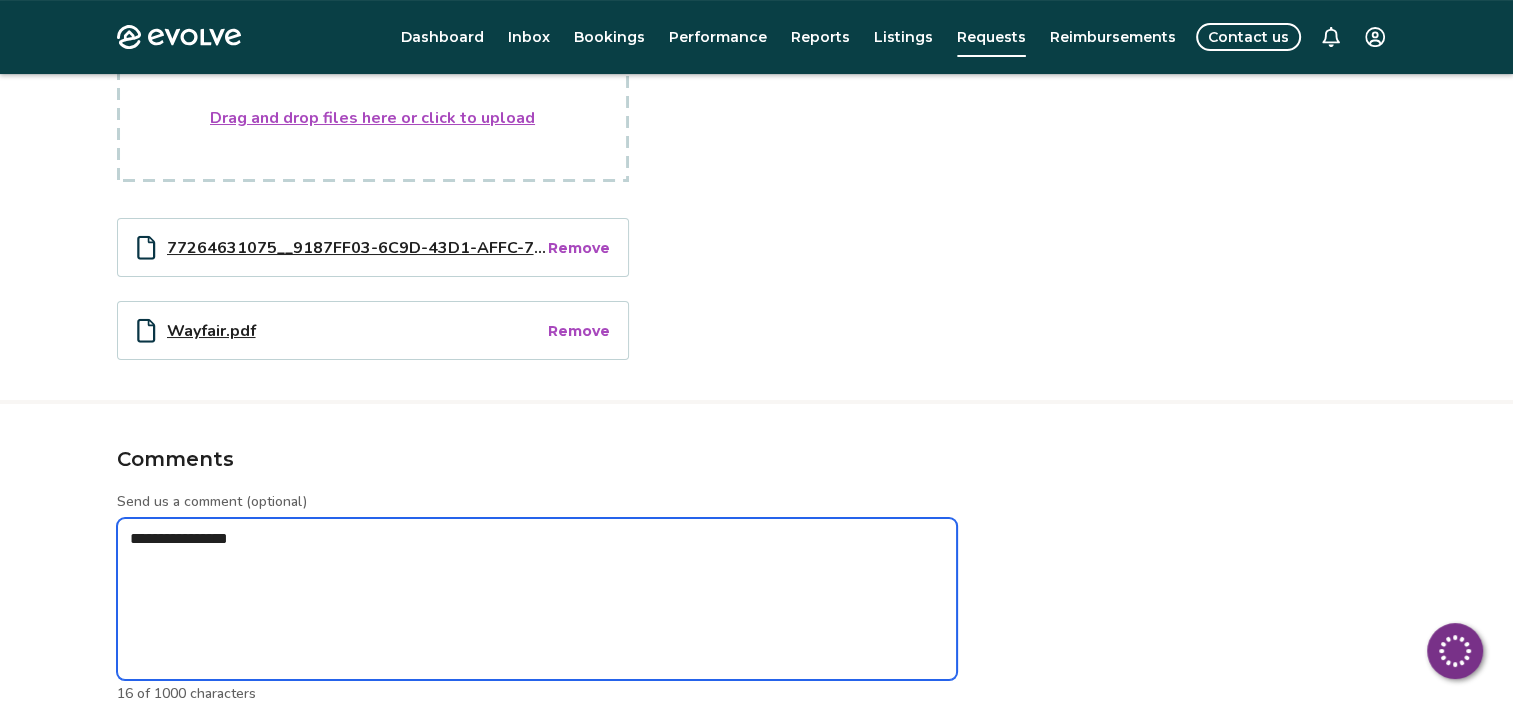 type on "*" 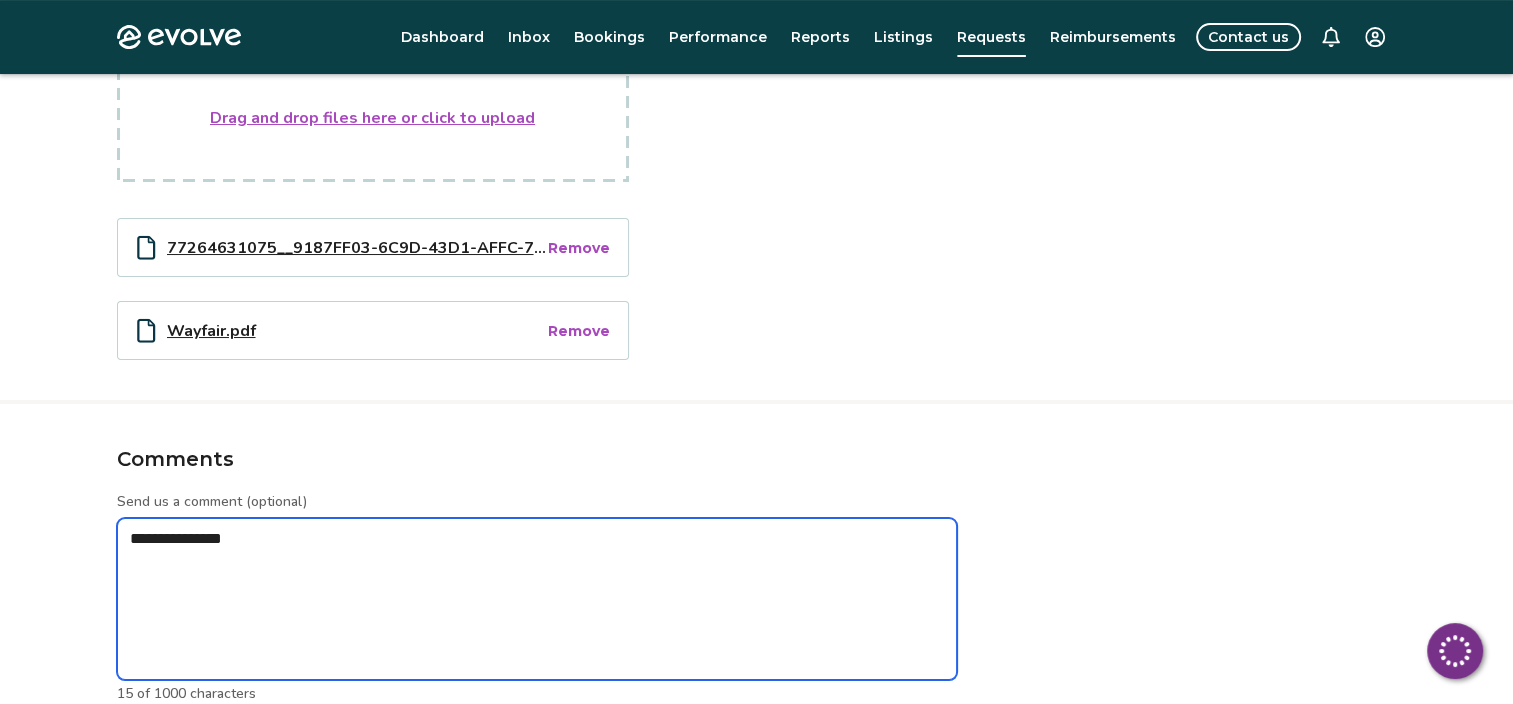 type on "*" 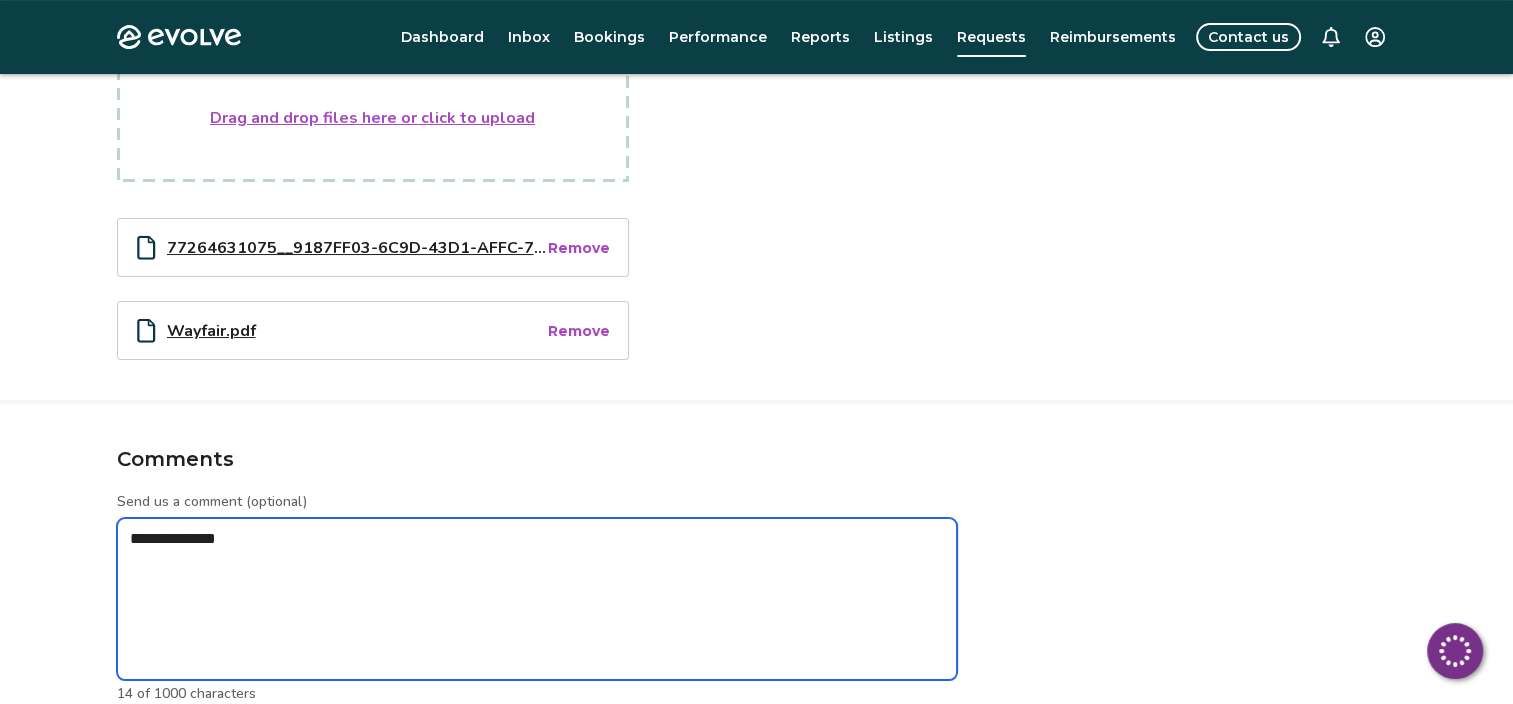 type on "*" 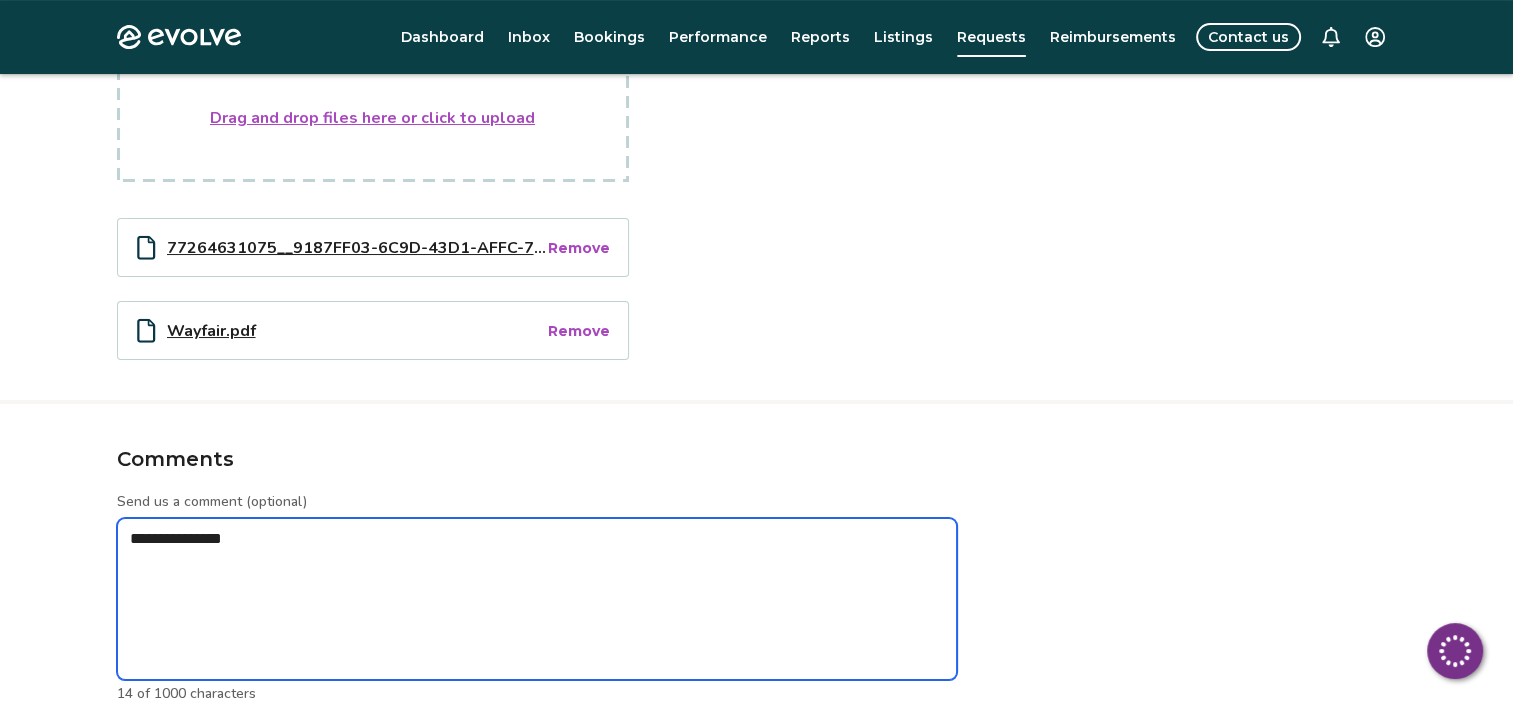 type on "**********" 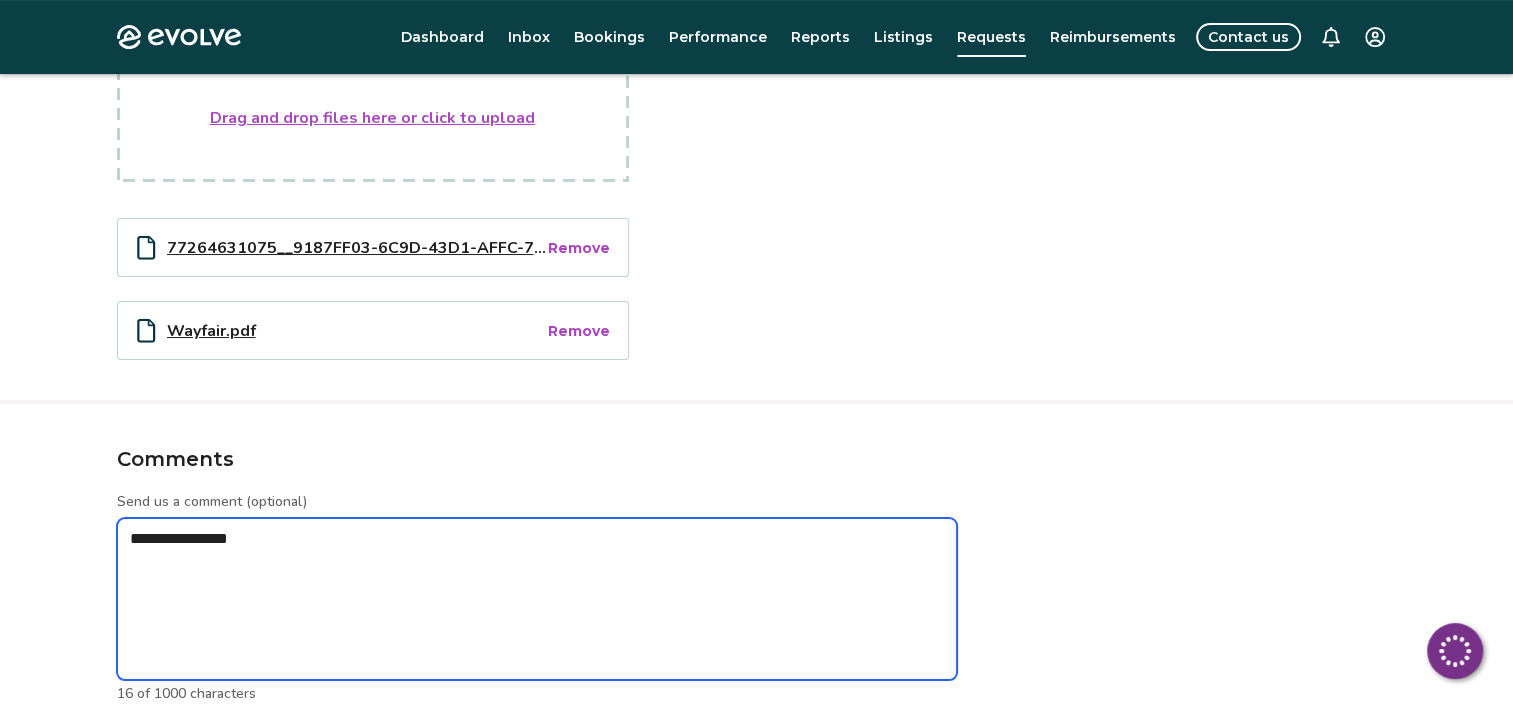 type on "*" 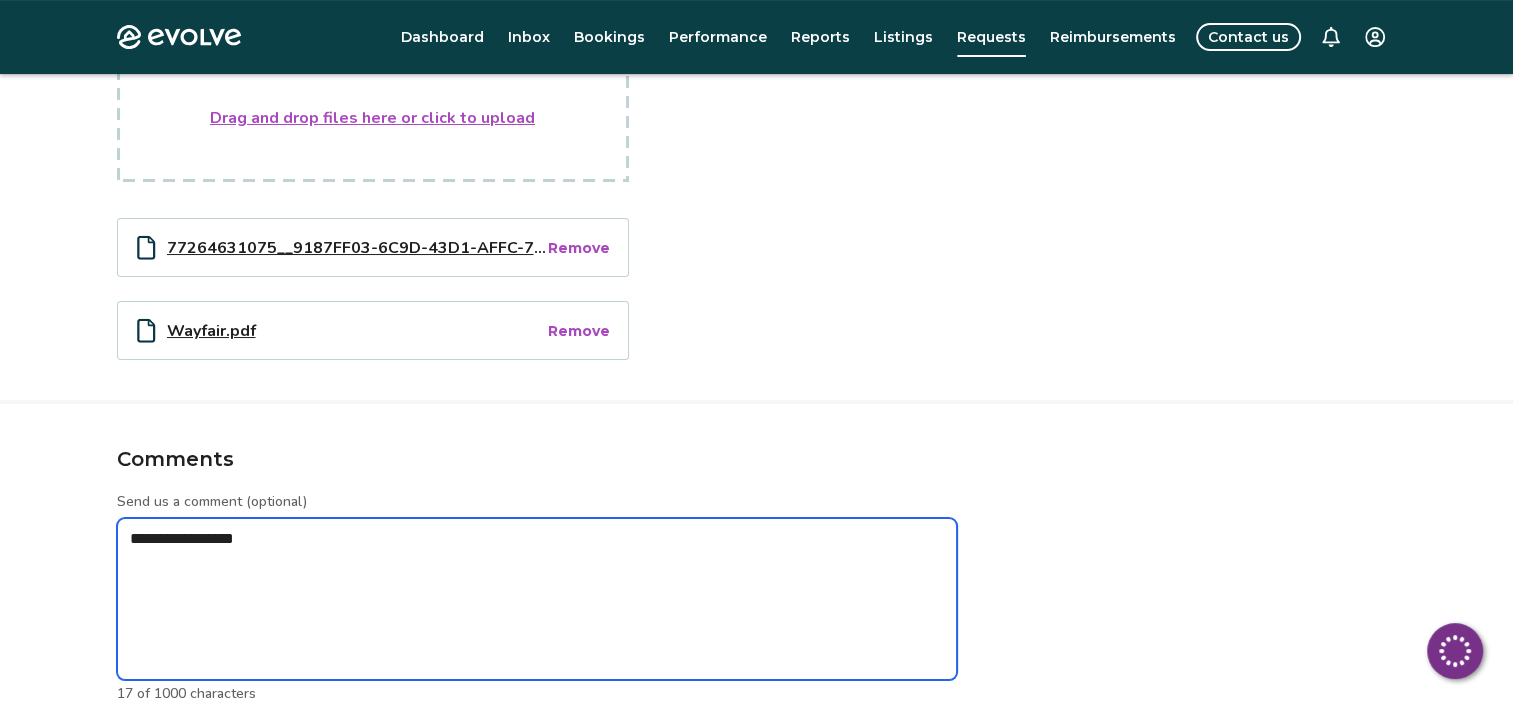 type on "*" 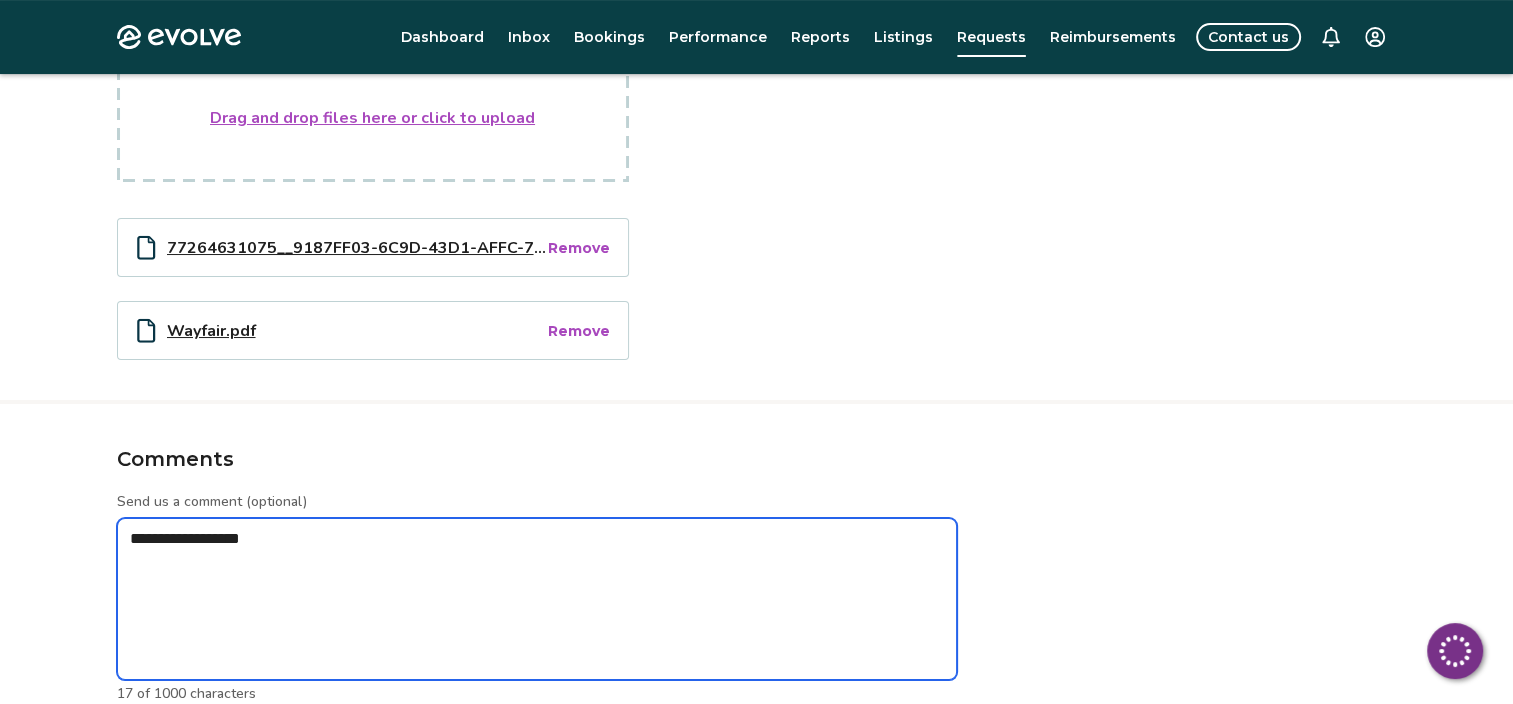 type on "*" 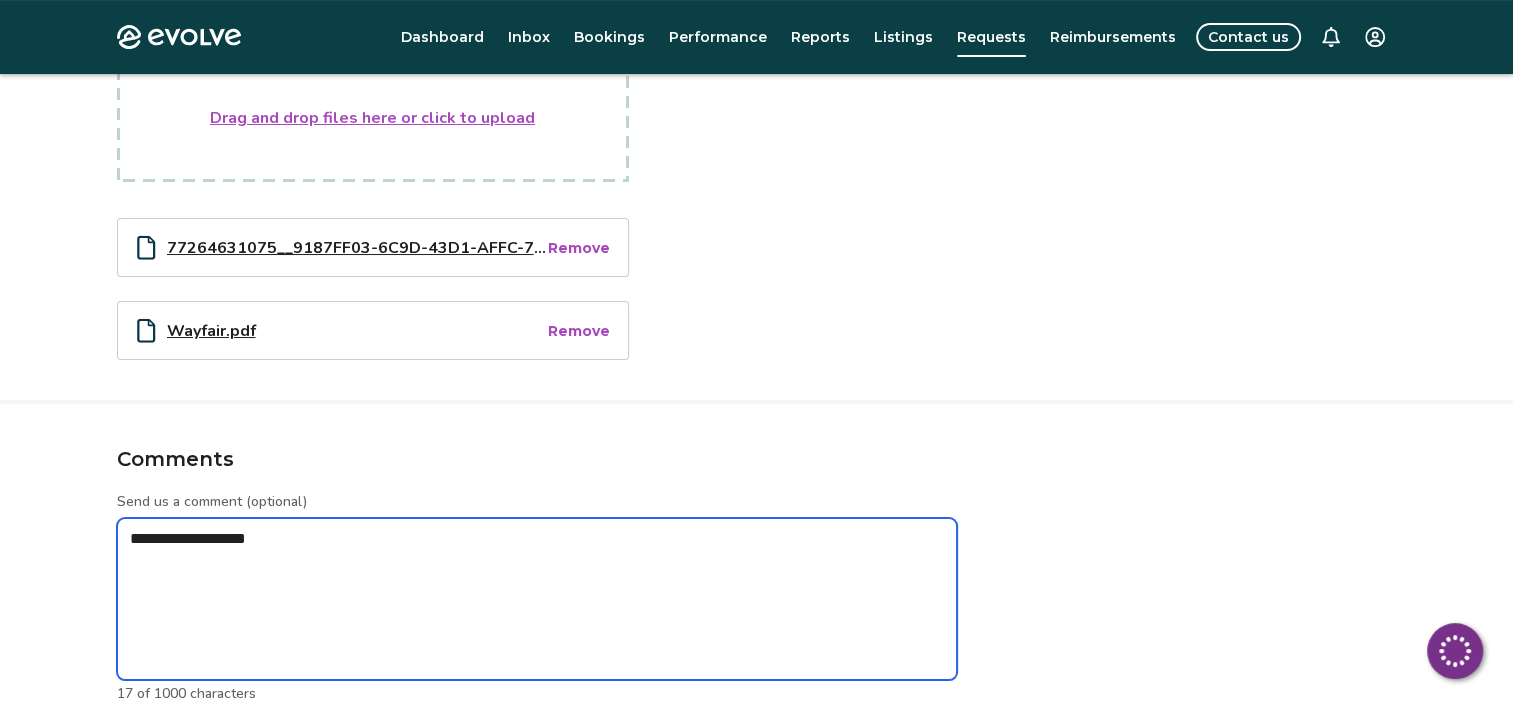 type on "*" 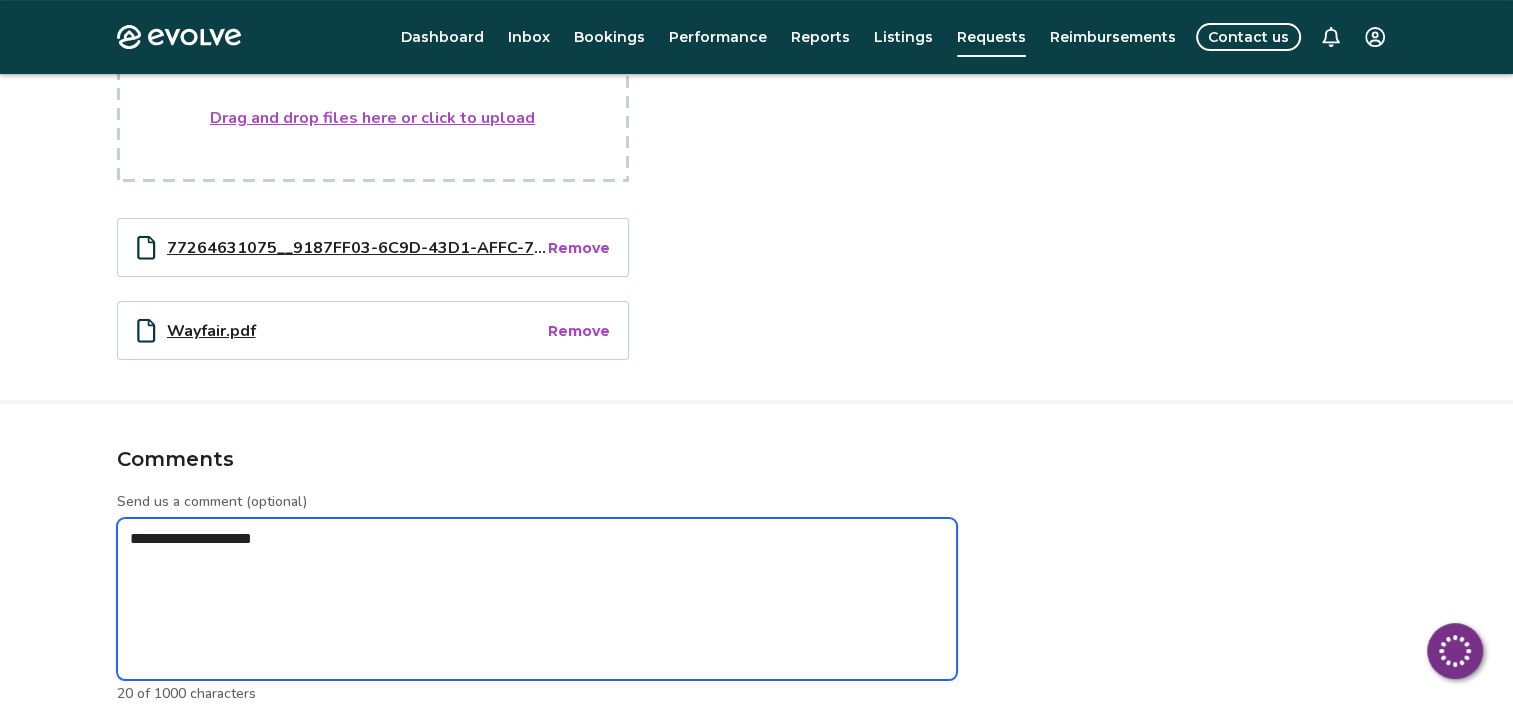 type on "*" 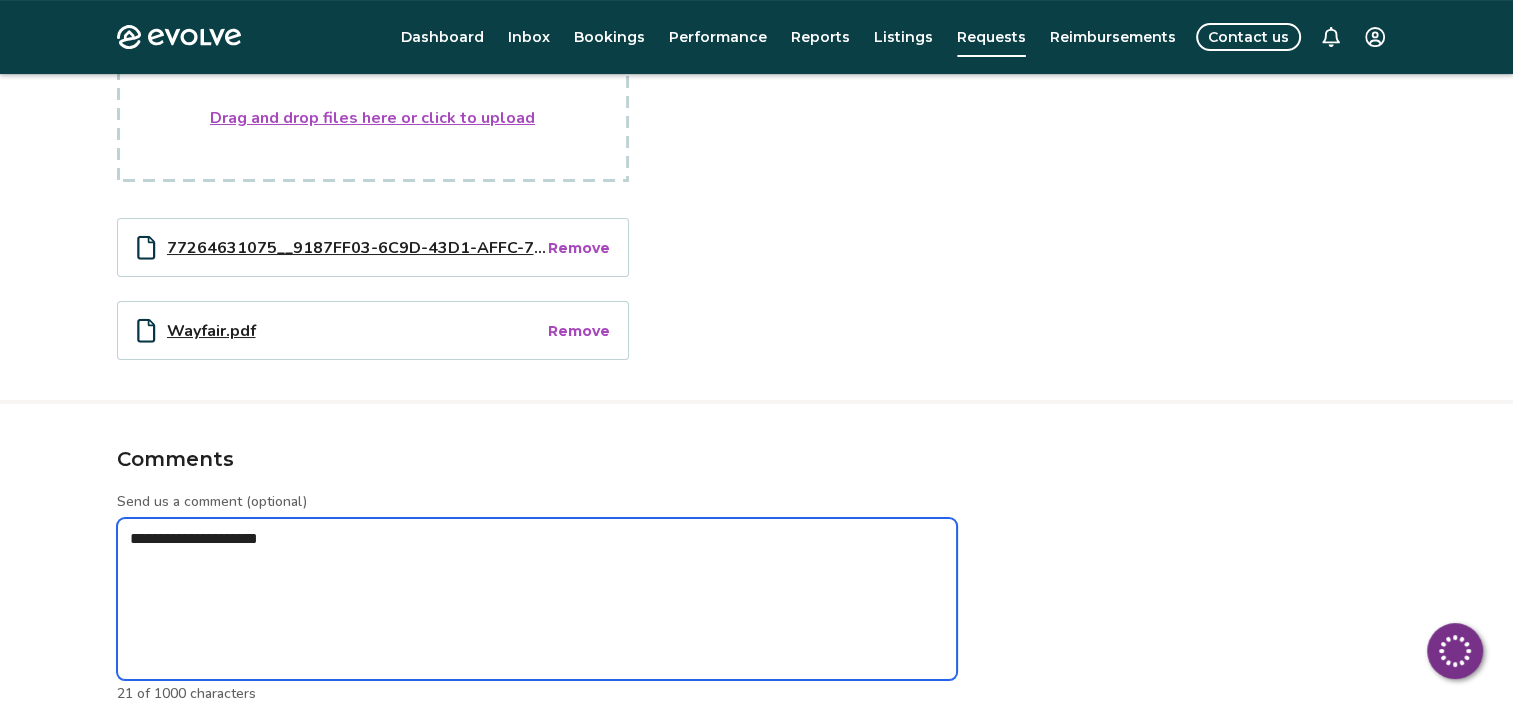 type on "*" 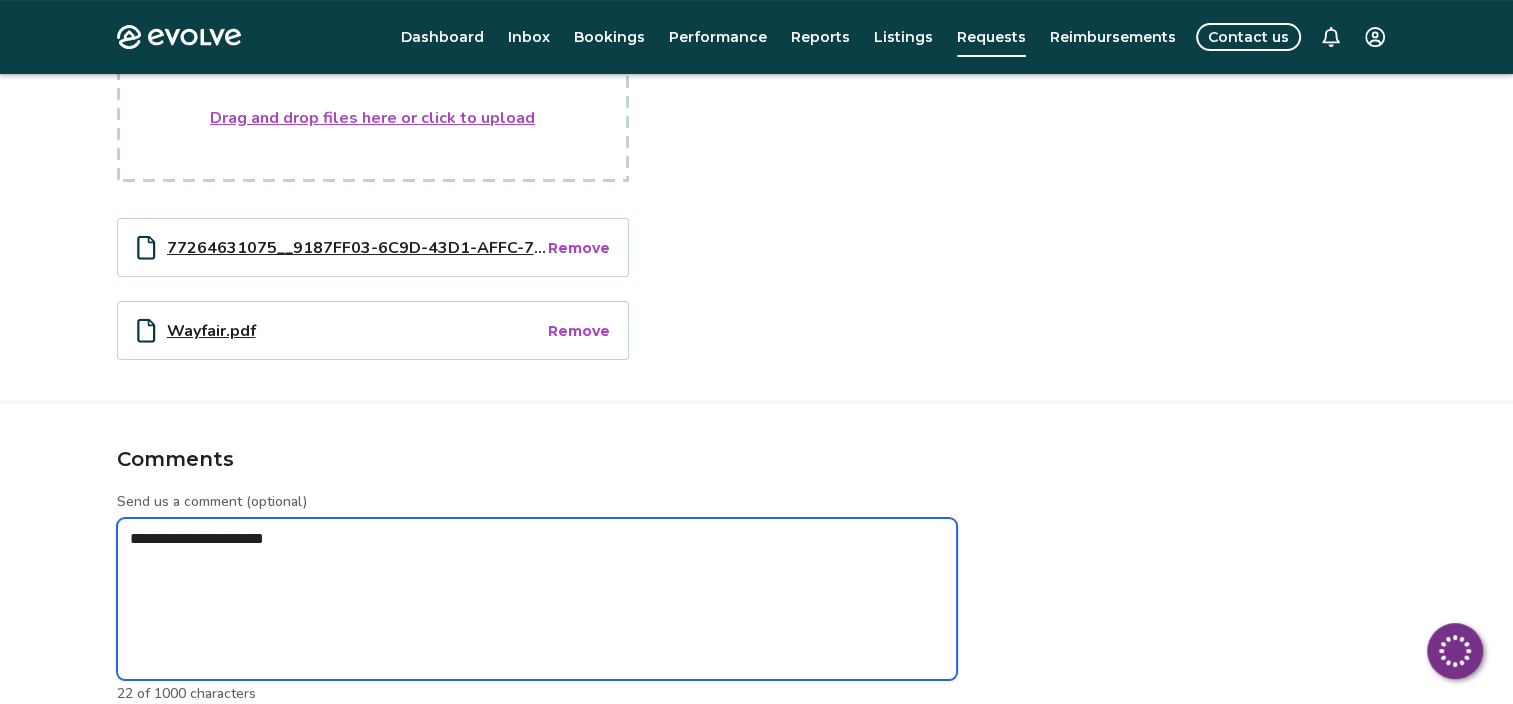 type on "*" 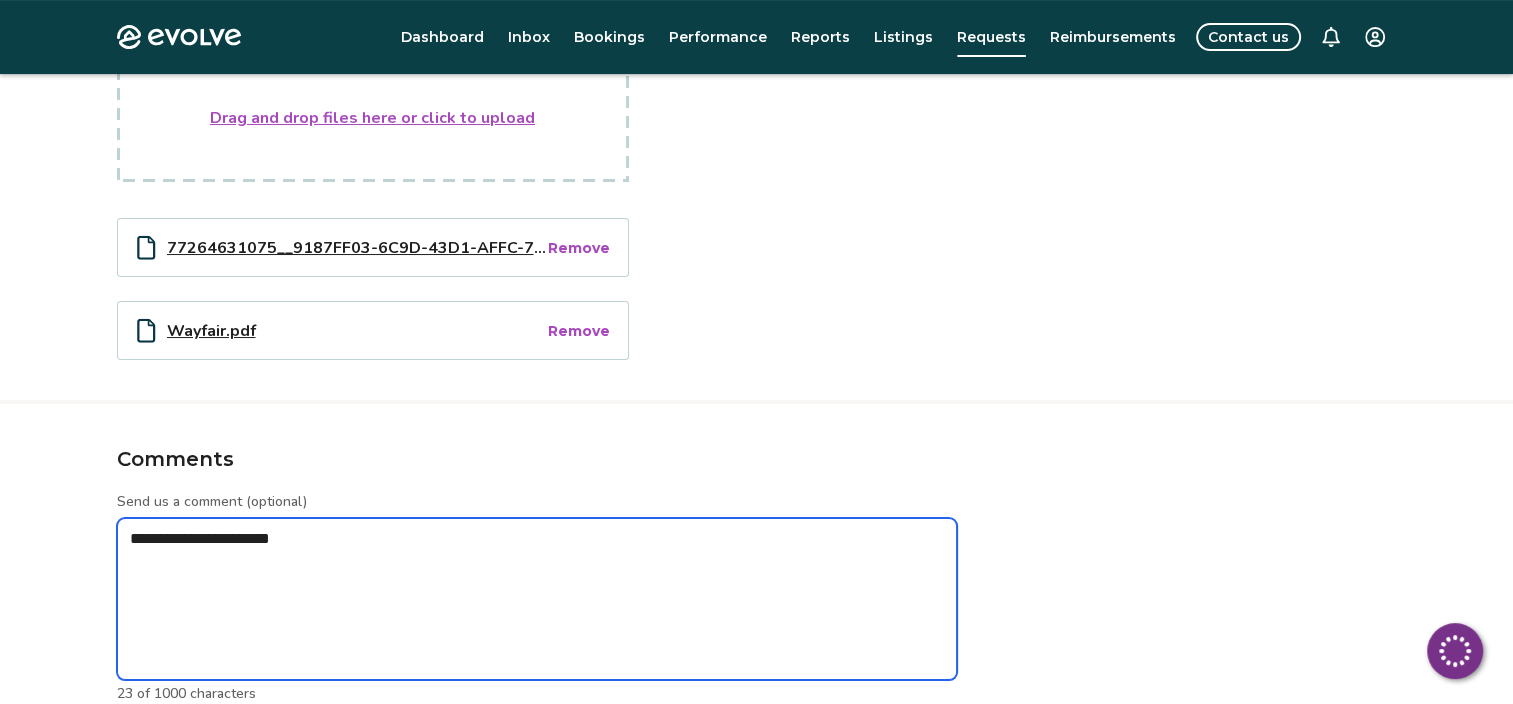 type on "*" 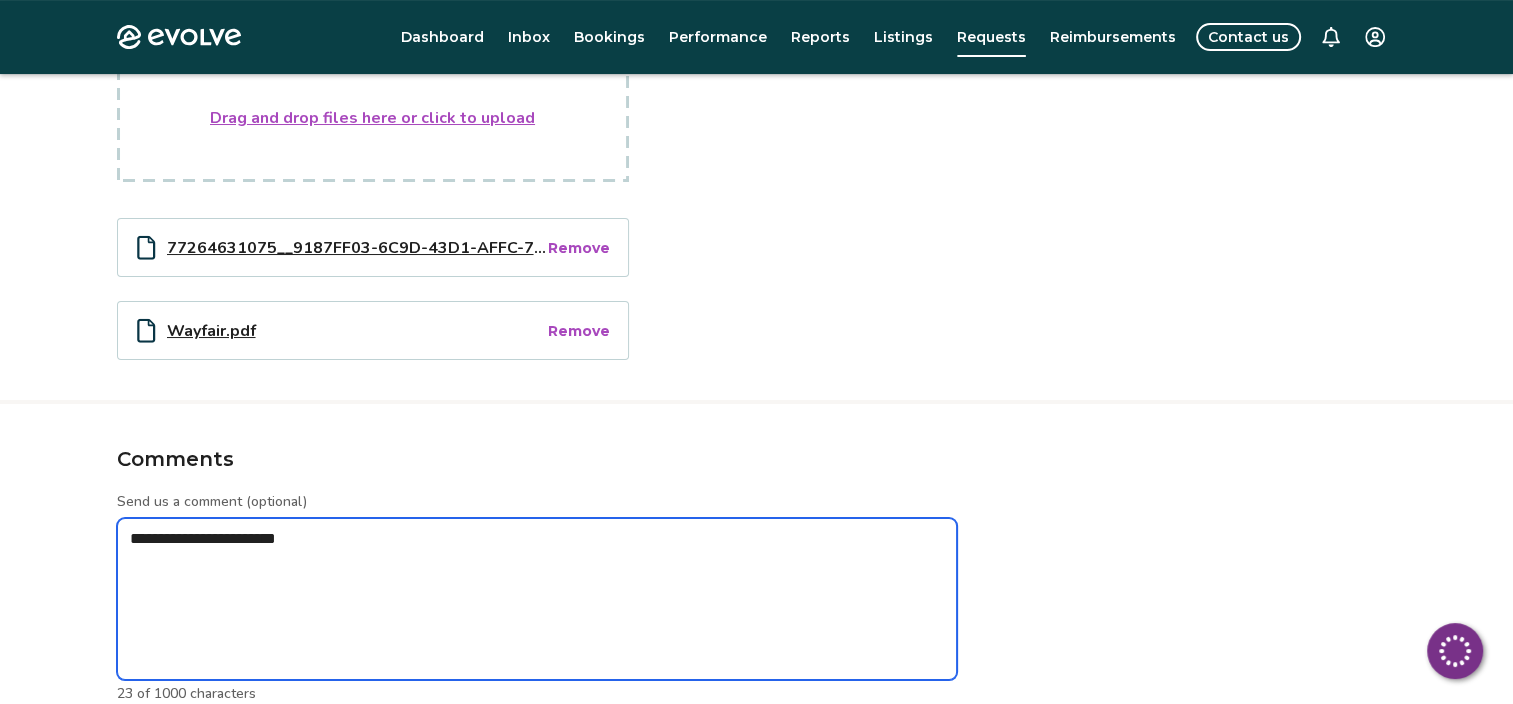 type on "*" 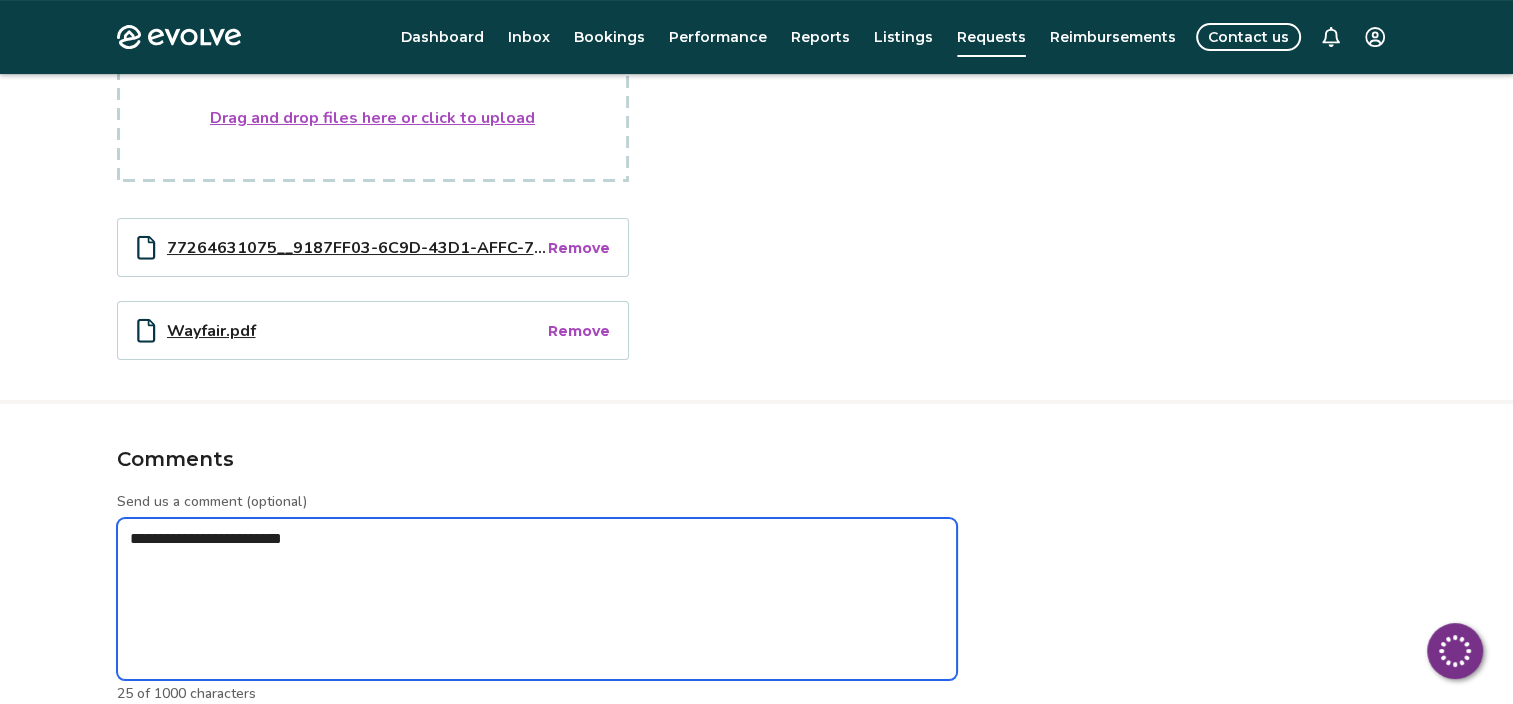type on "*" 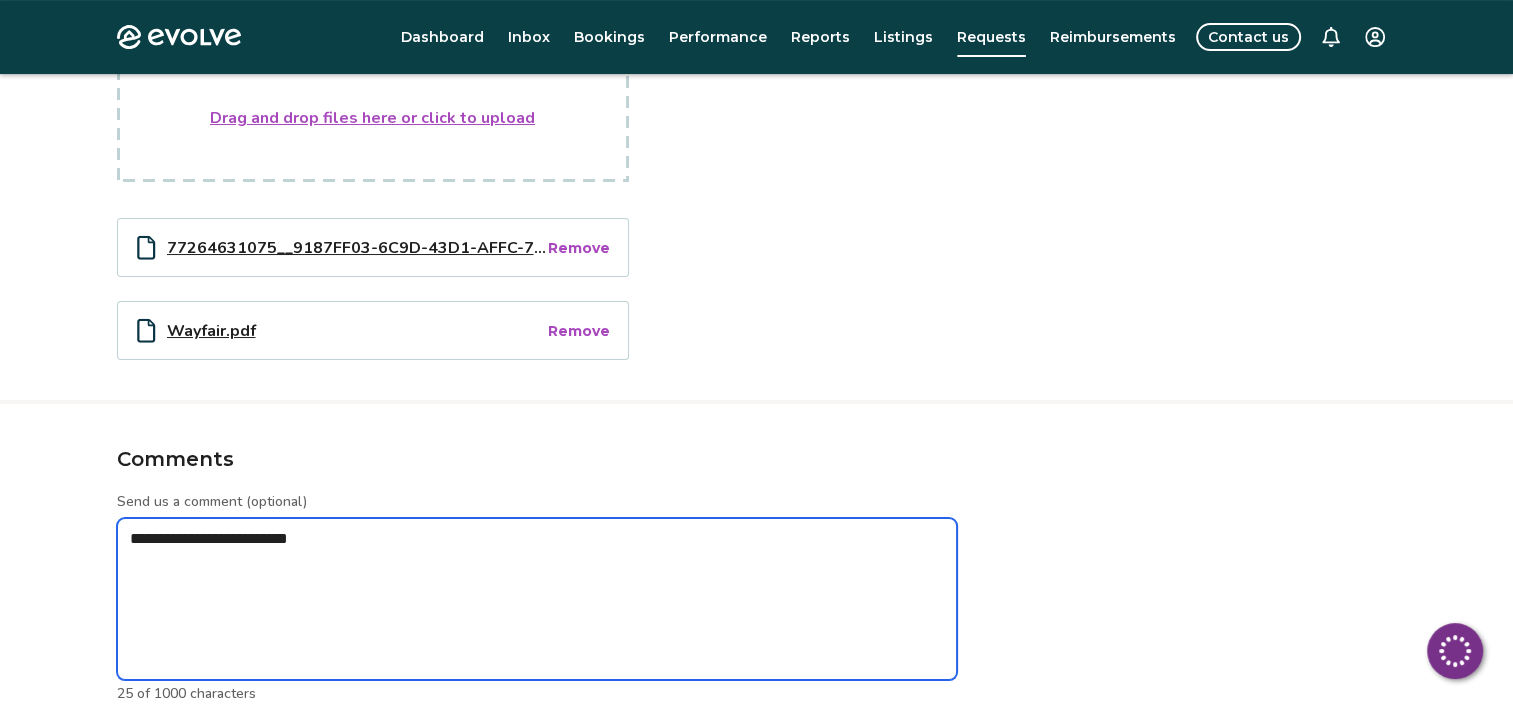type on "*" 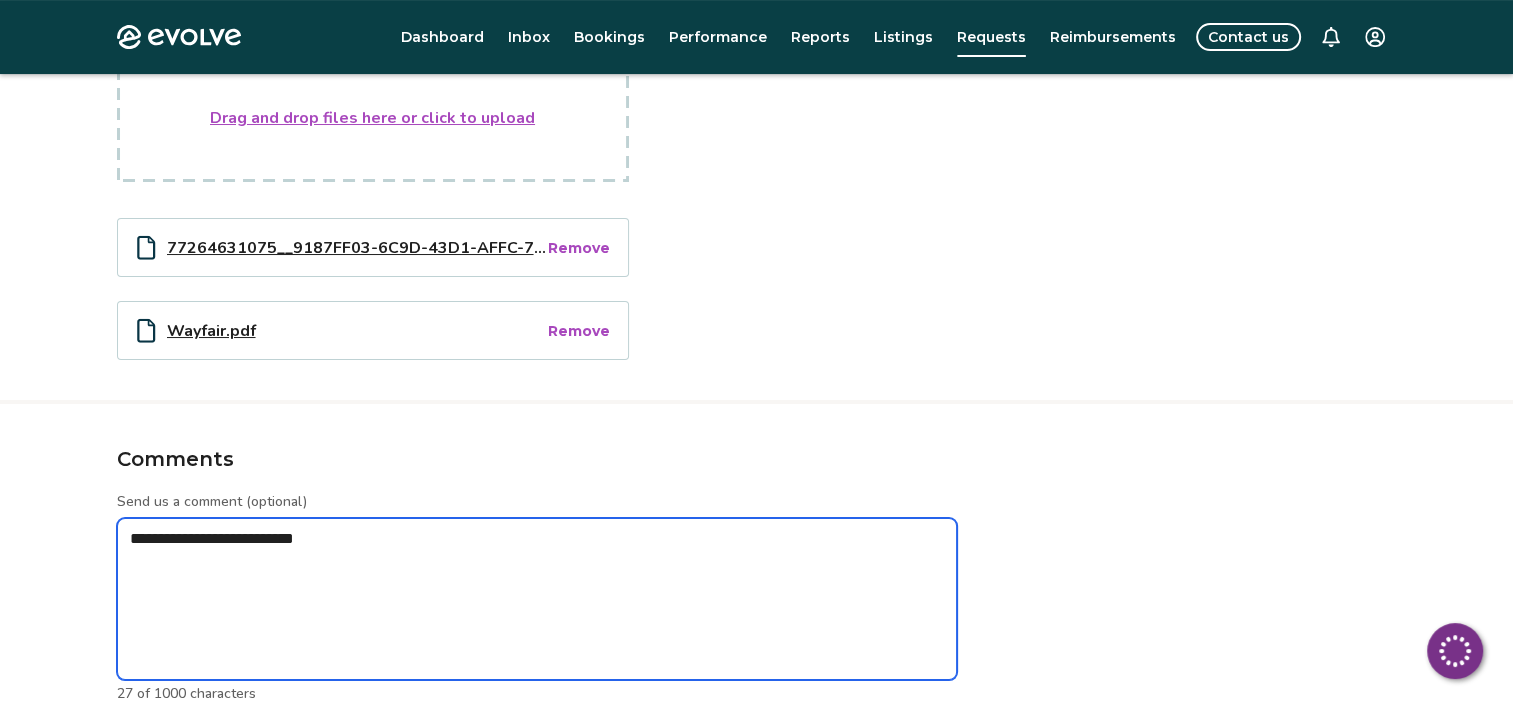 type on "*" 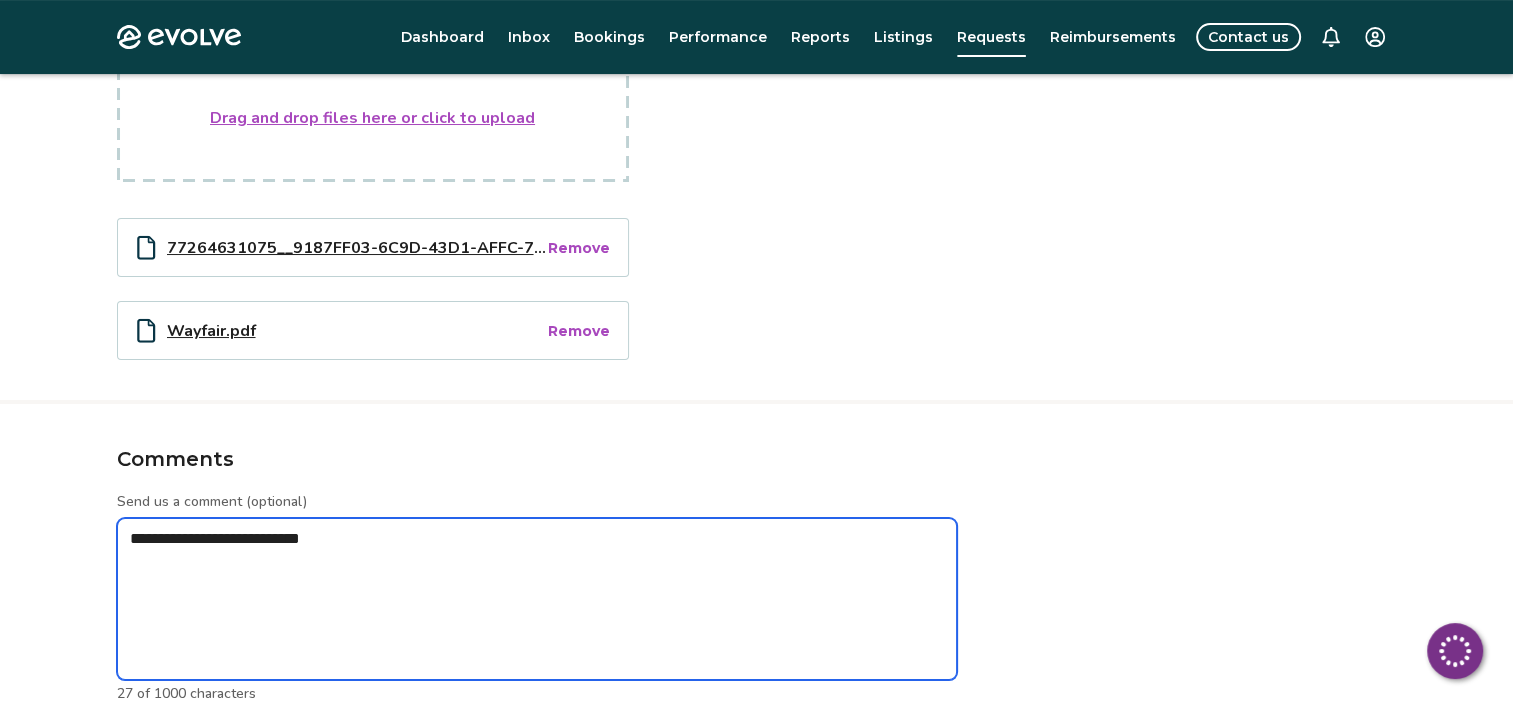 type on "*" 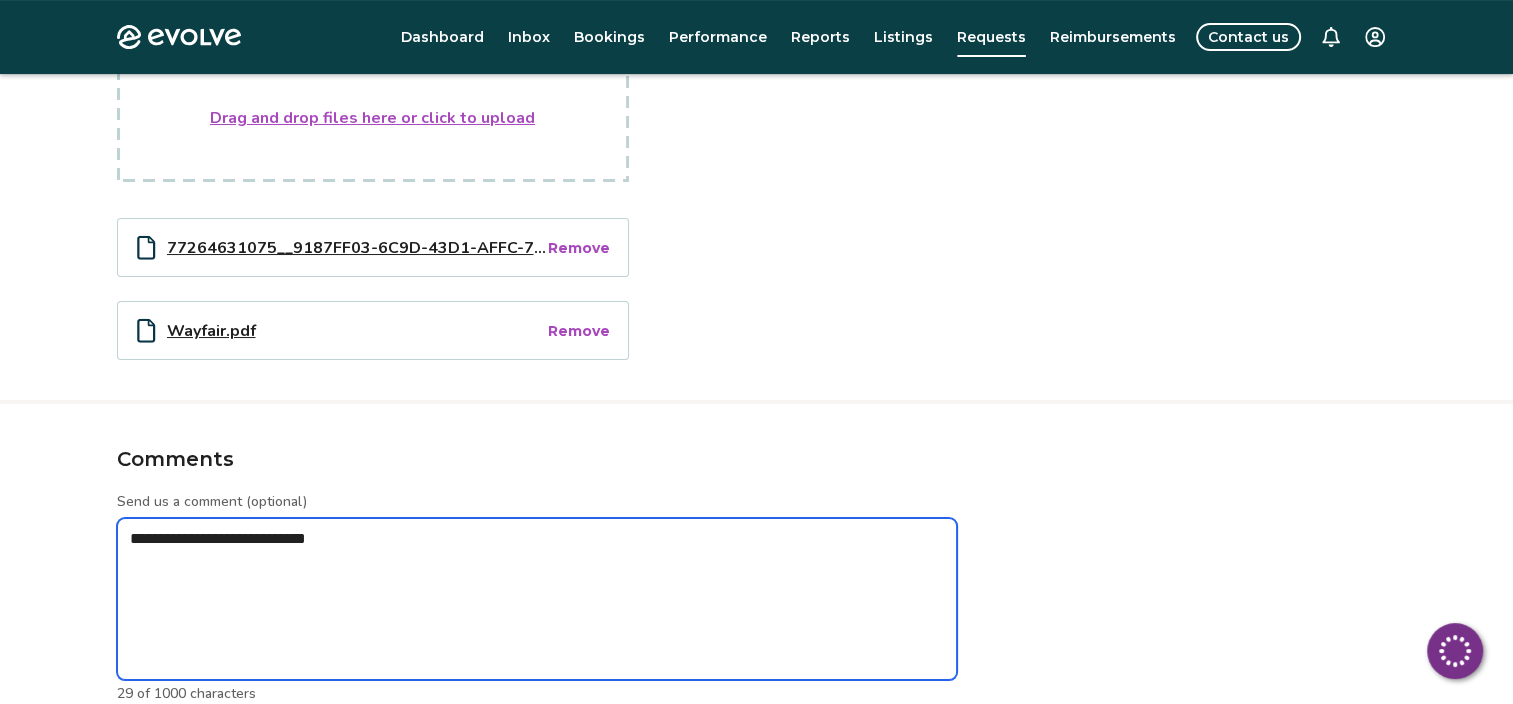 type on "*" 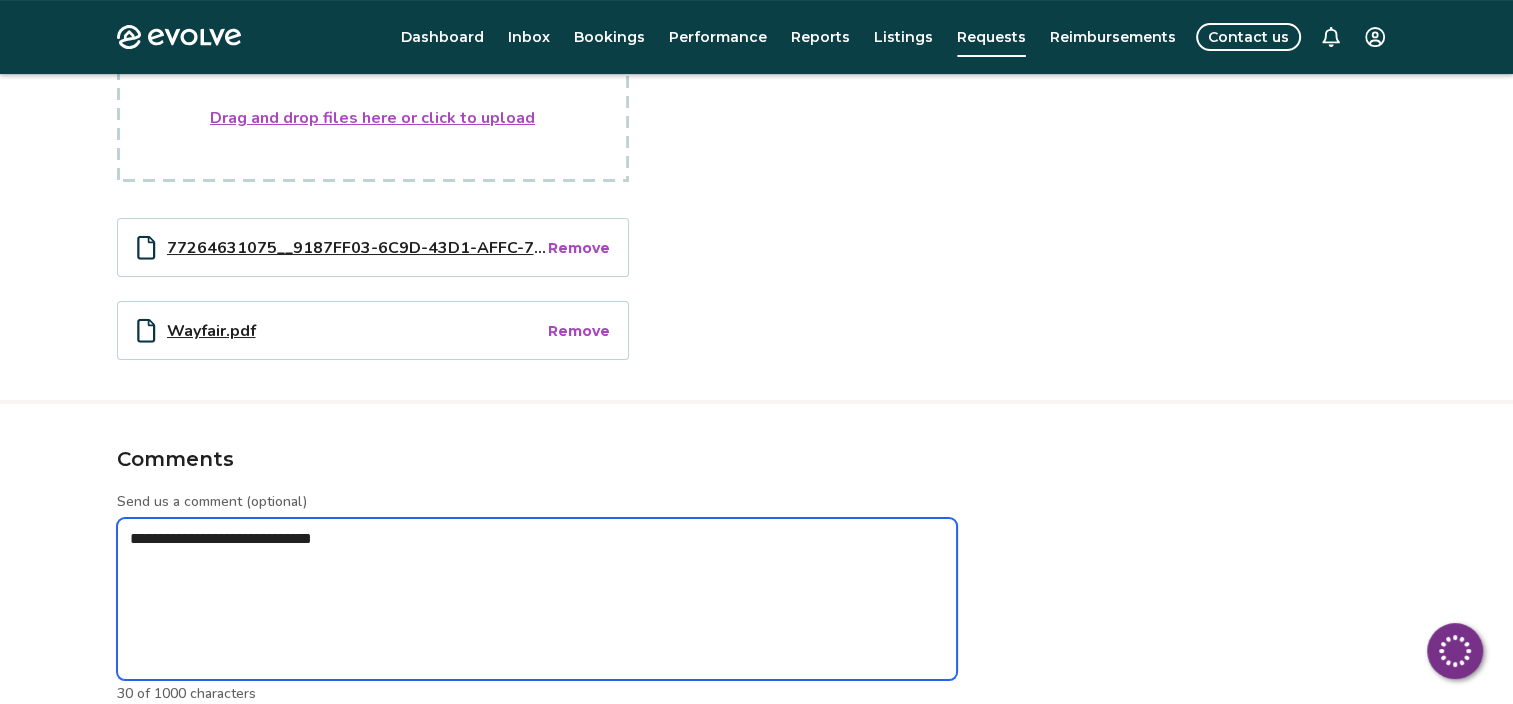 type on "*" 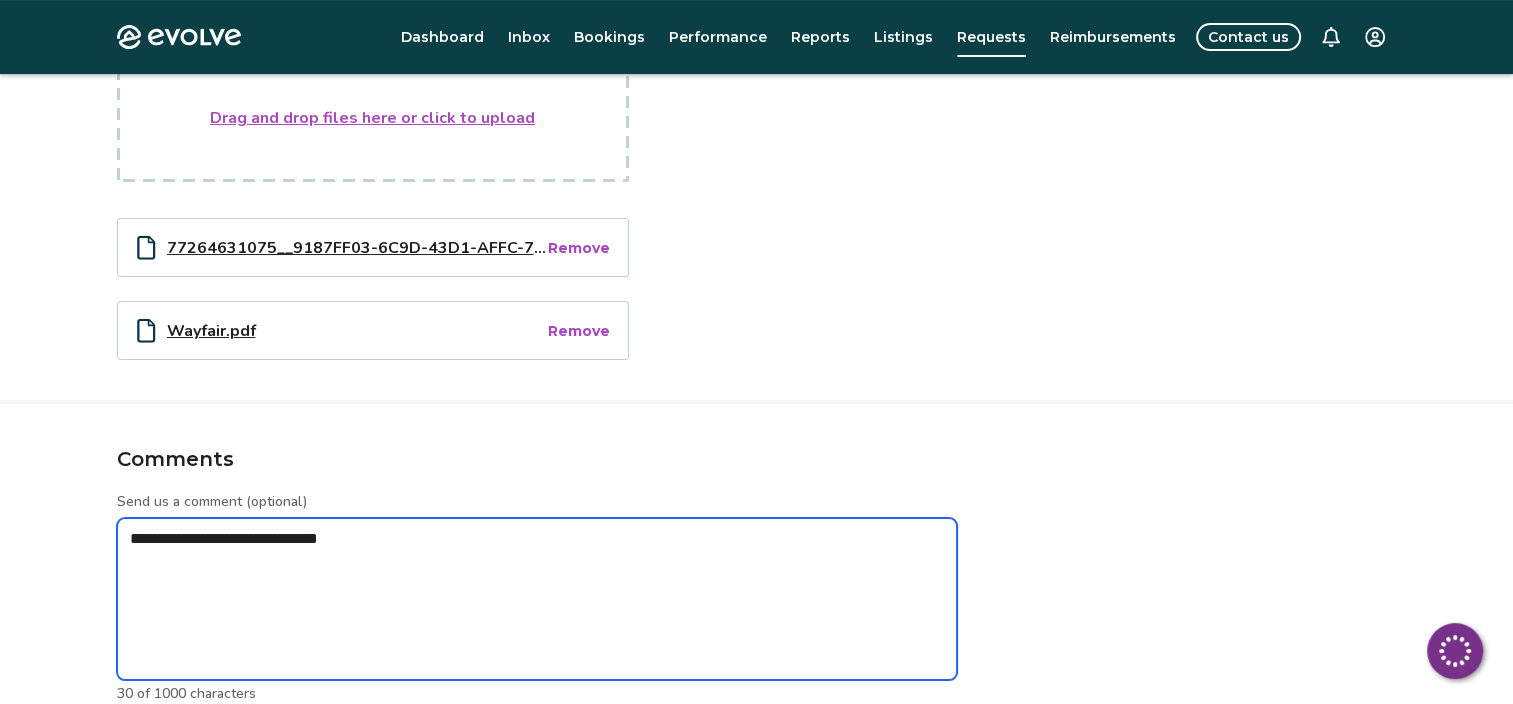 type on "*" 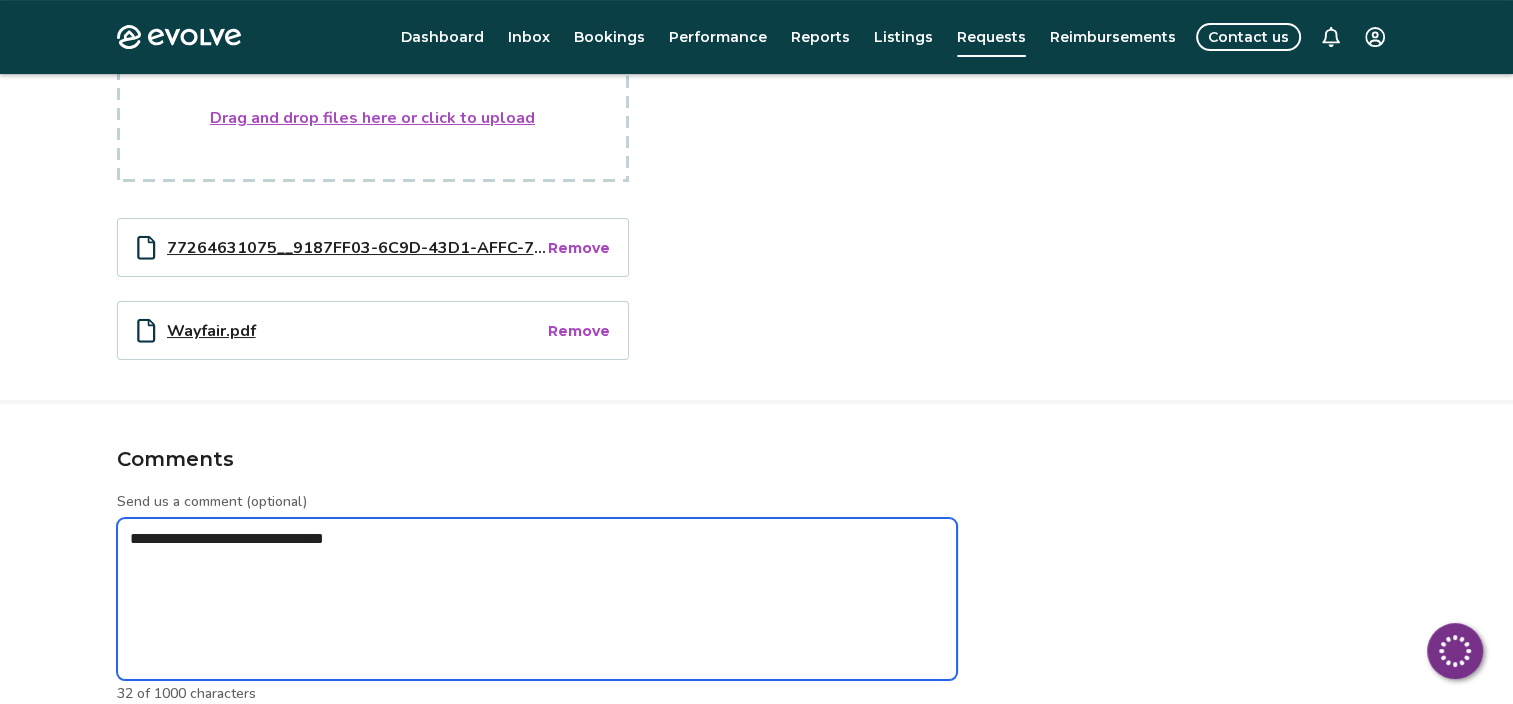 type on "*" 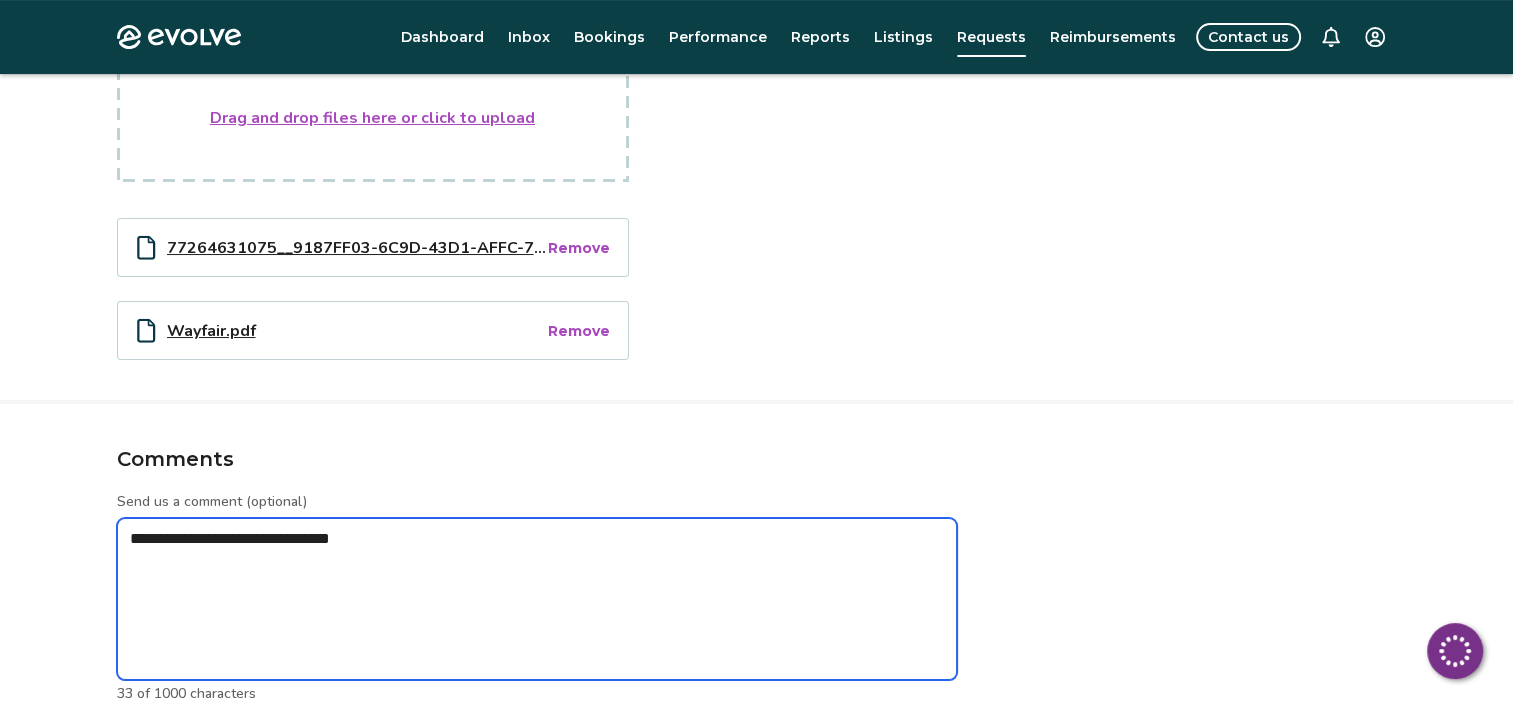 type on "*" 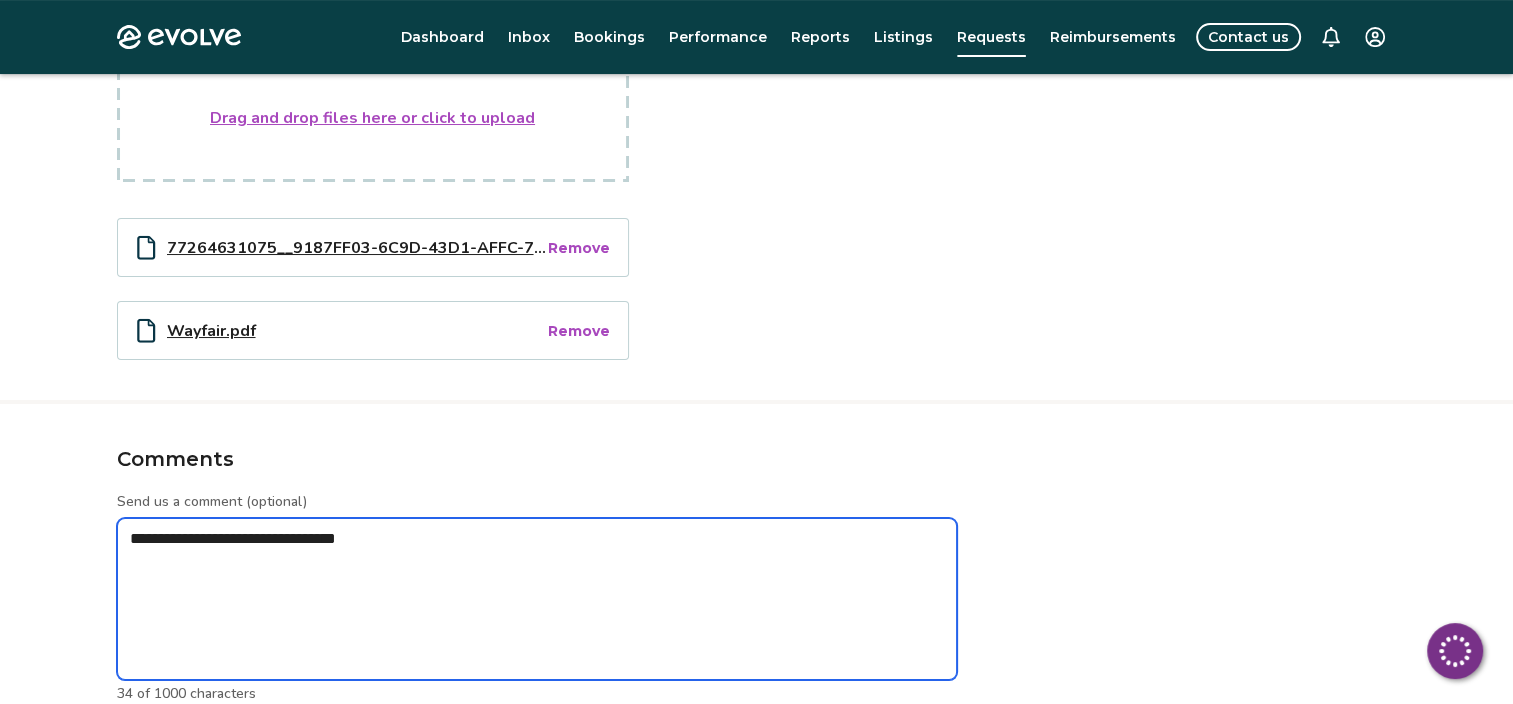 type on "*" 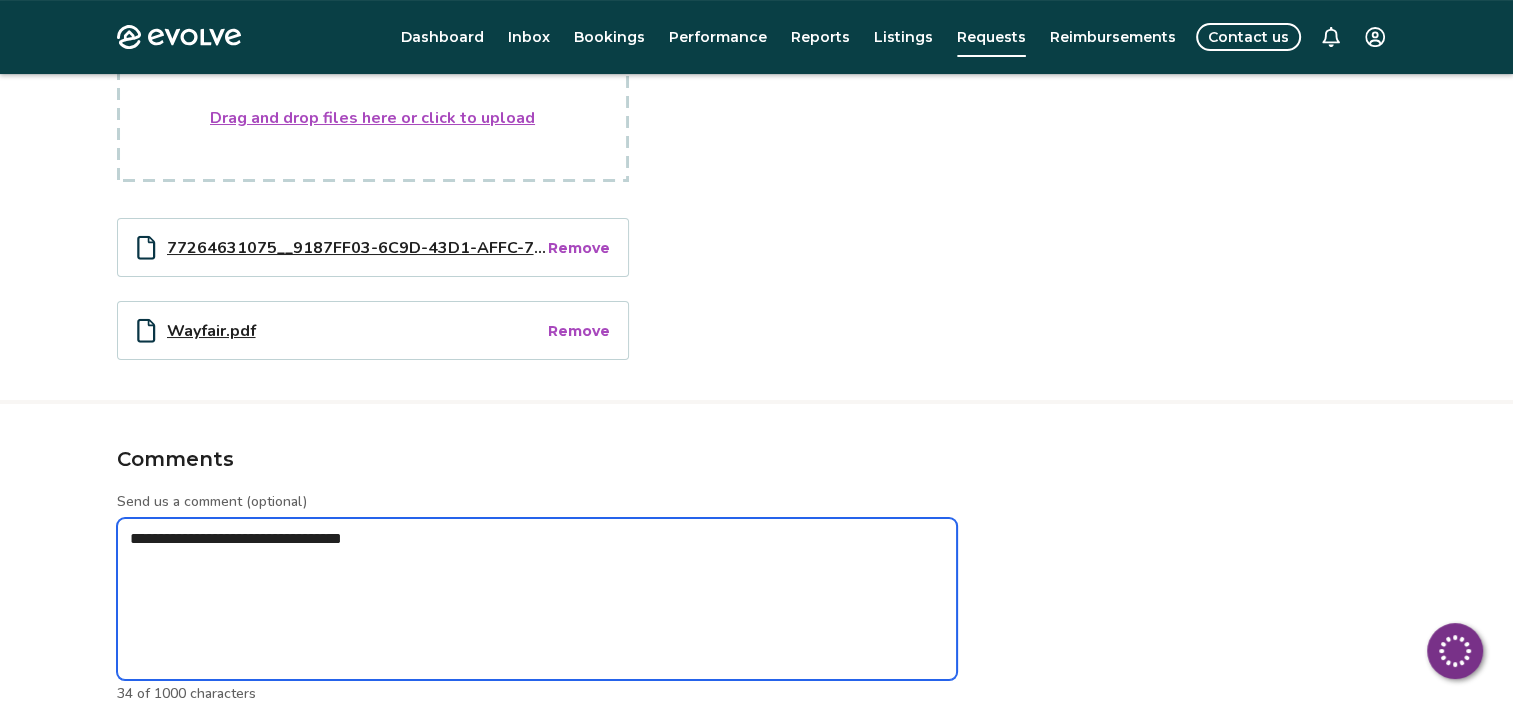 type on "*" 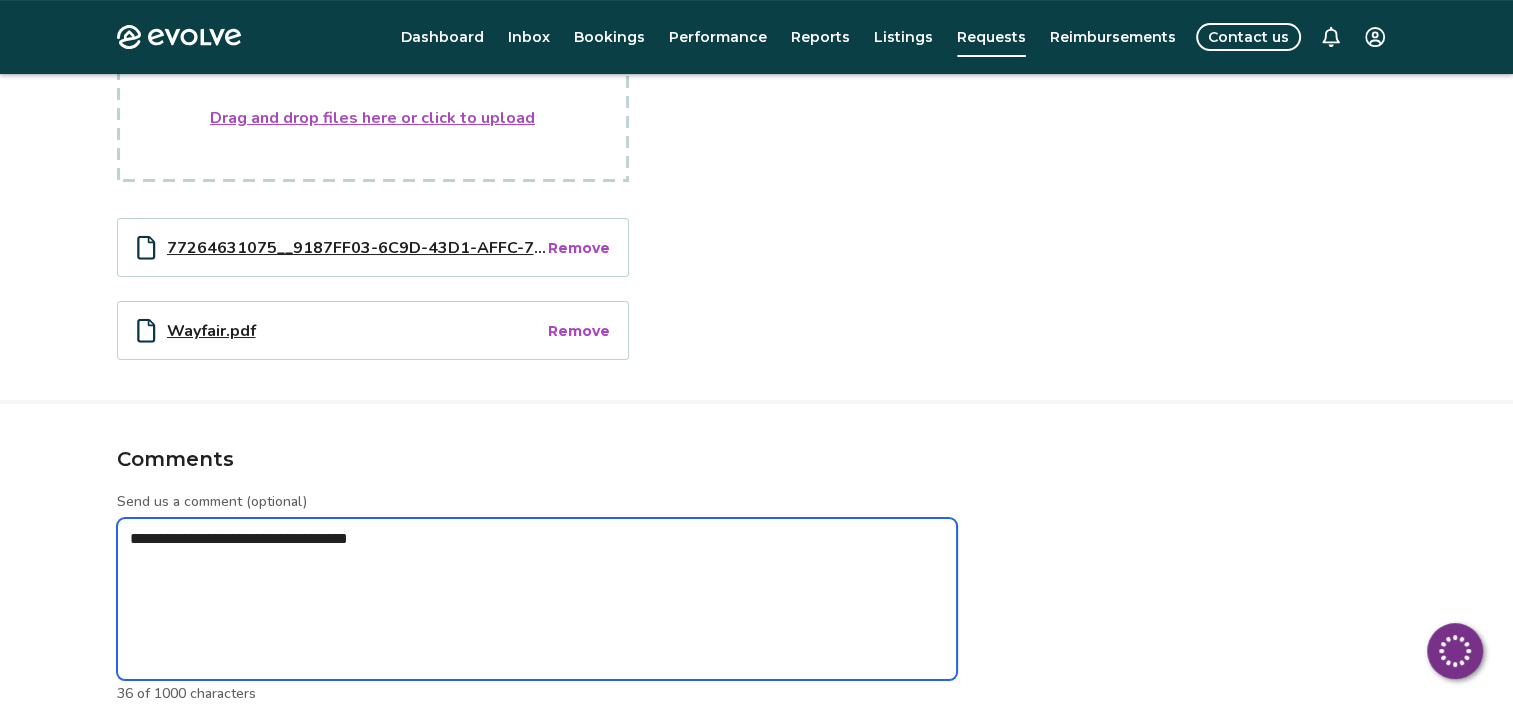 type on "*" 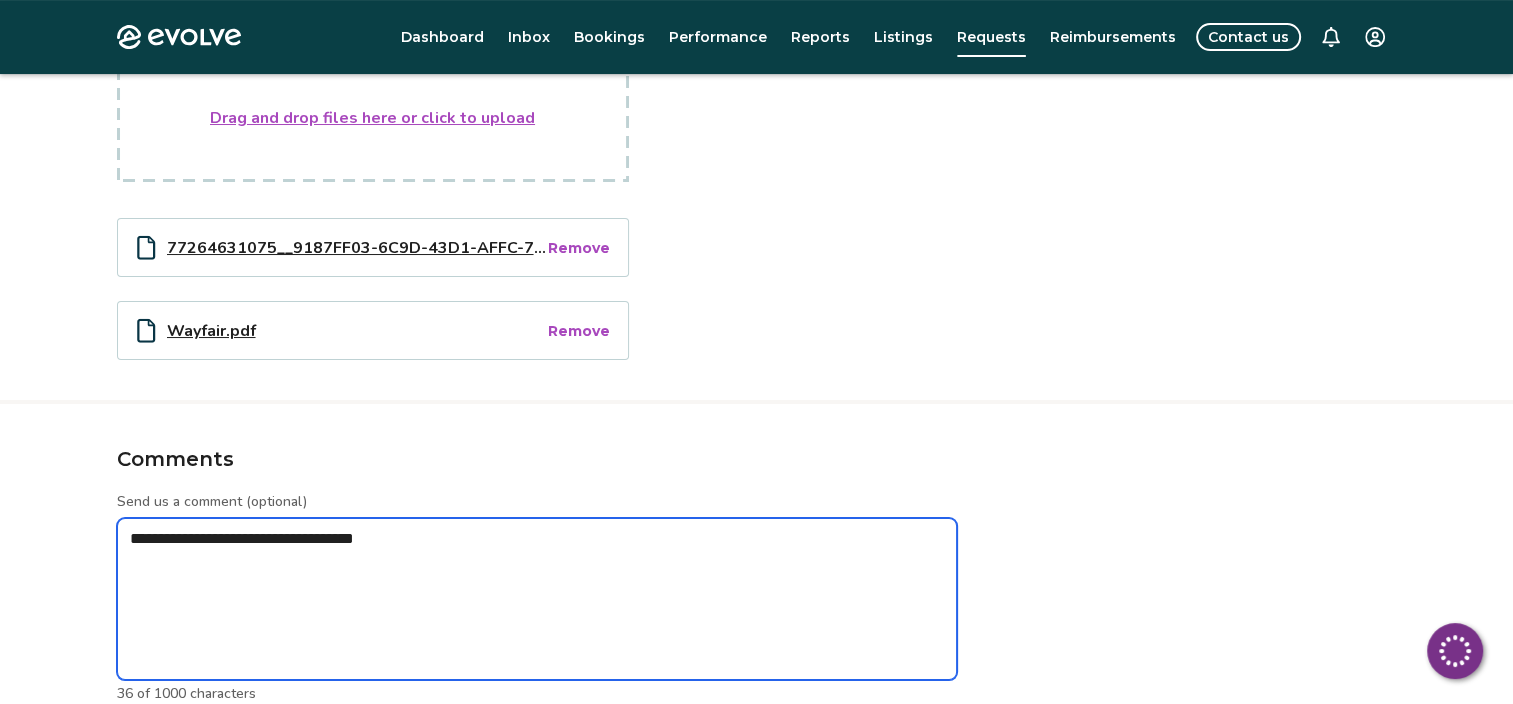 type on "*" 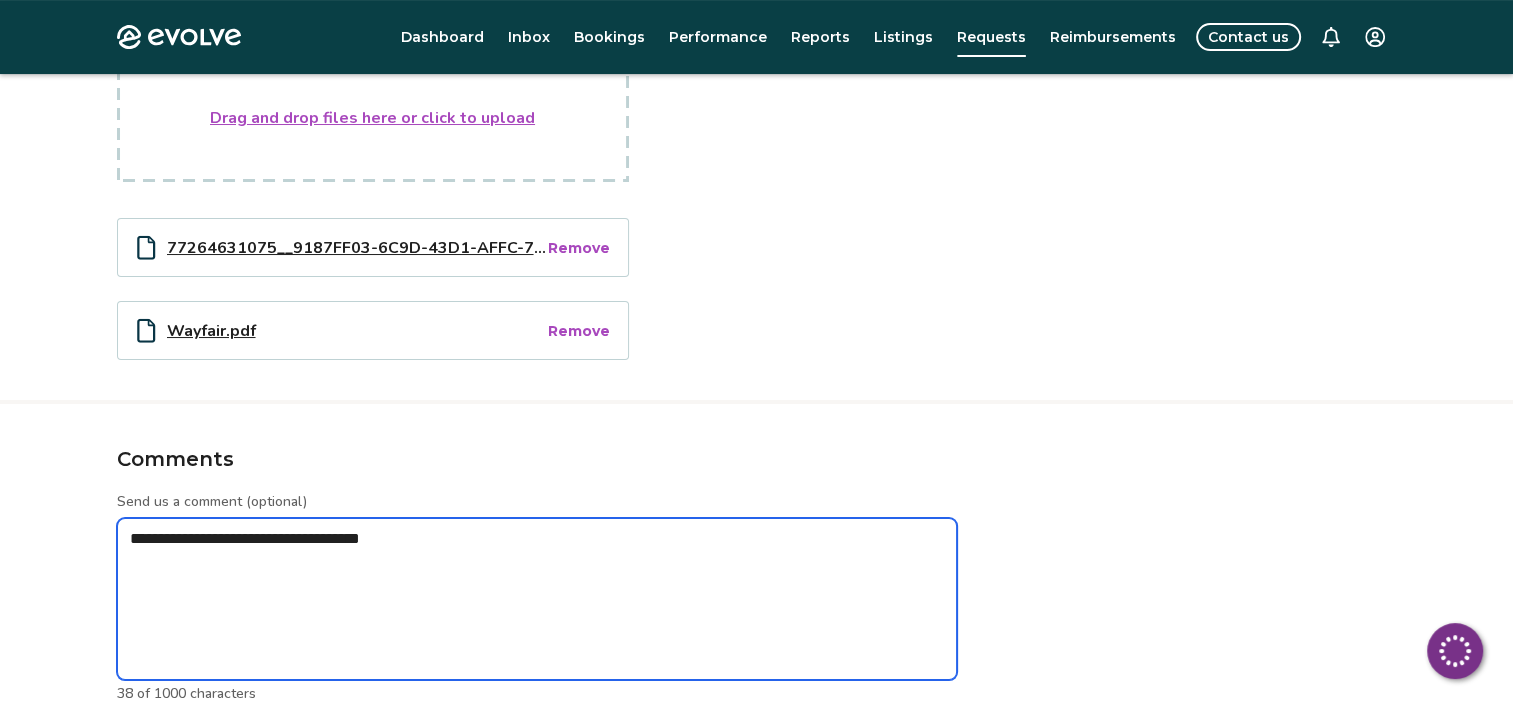 type on "*" 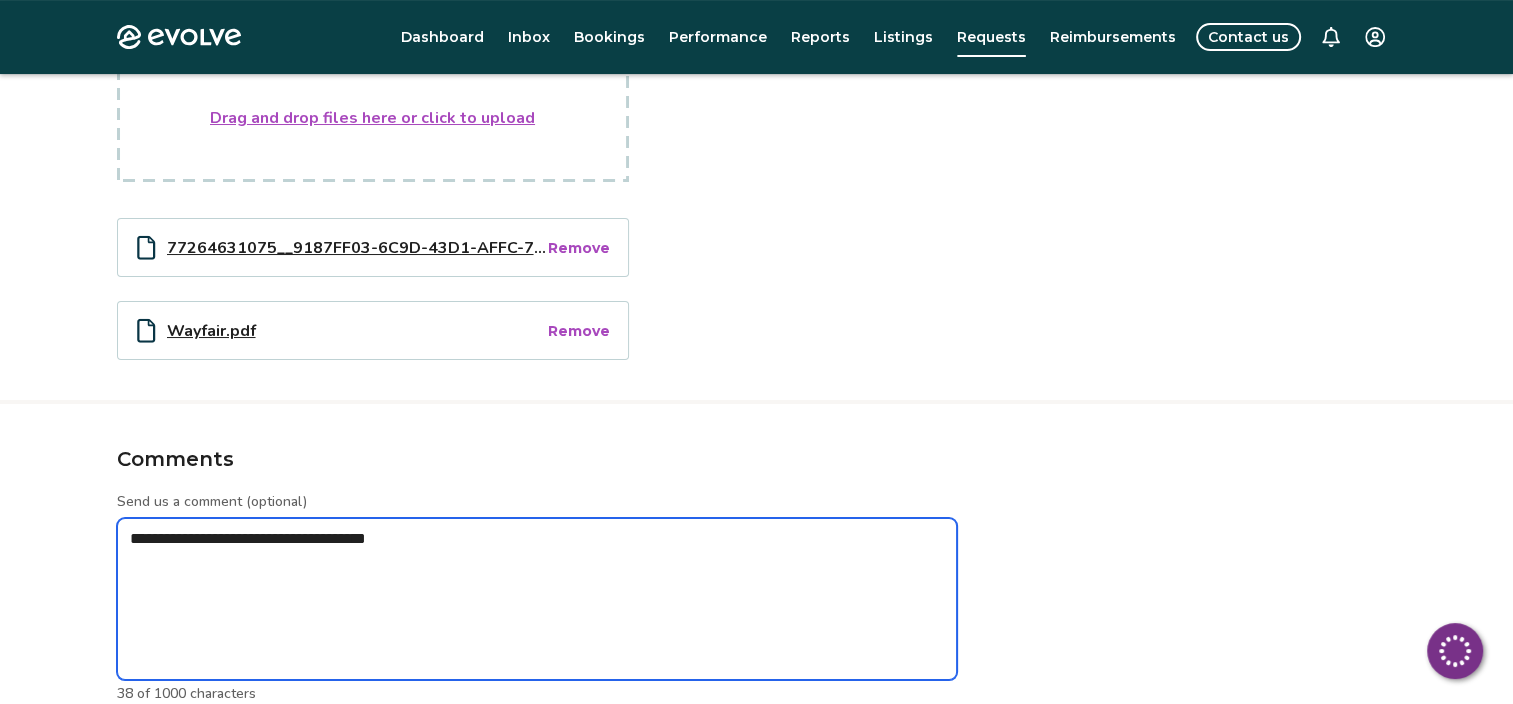 type on "*" 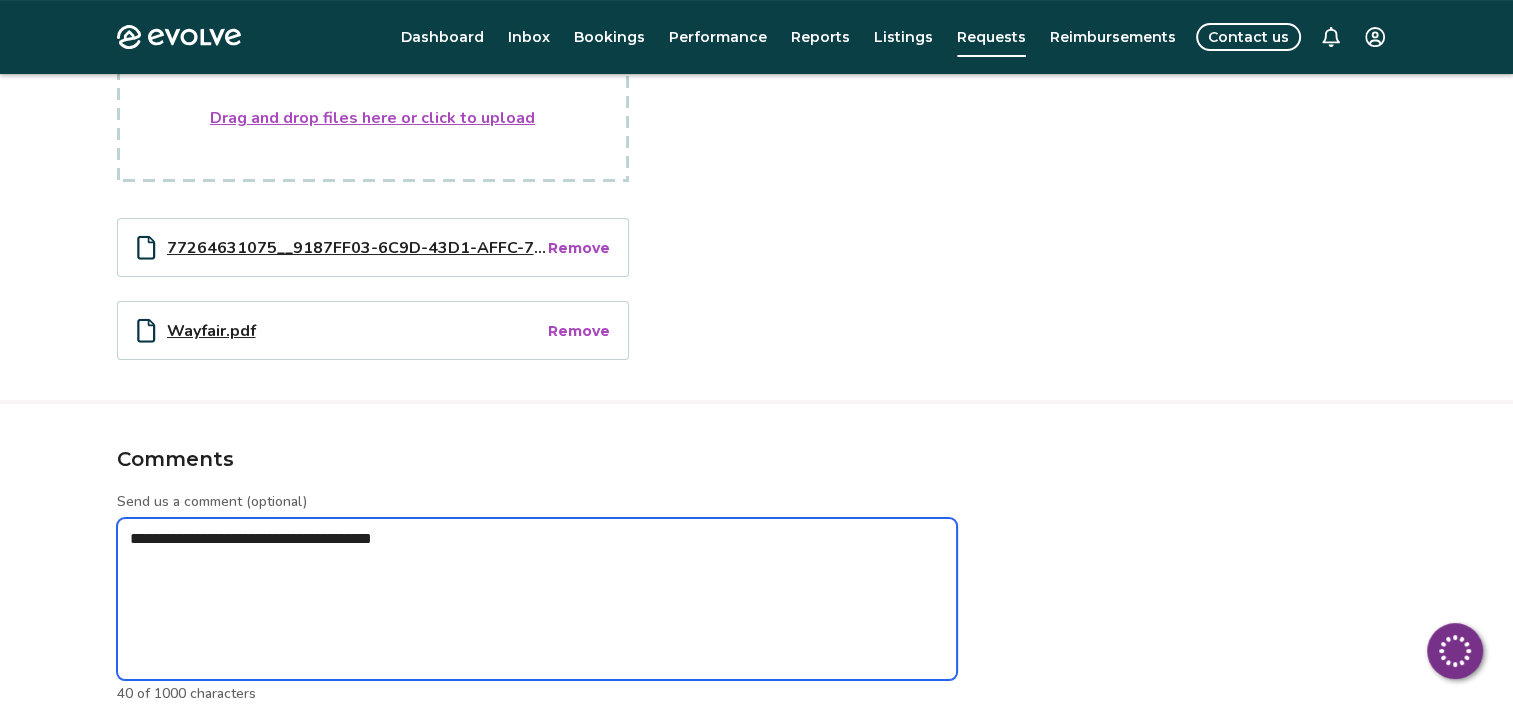 type on "*" 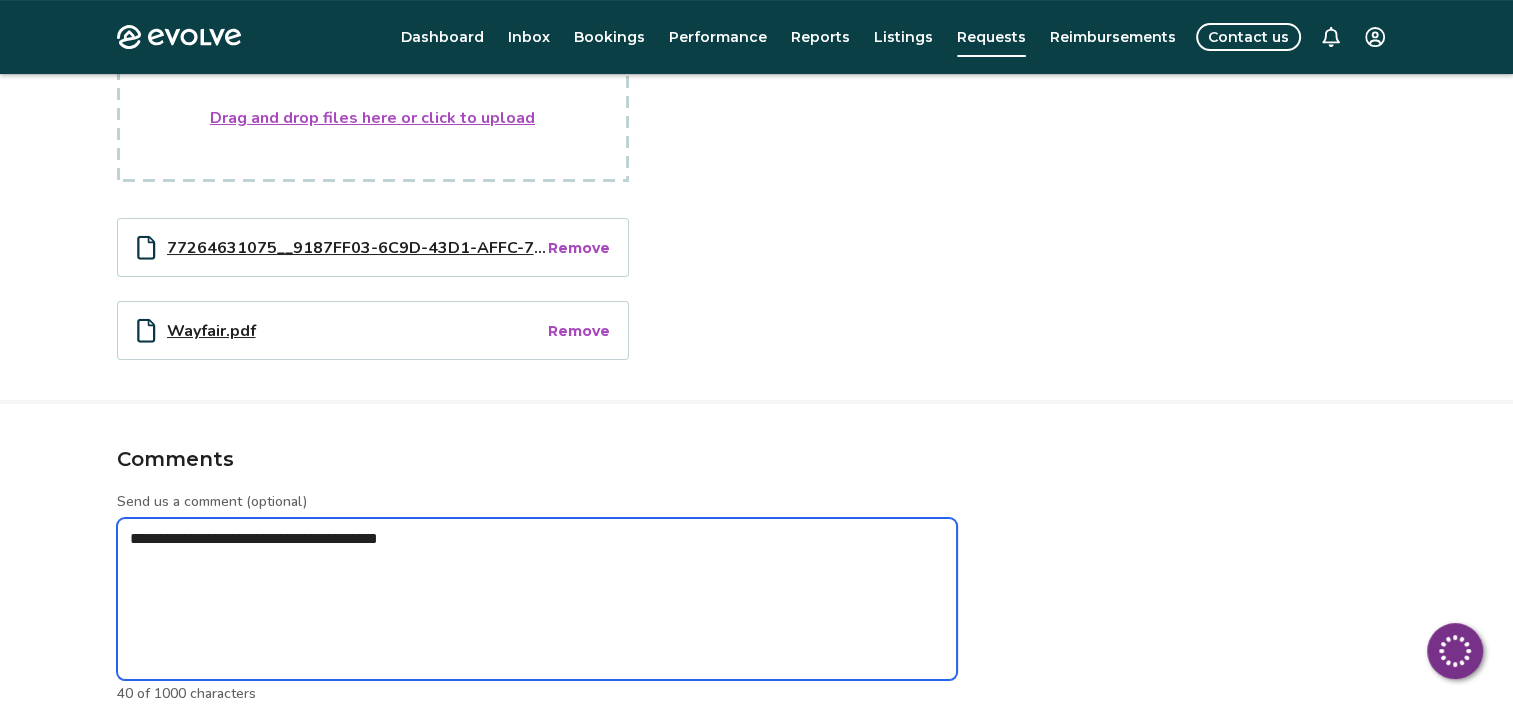 type on "*" 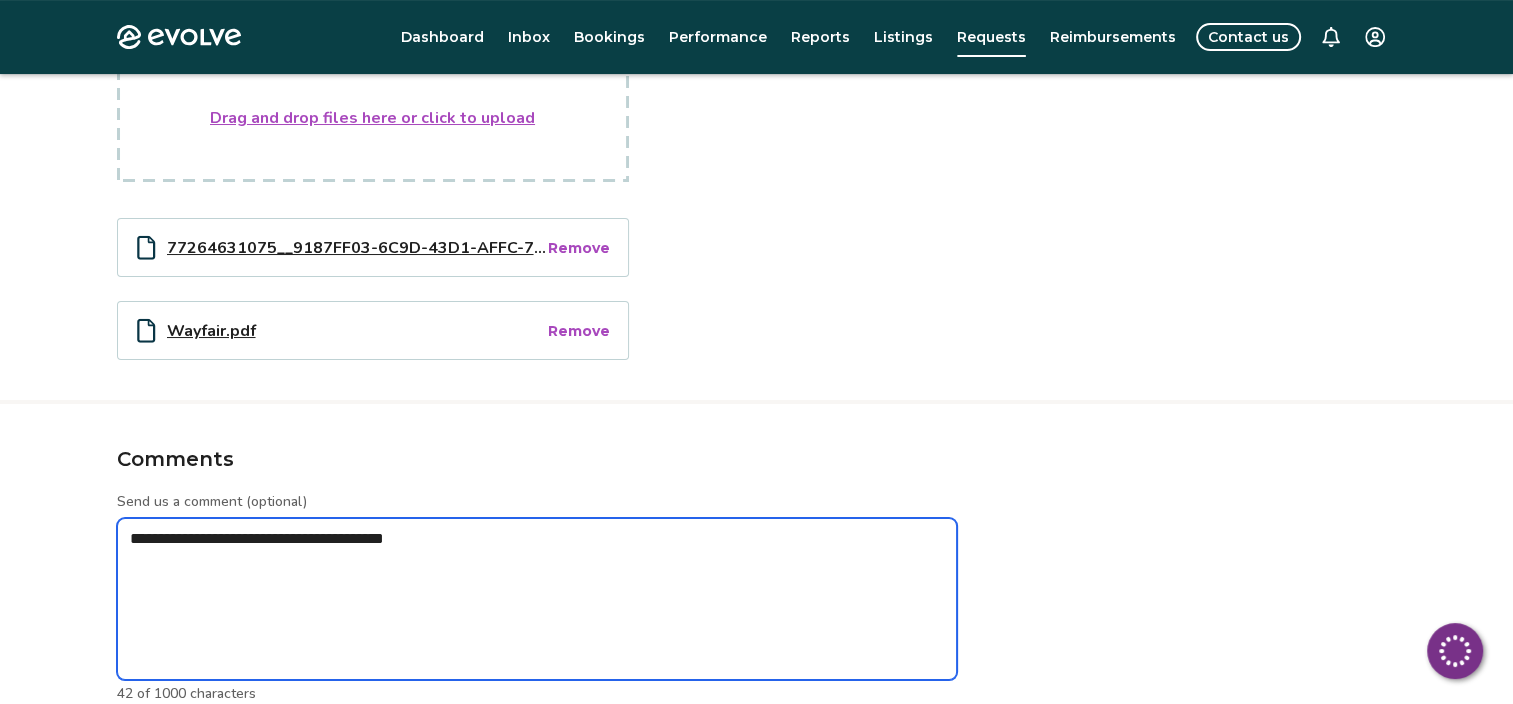 type on "*" 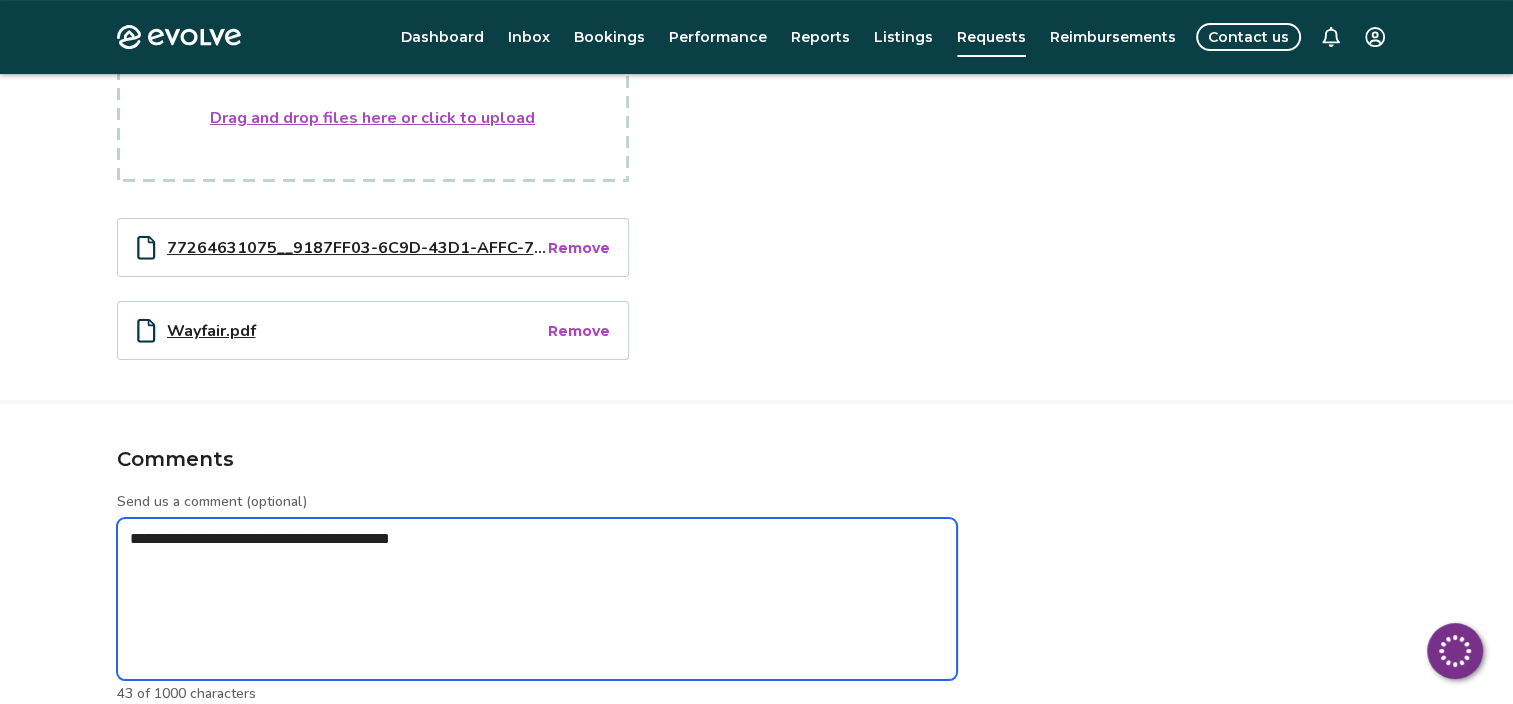 type on "*" 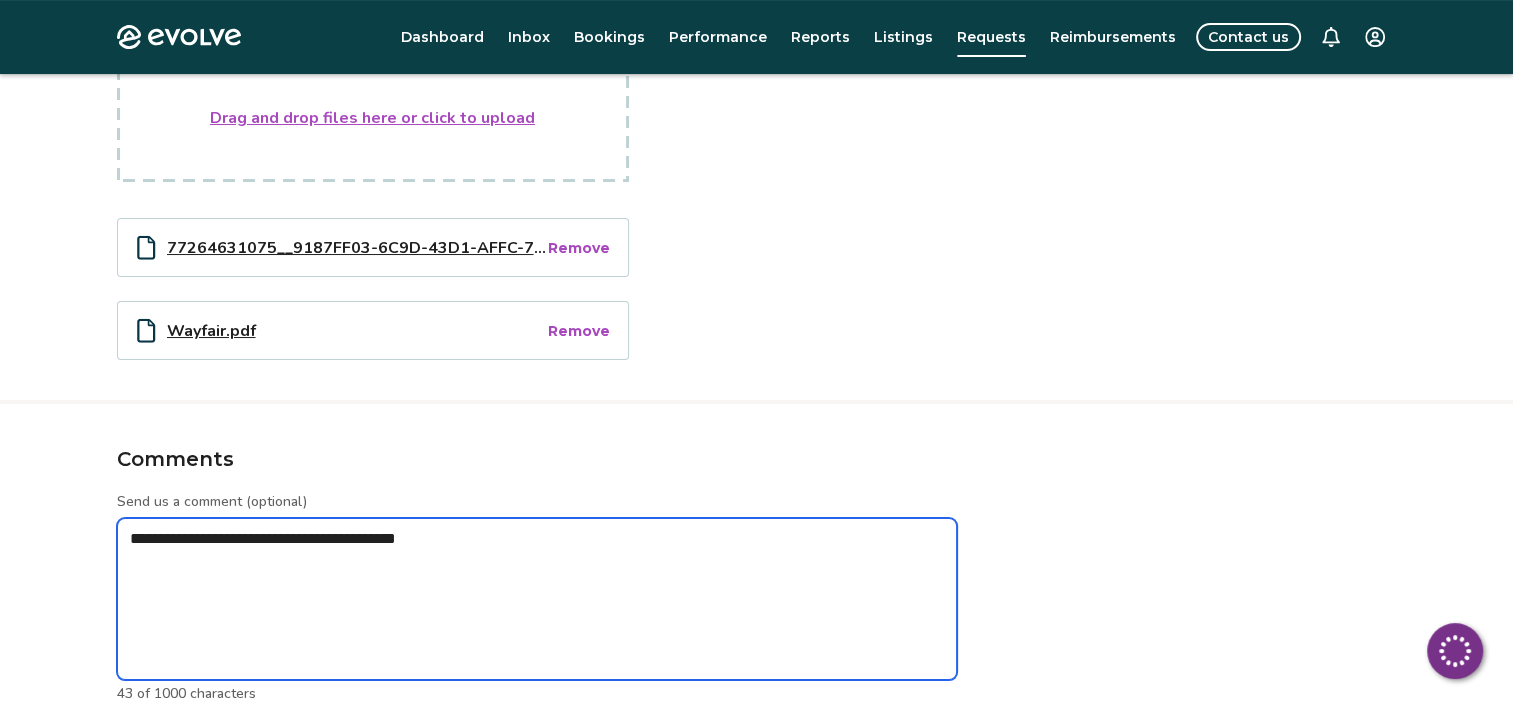 type on "*" 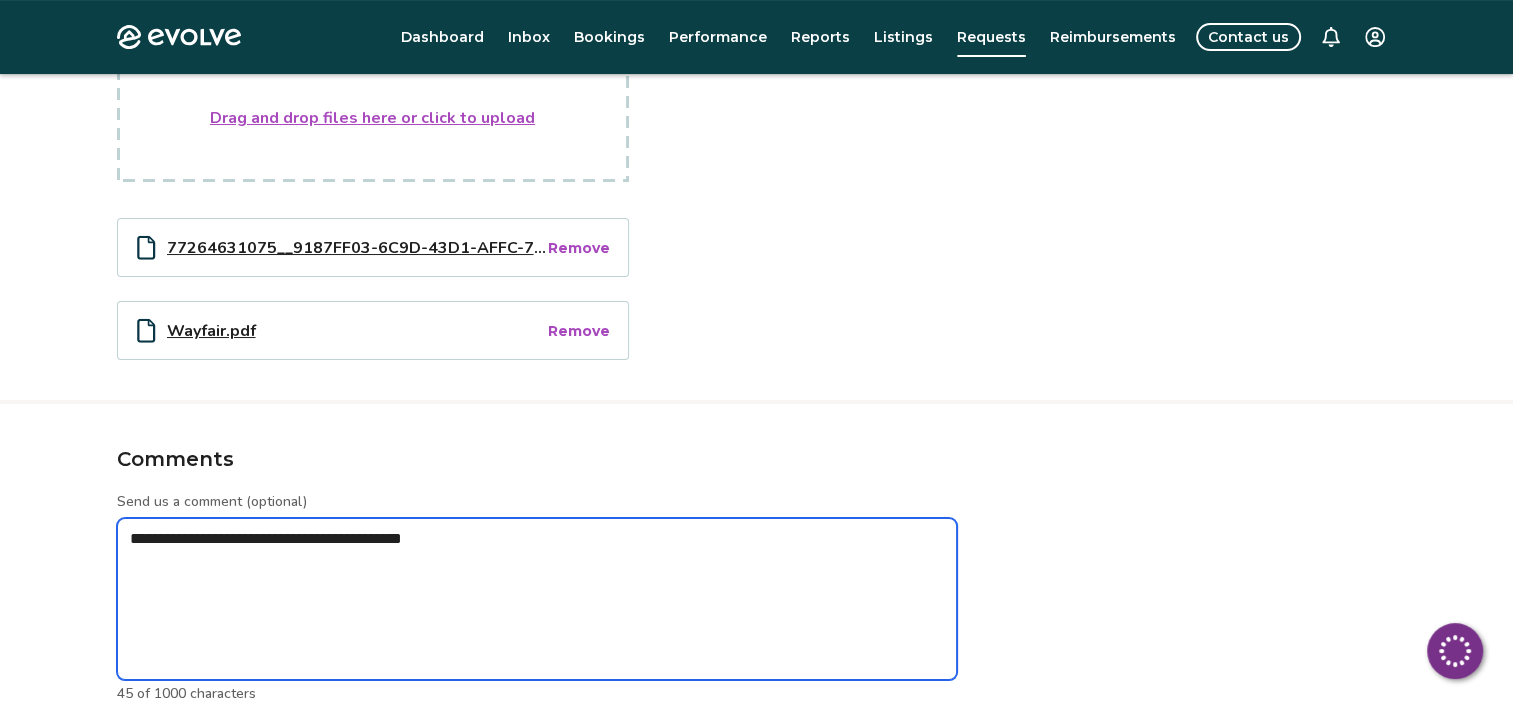 type on "*" 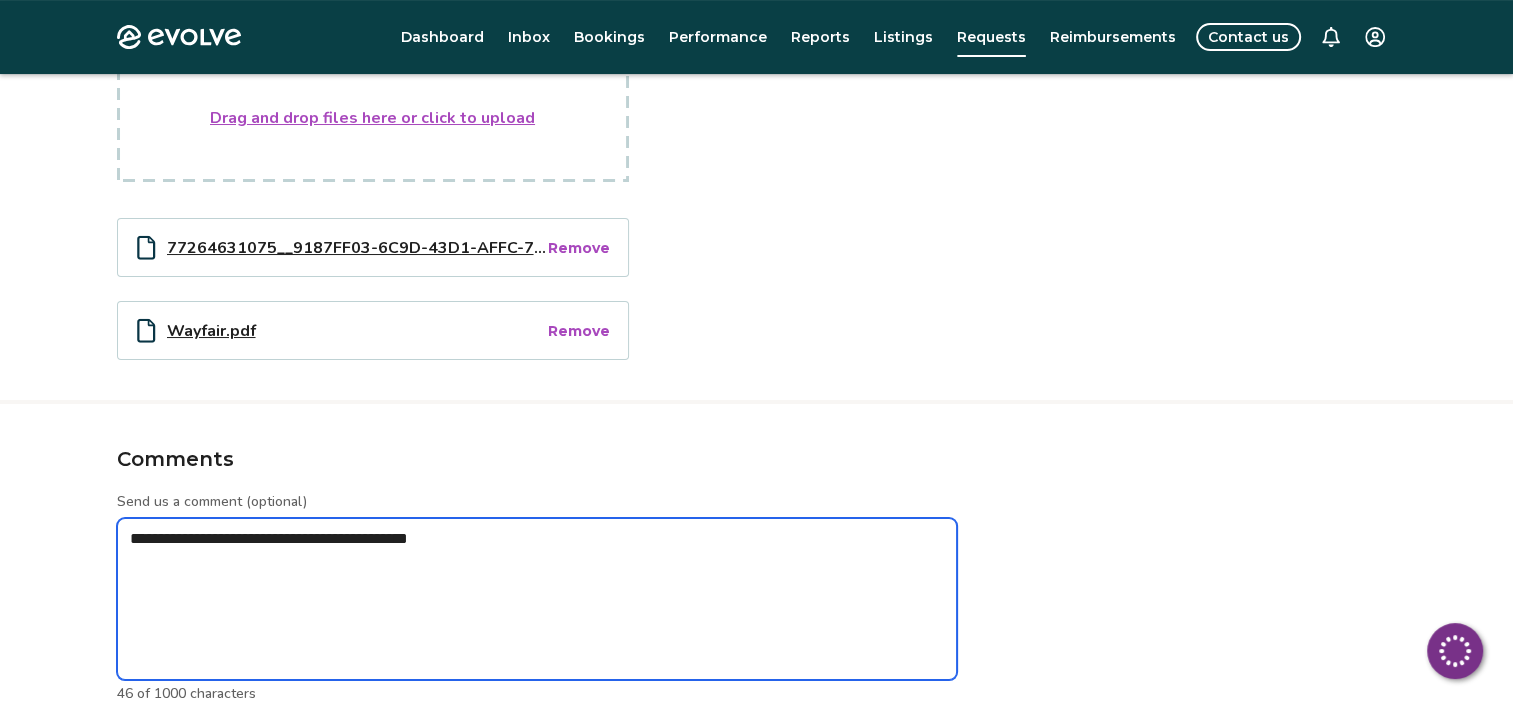 type on "*" 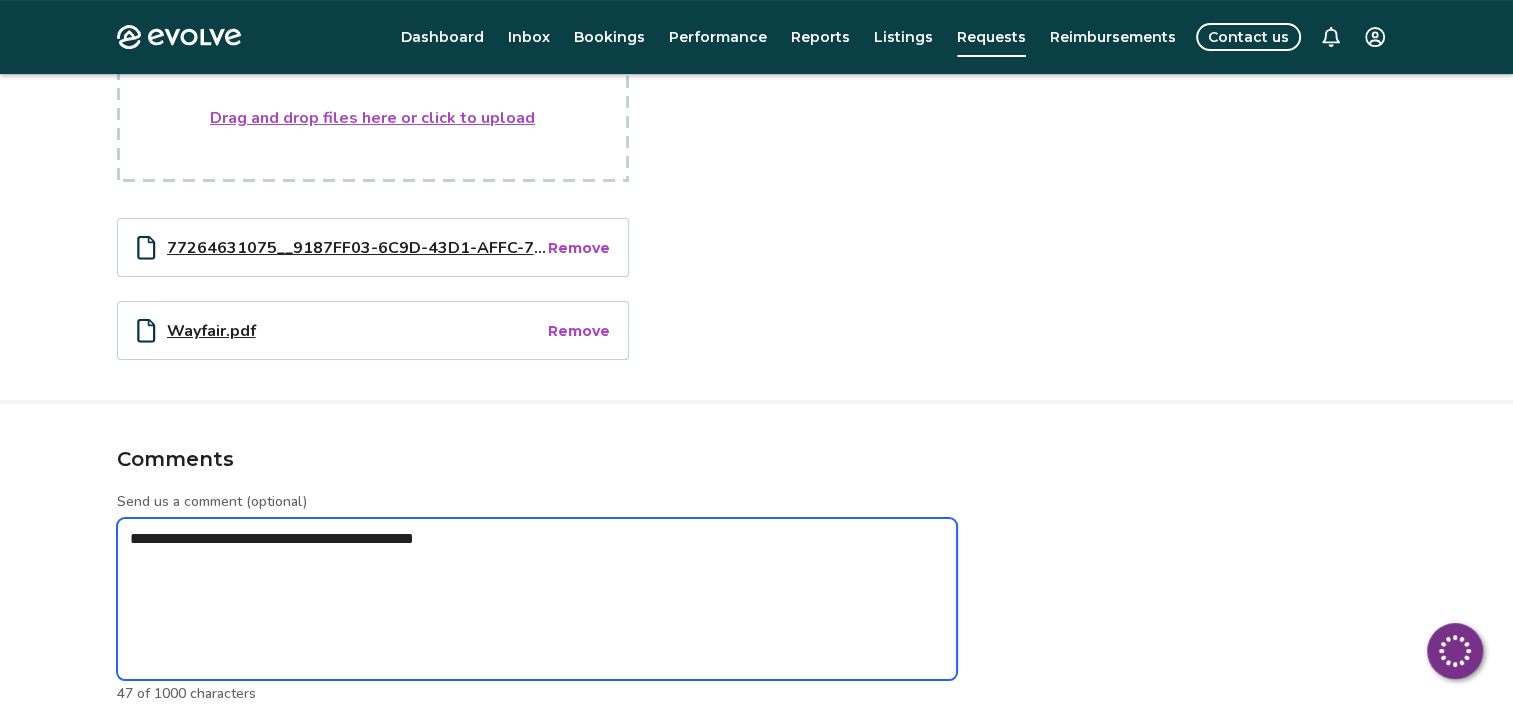 type on "*" 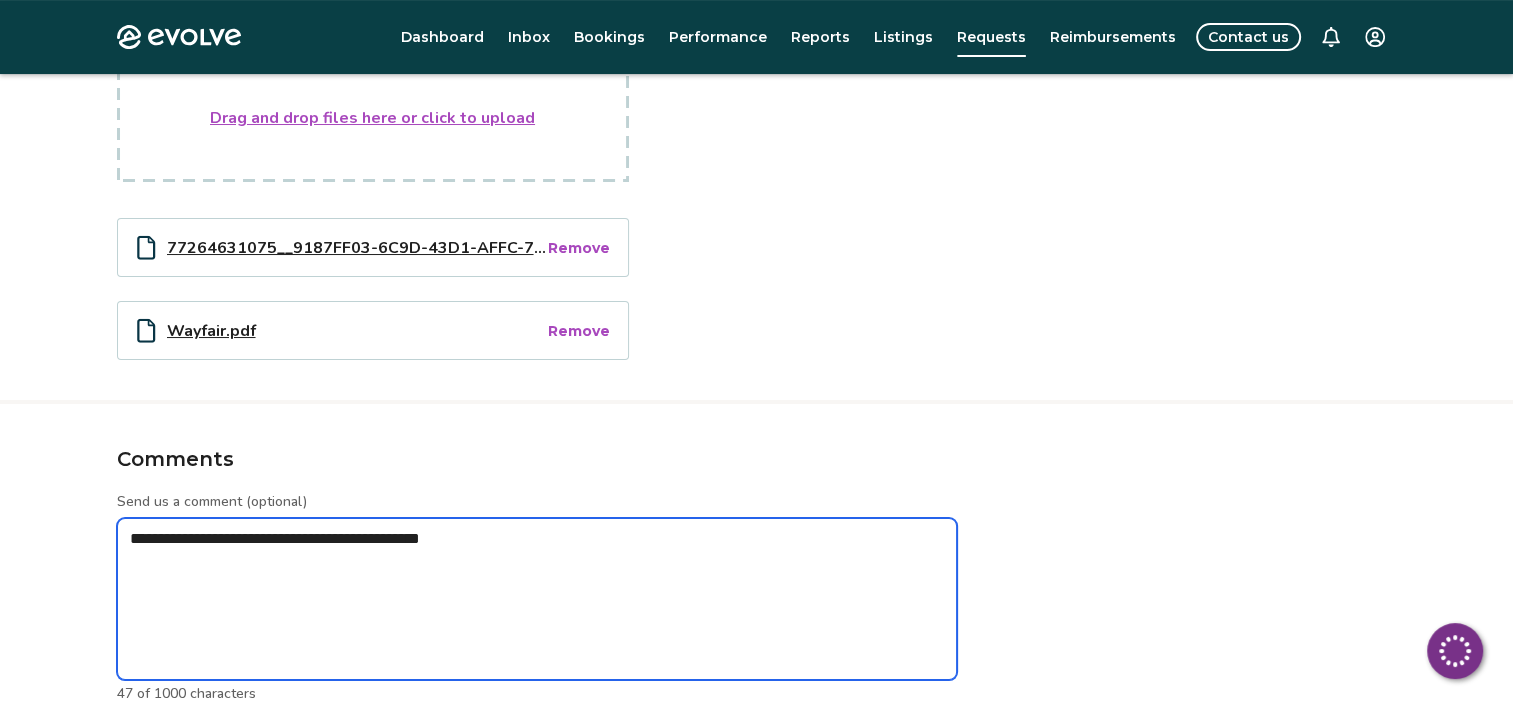 type on "*" 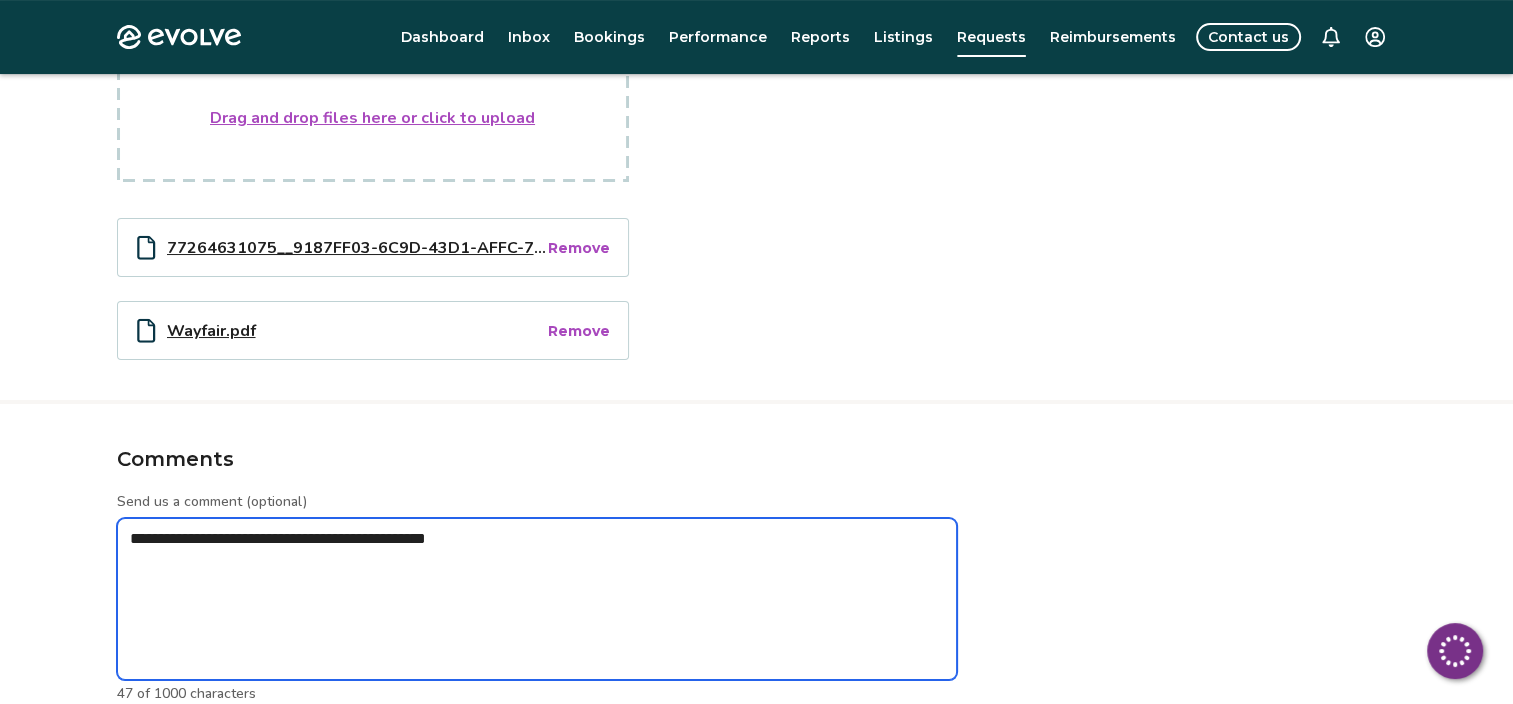 type on "*" 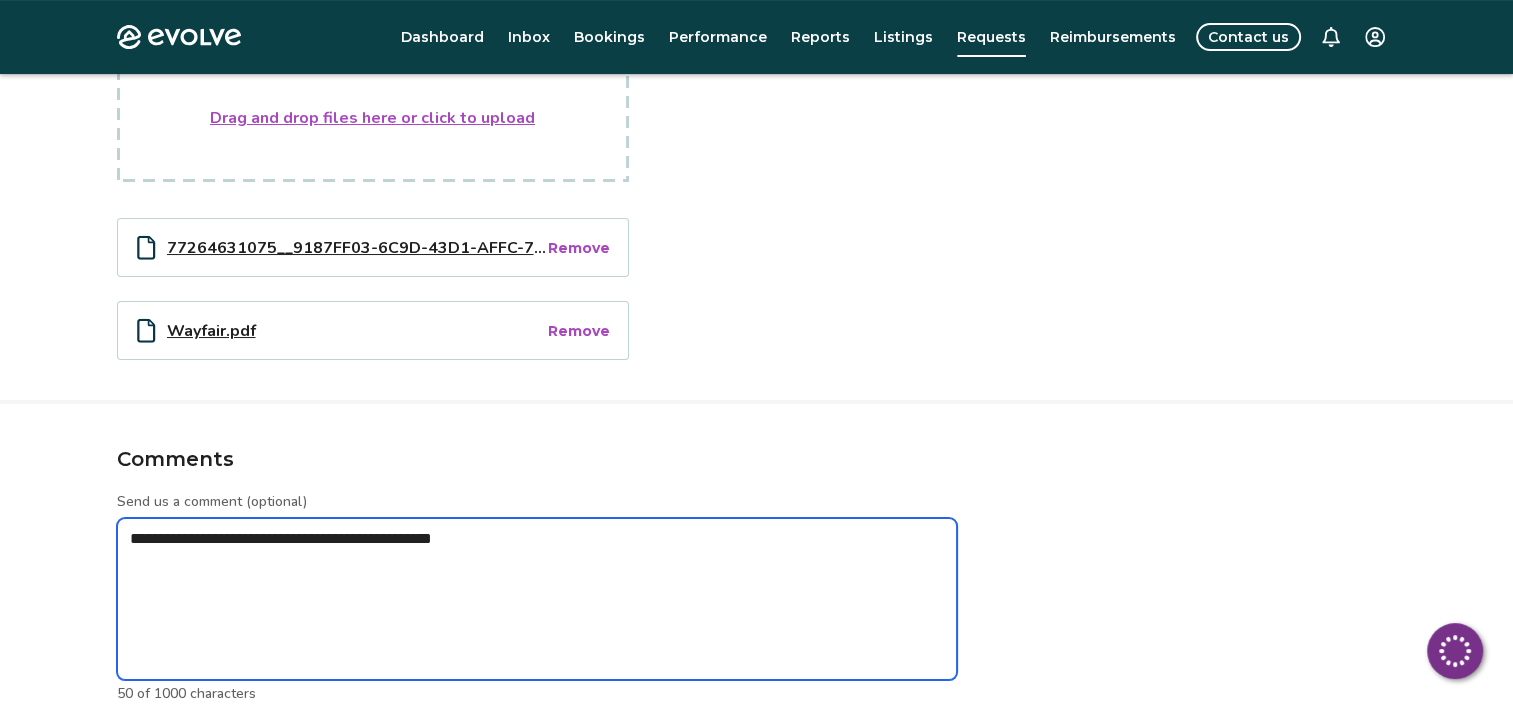 type on "*" 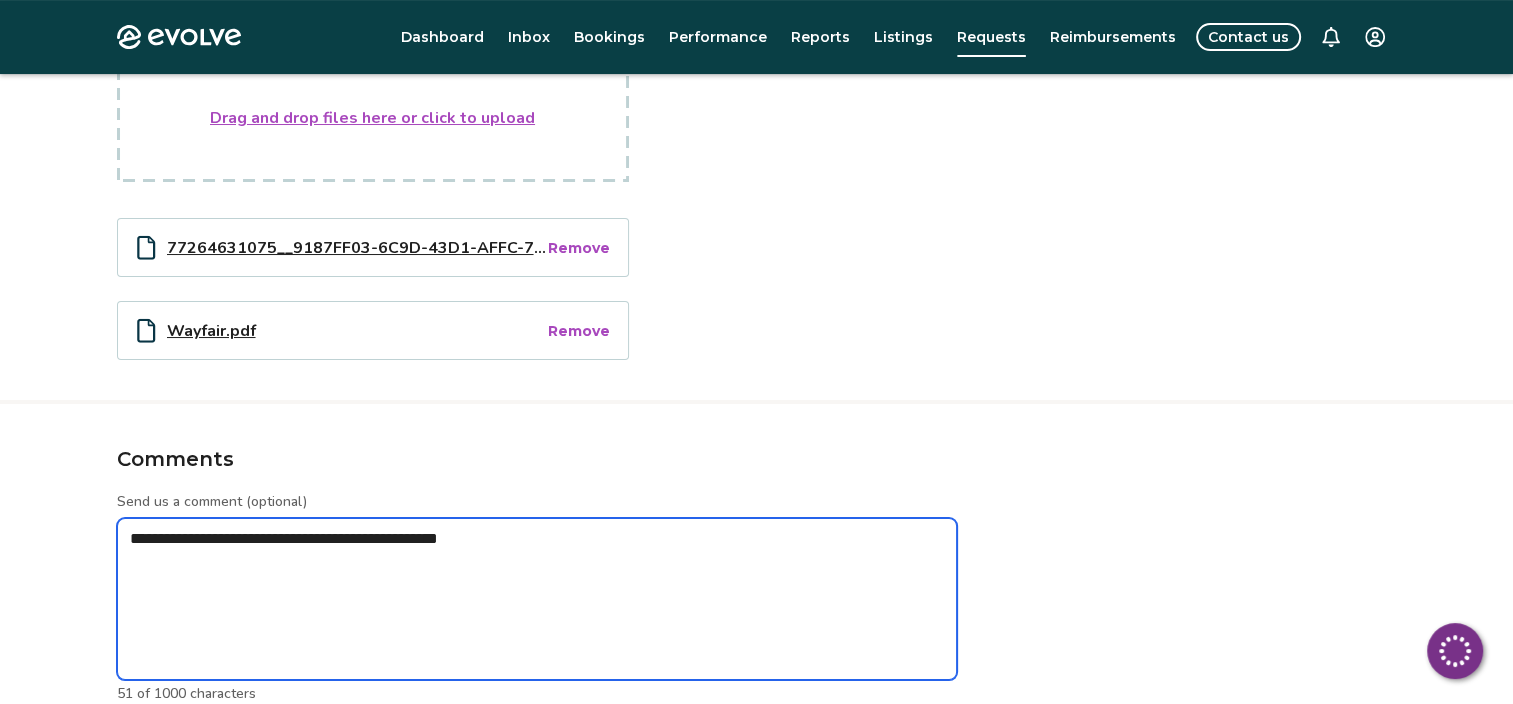 type on "*" 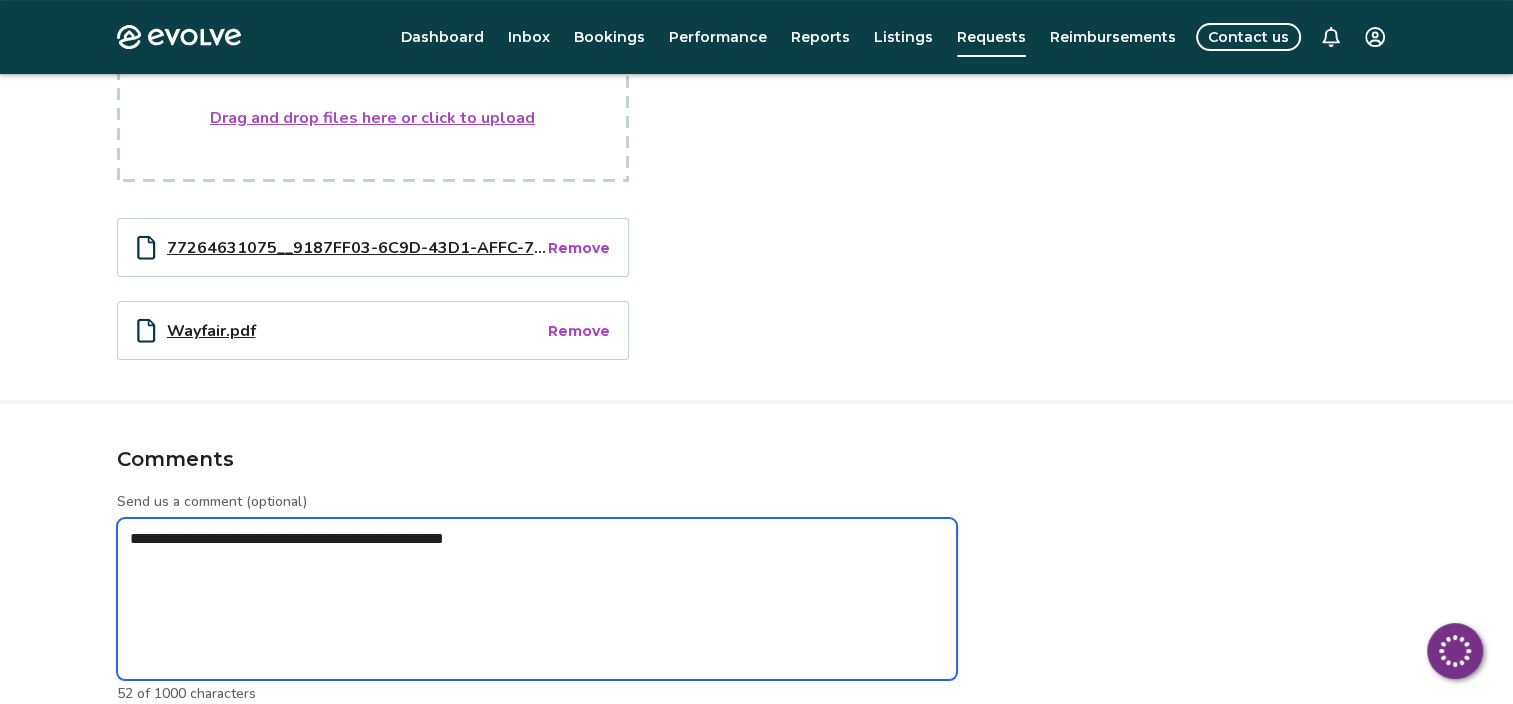 type on "*" 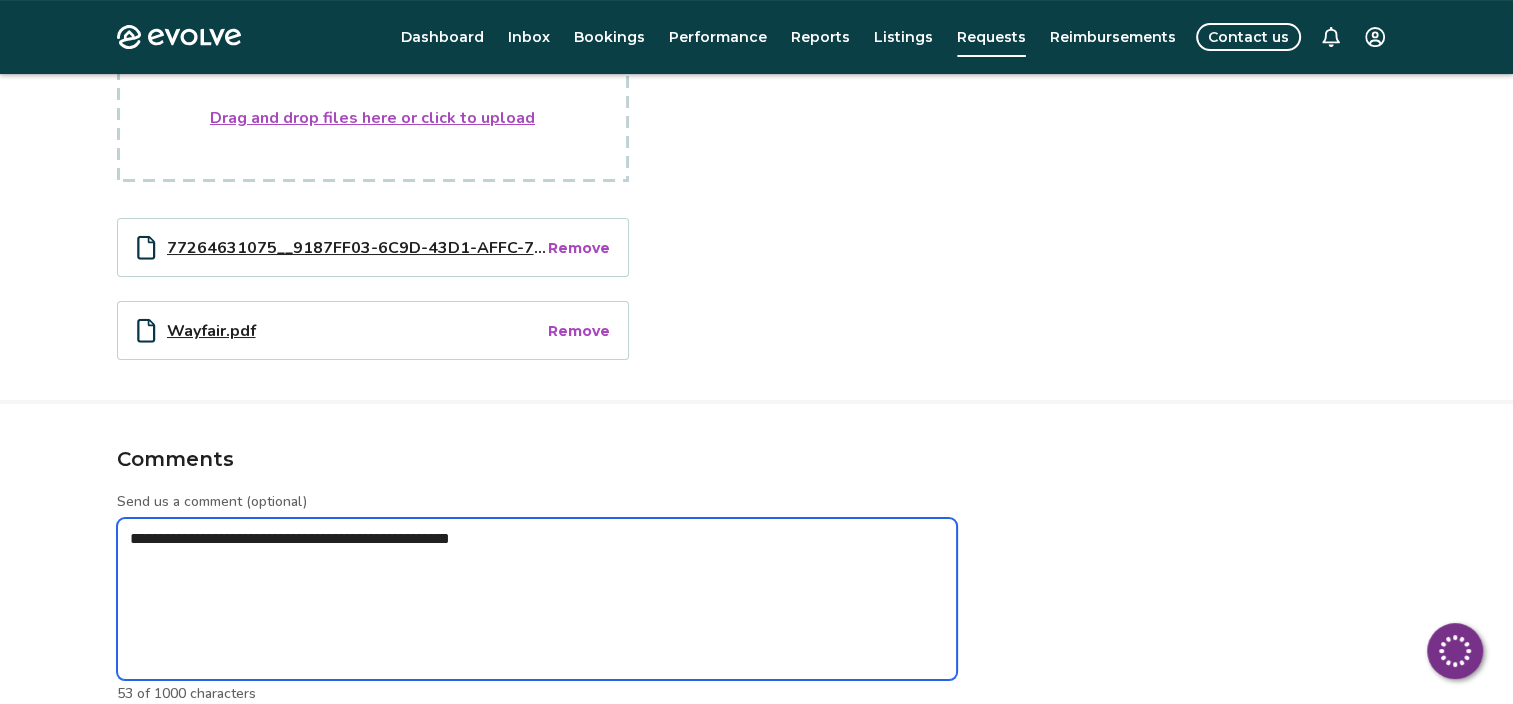 type on "*" 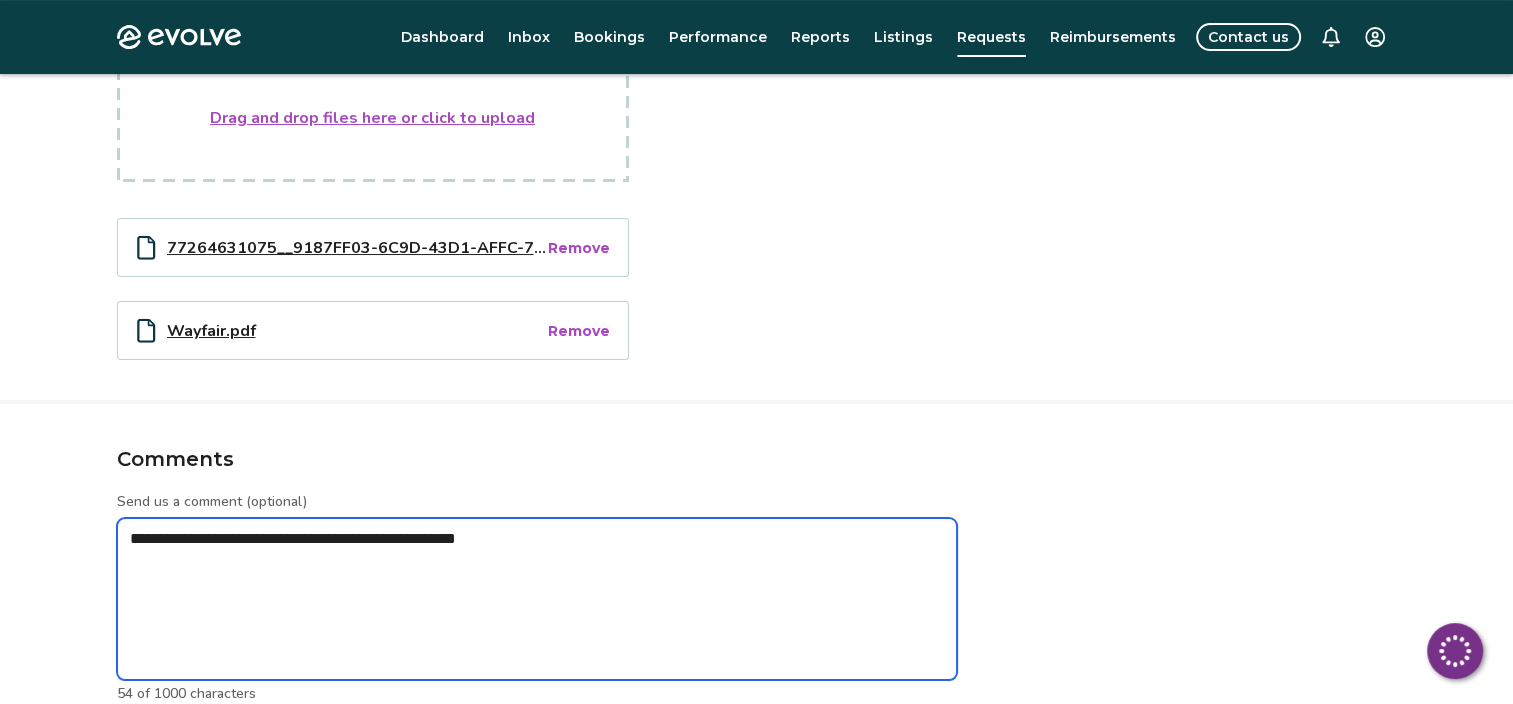 type on "*" 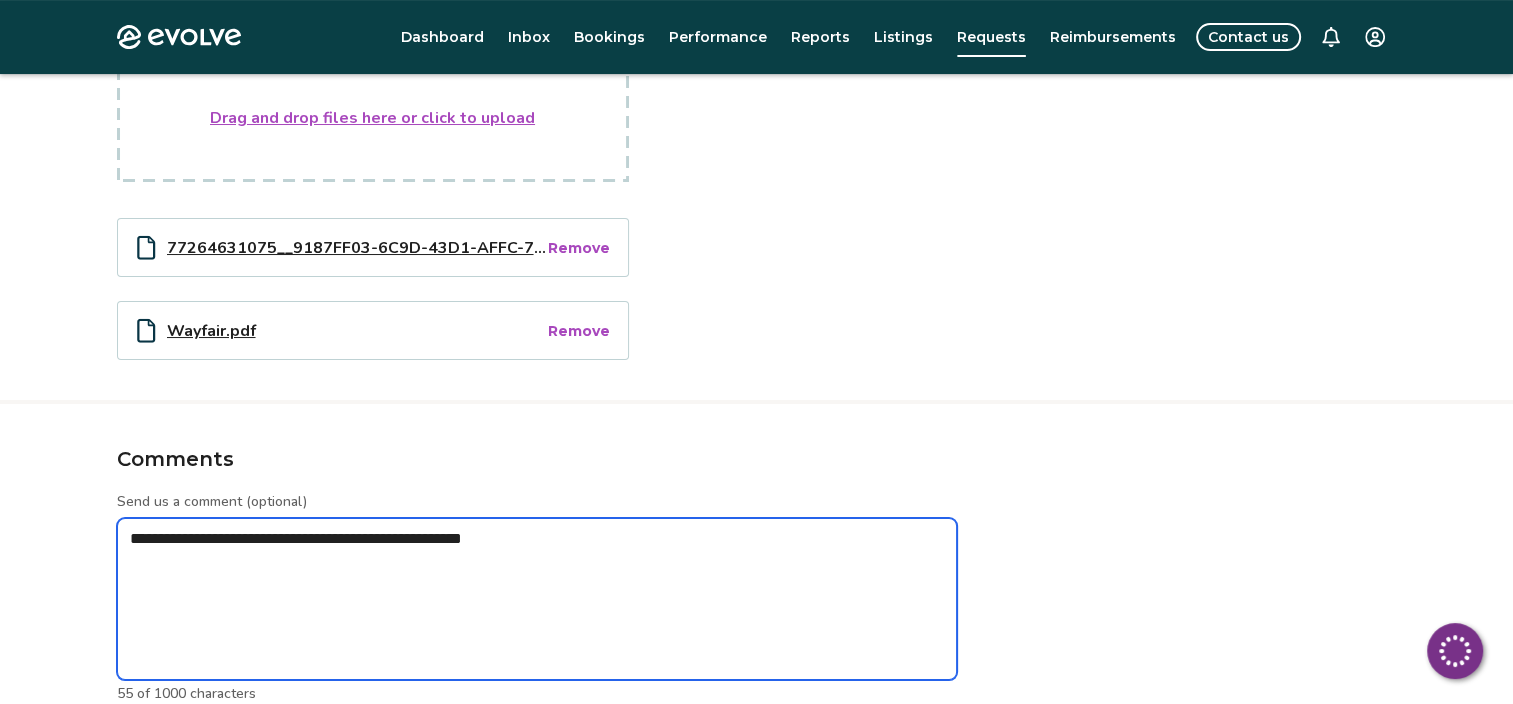 type on "*" 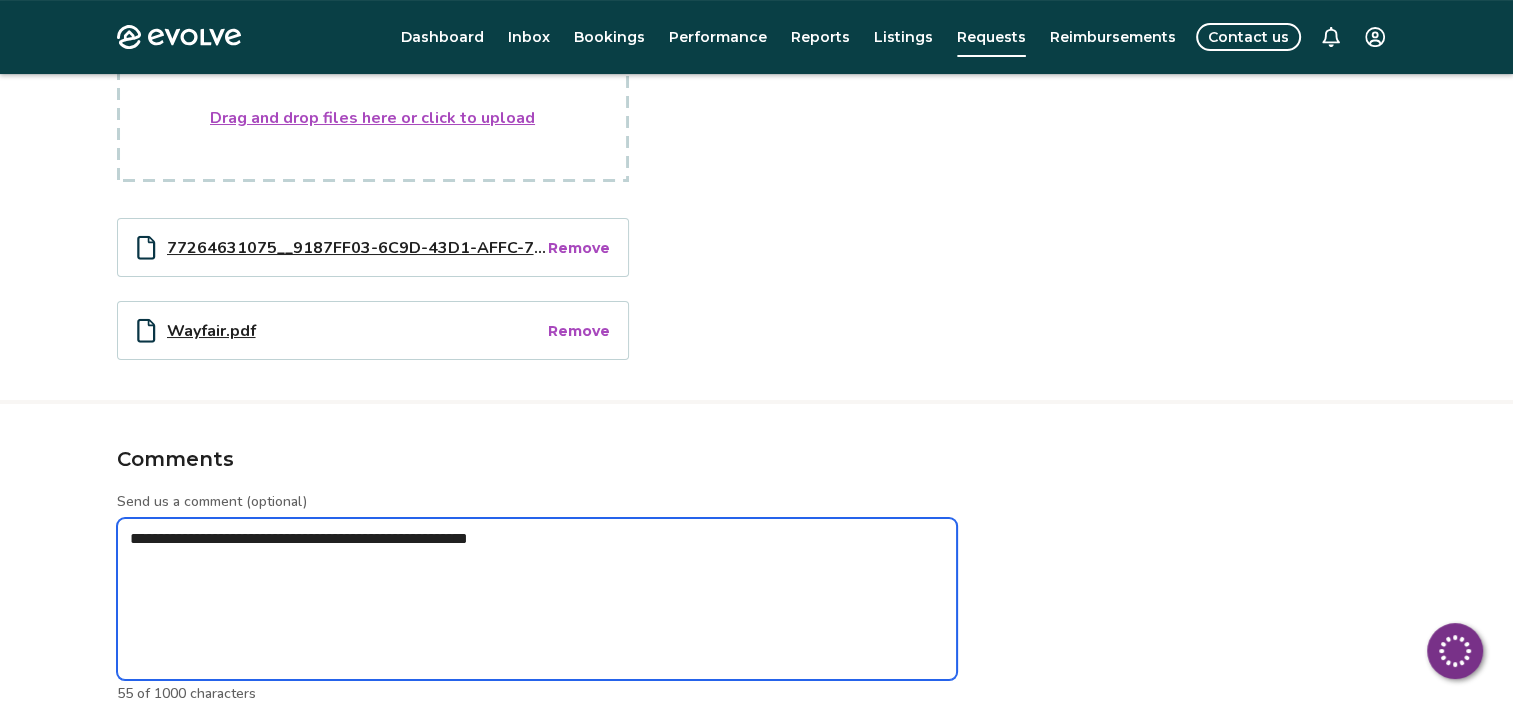 type on "*" 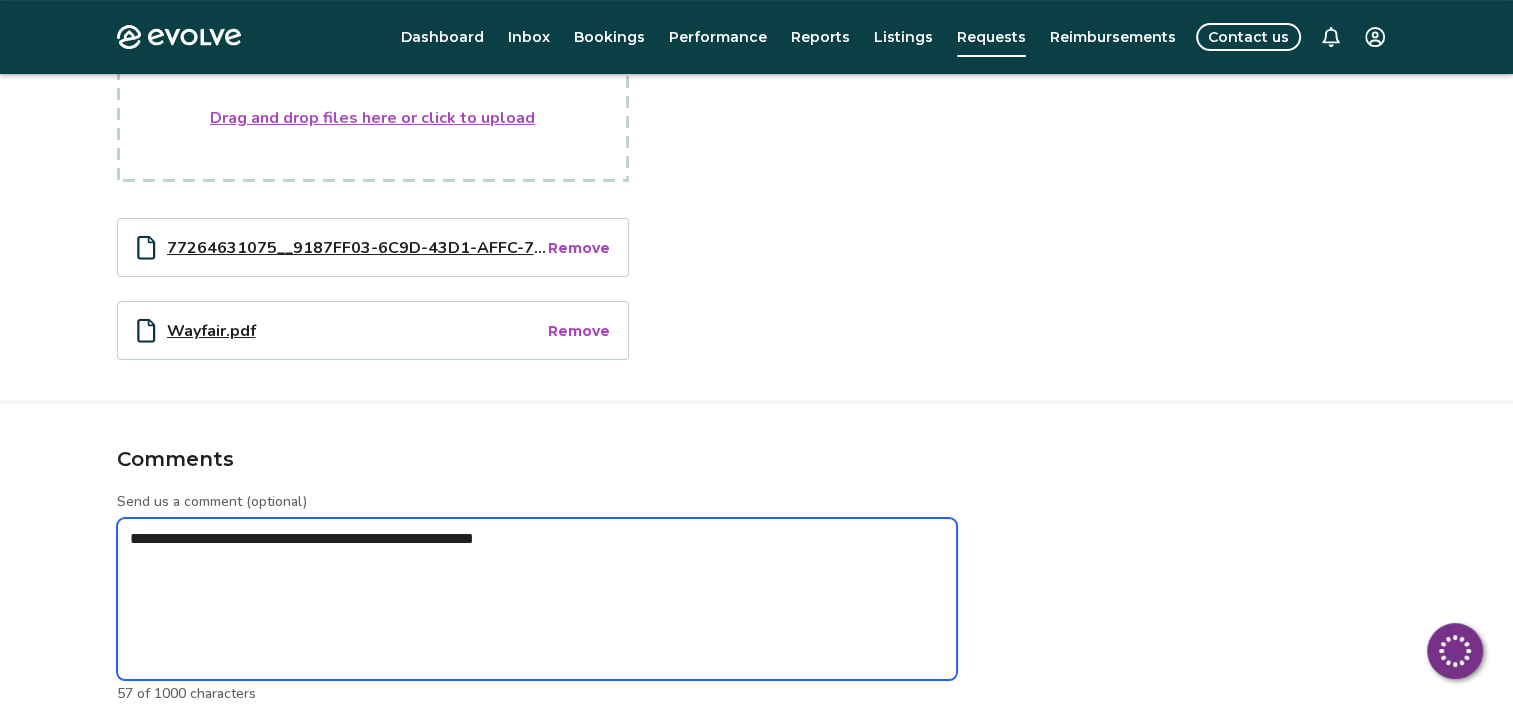 type on "*" 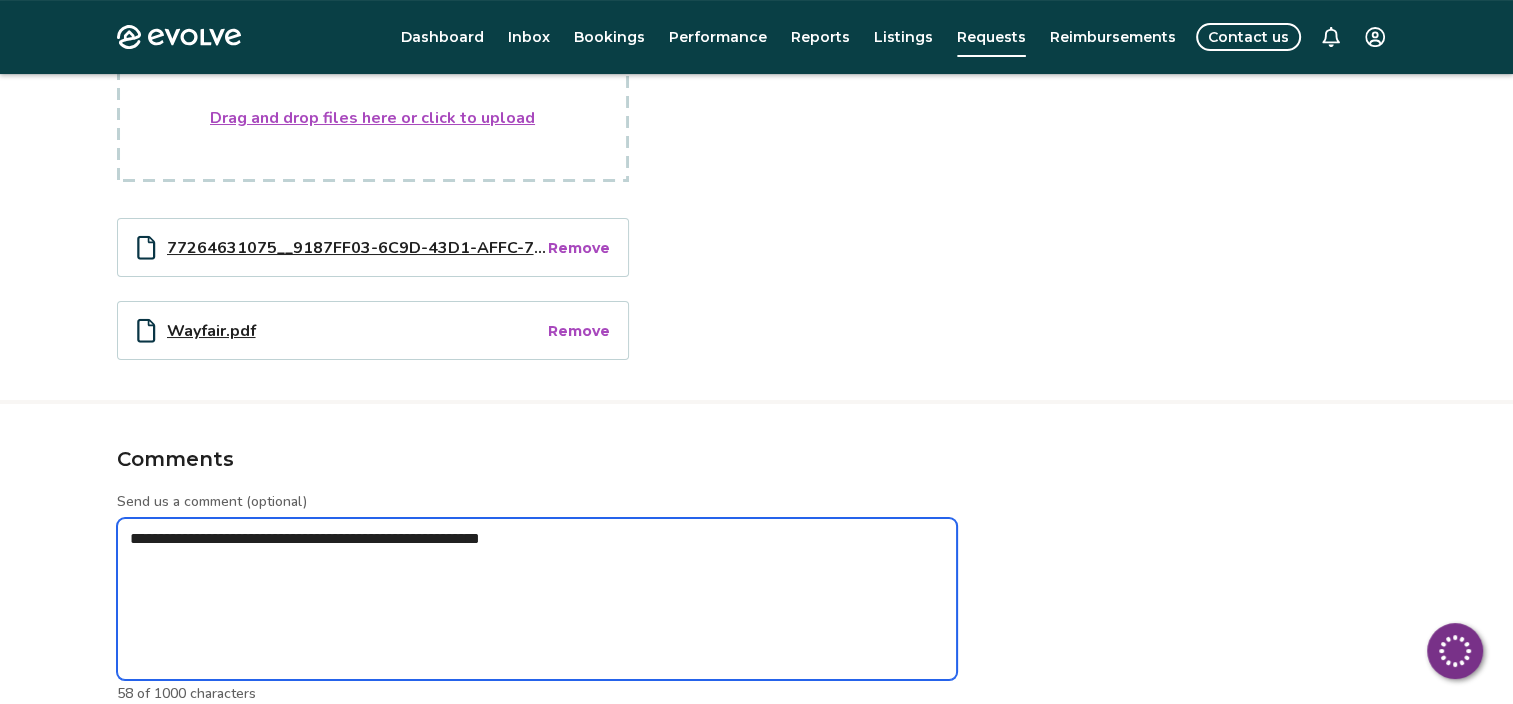 type on "*" 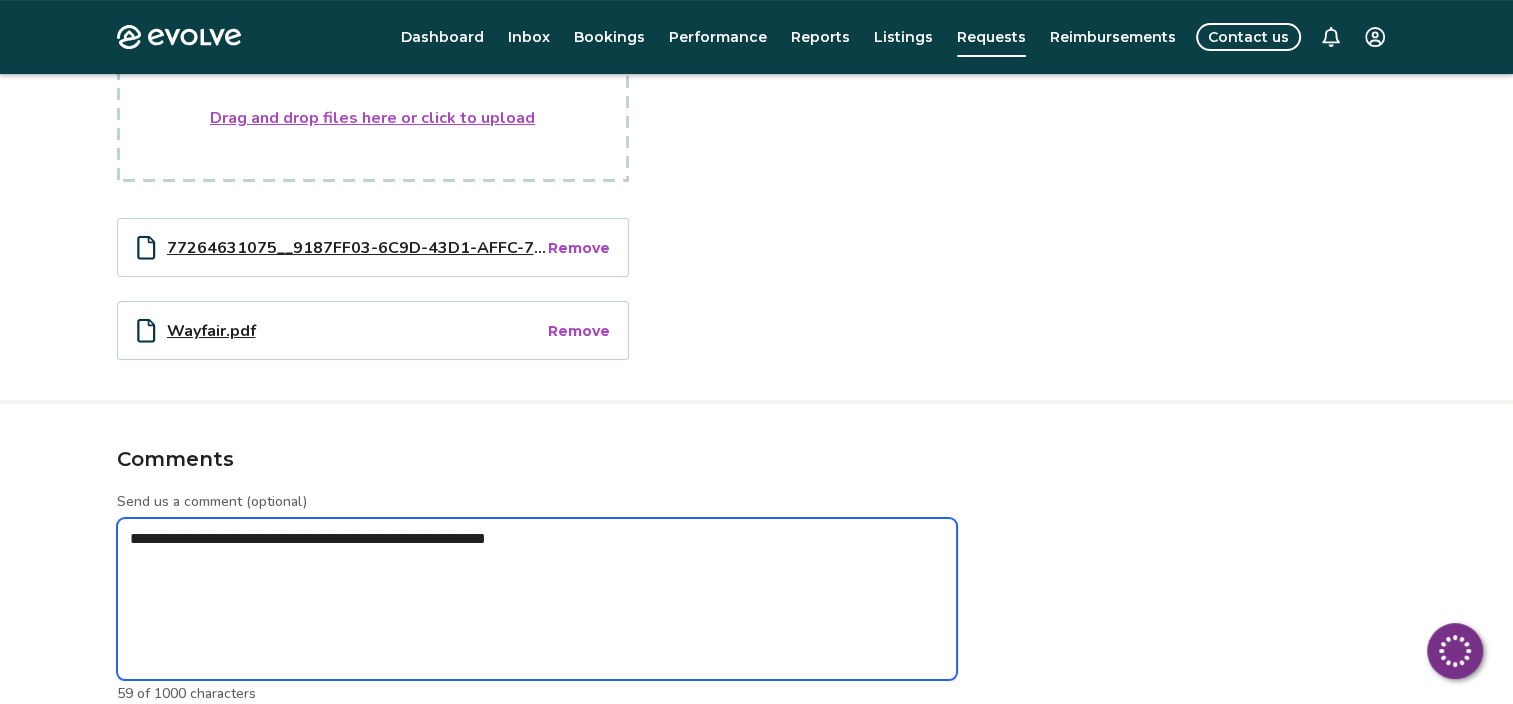 type on "*" 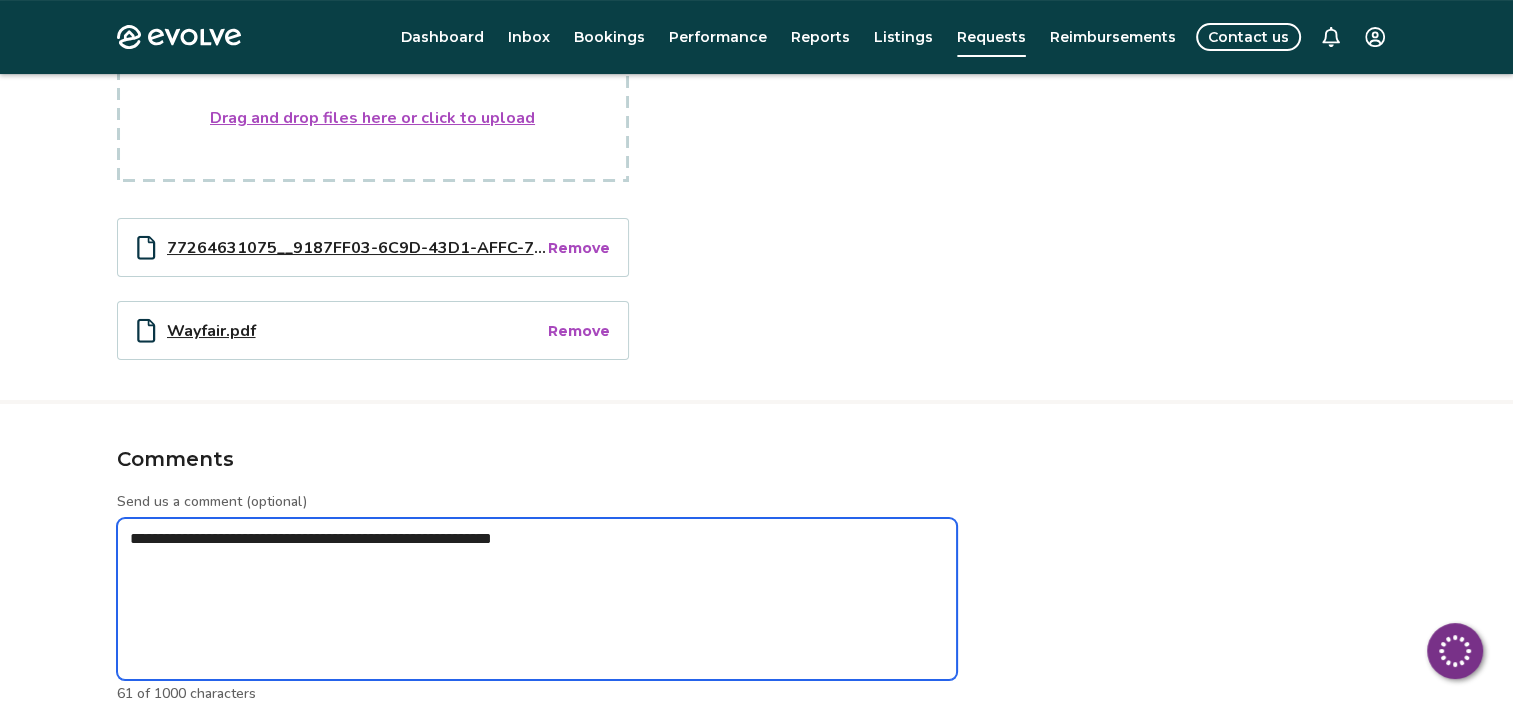 type on "*" 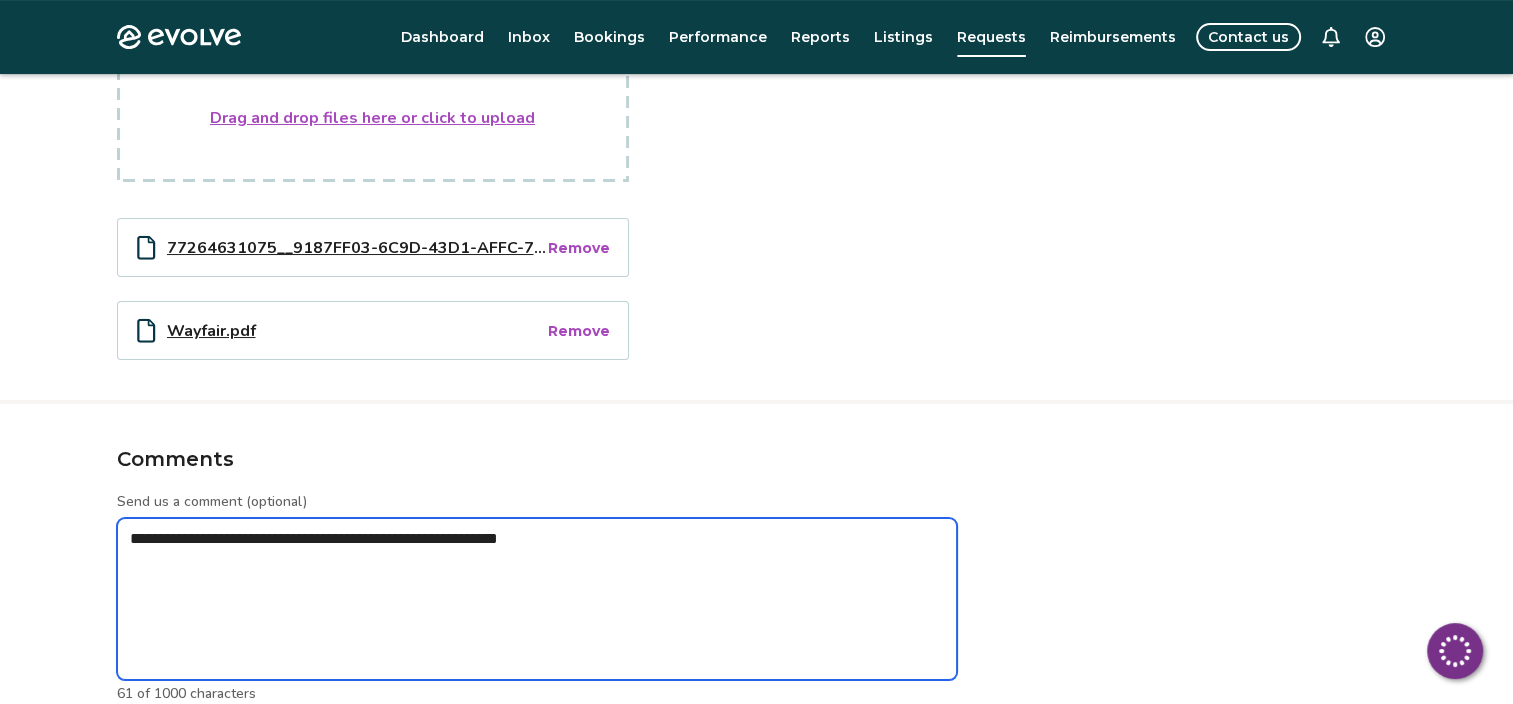 type on "*" 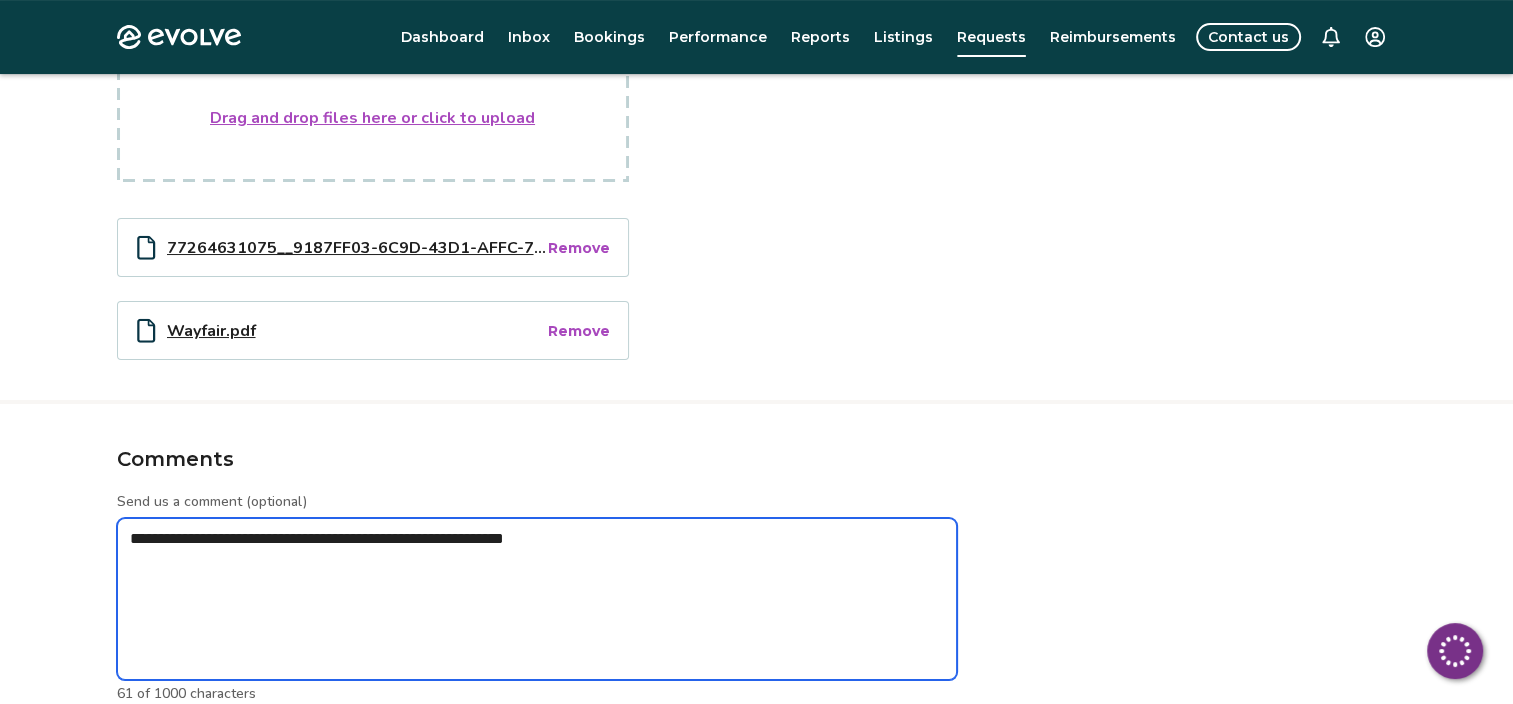 type on "*" 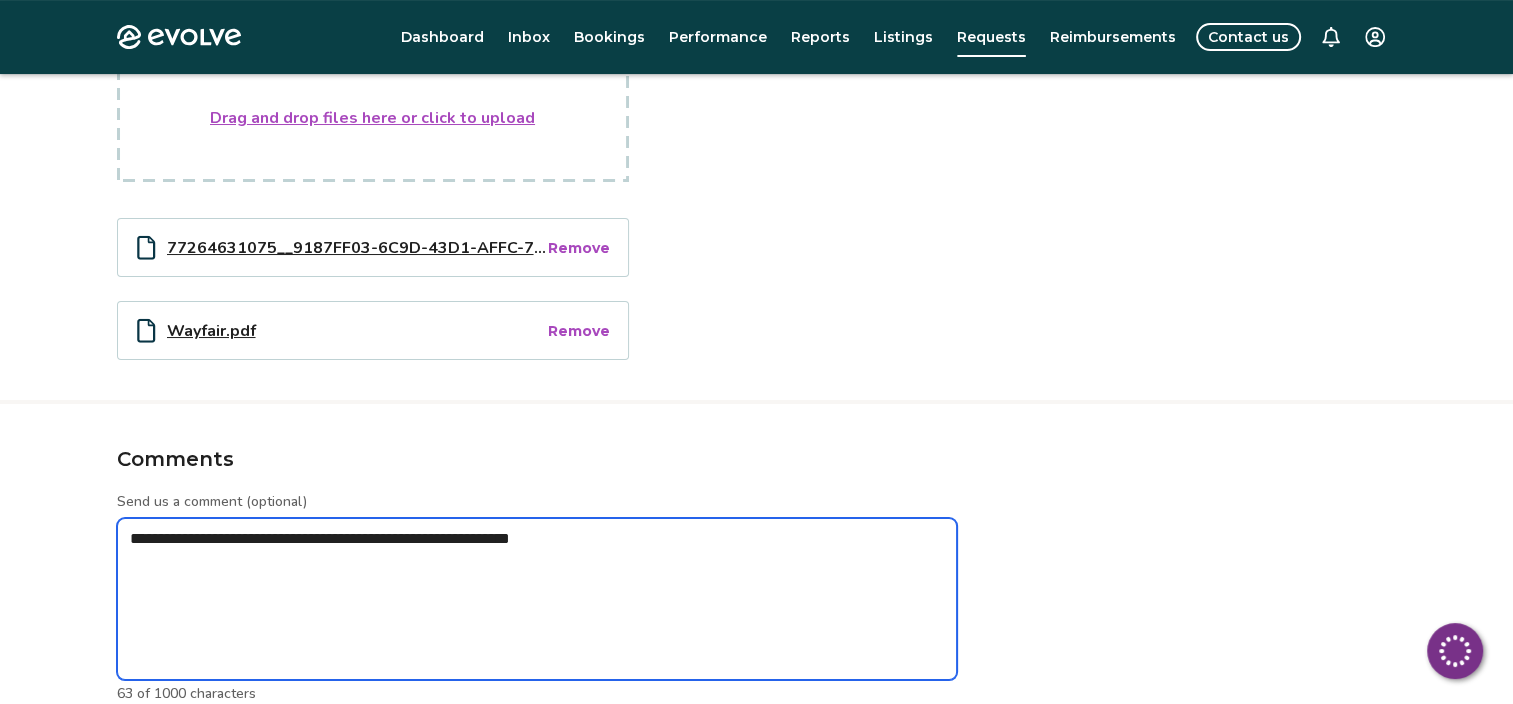 type on "*" 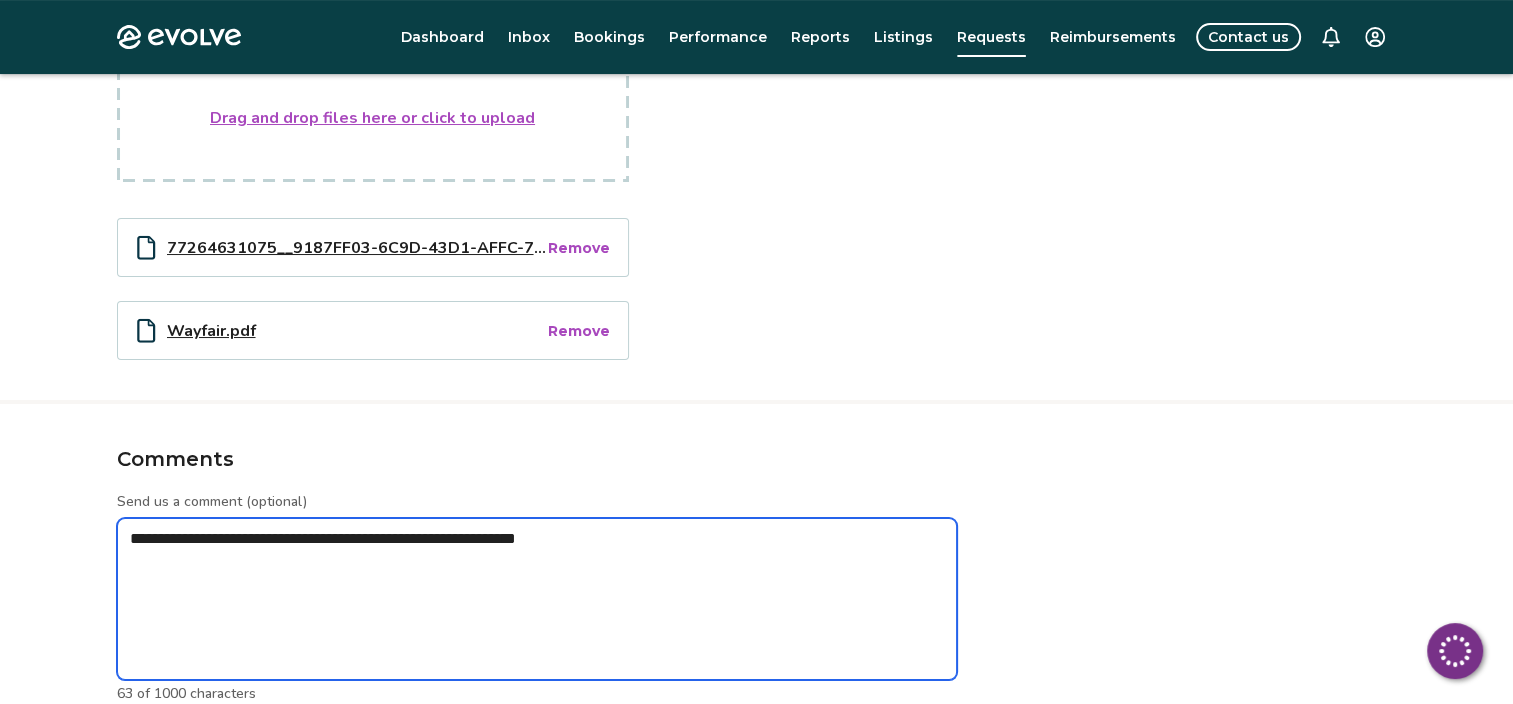 type on "*" 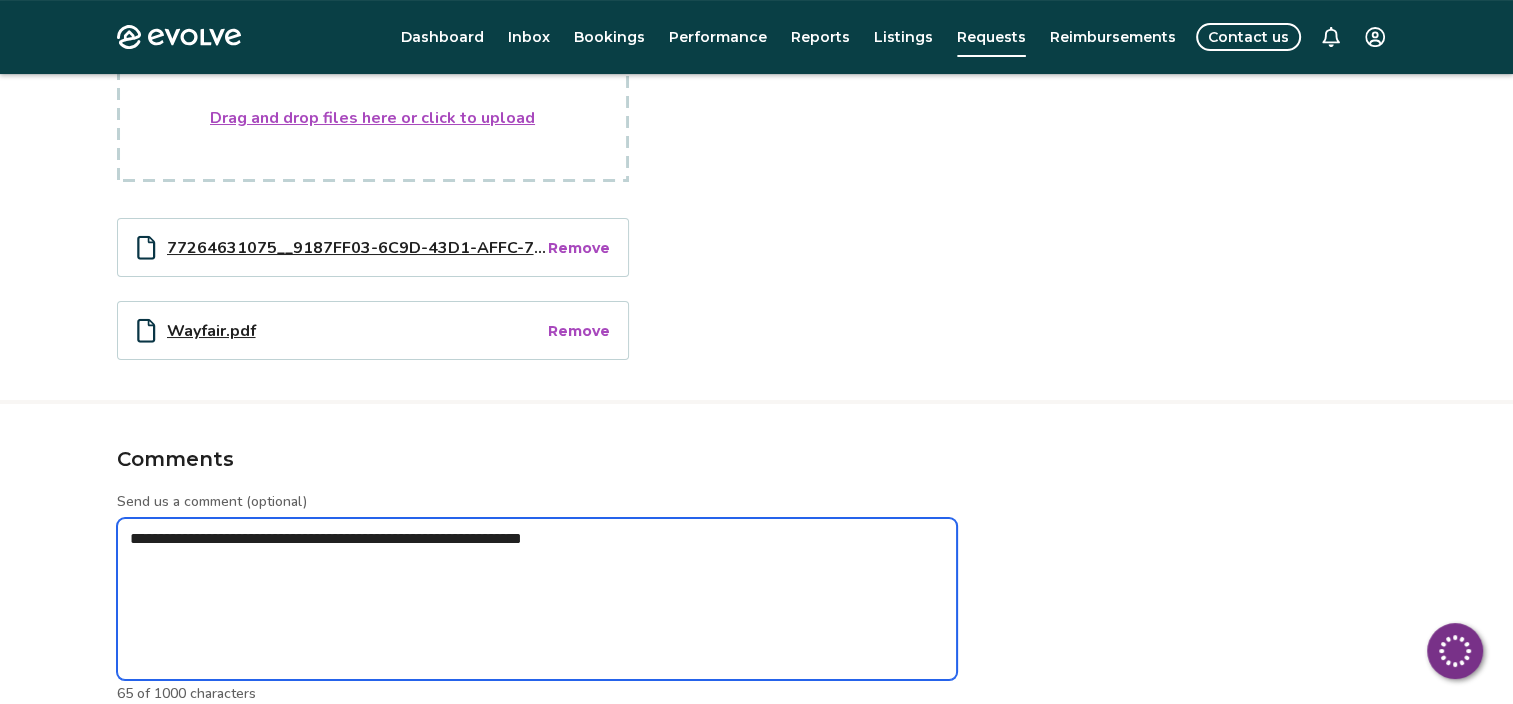 type on "*" 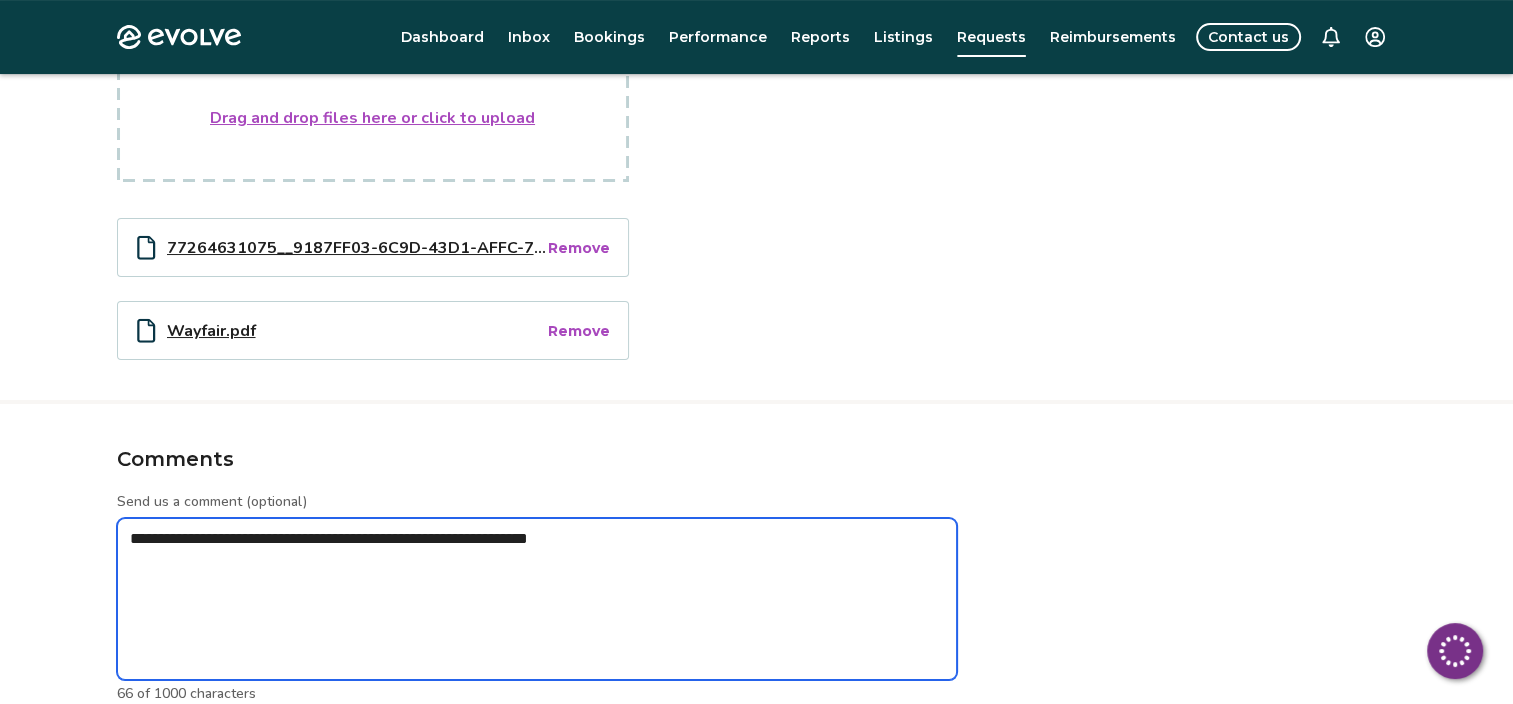 type on "*" 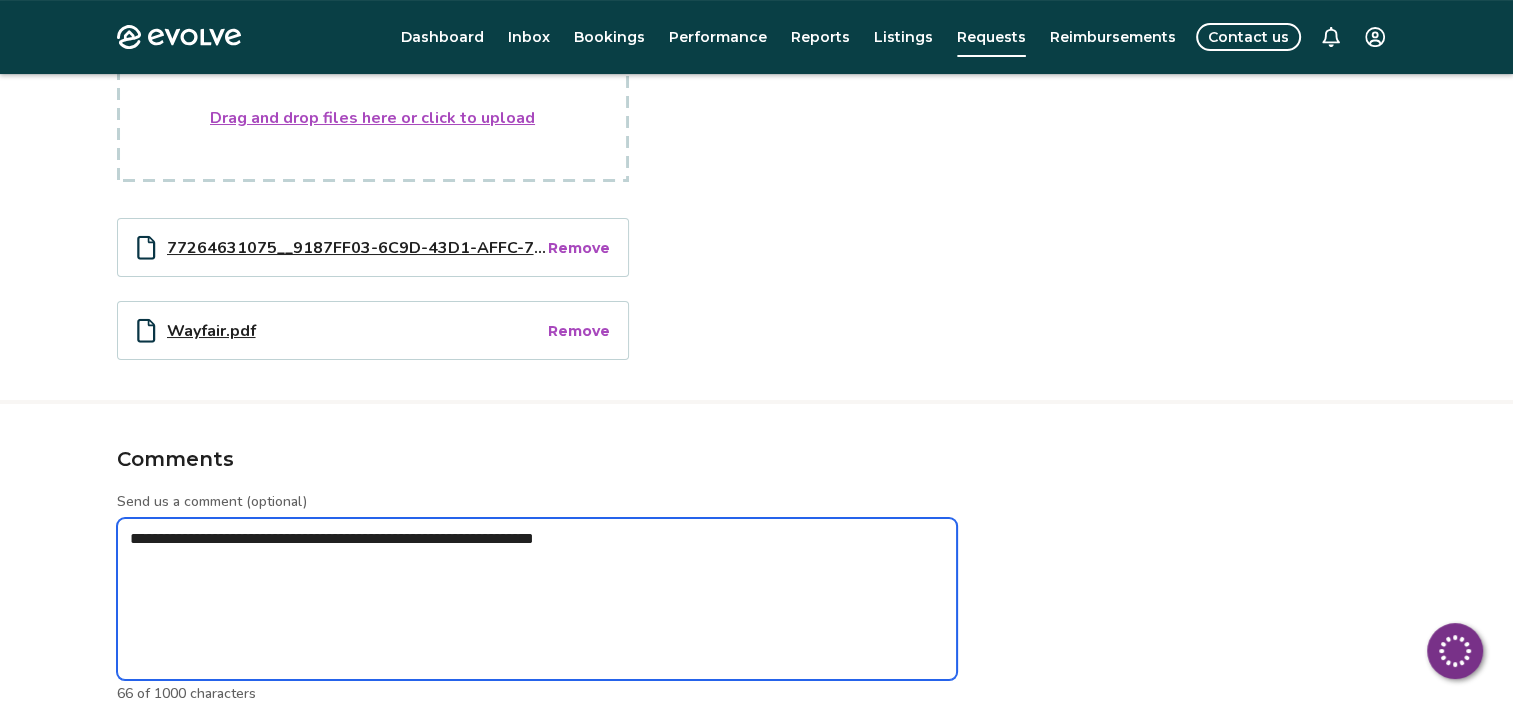 type on "*" 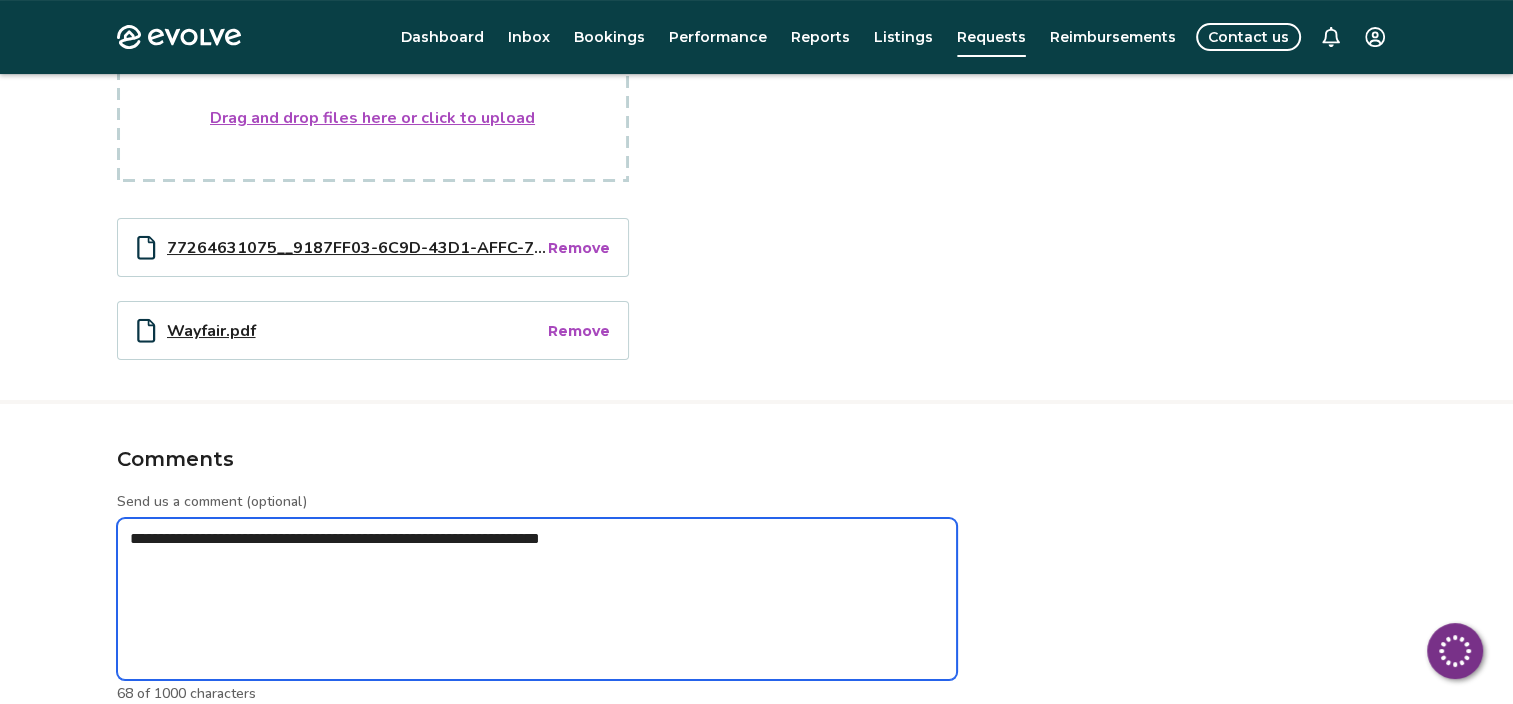 type on "*" 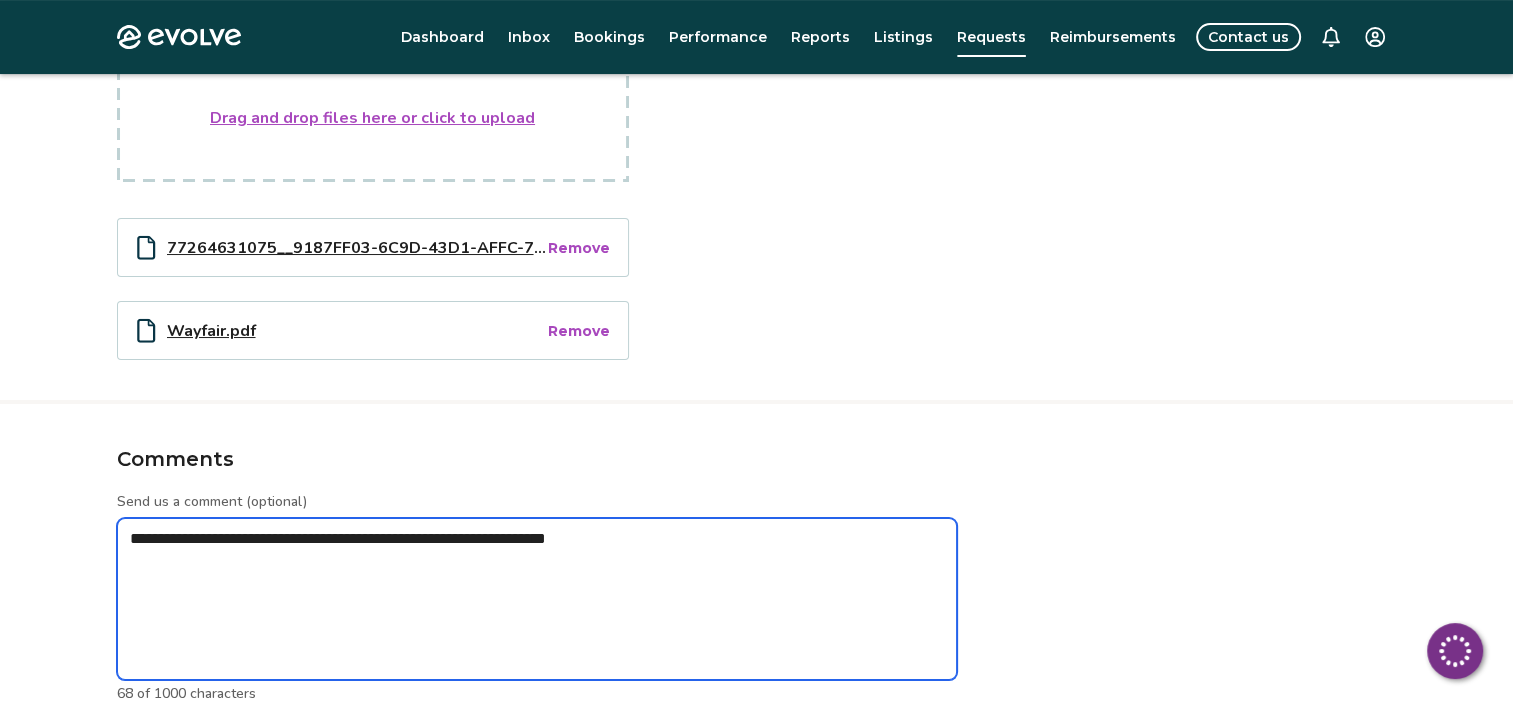 type on "*" 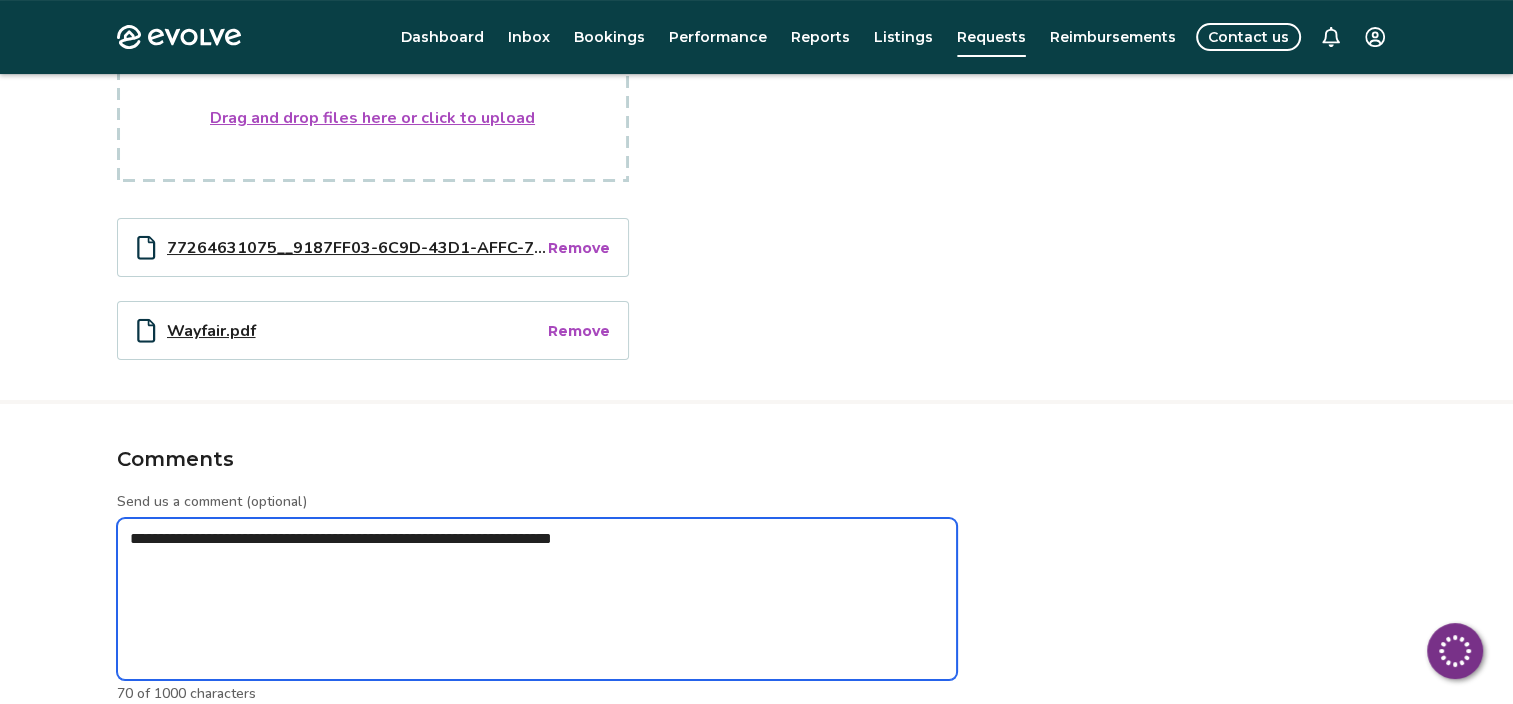type on "**********" 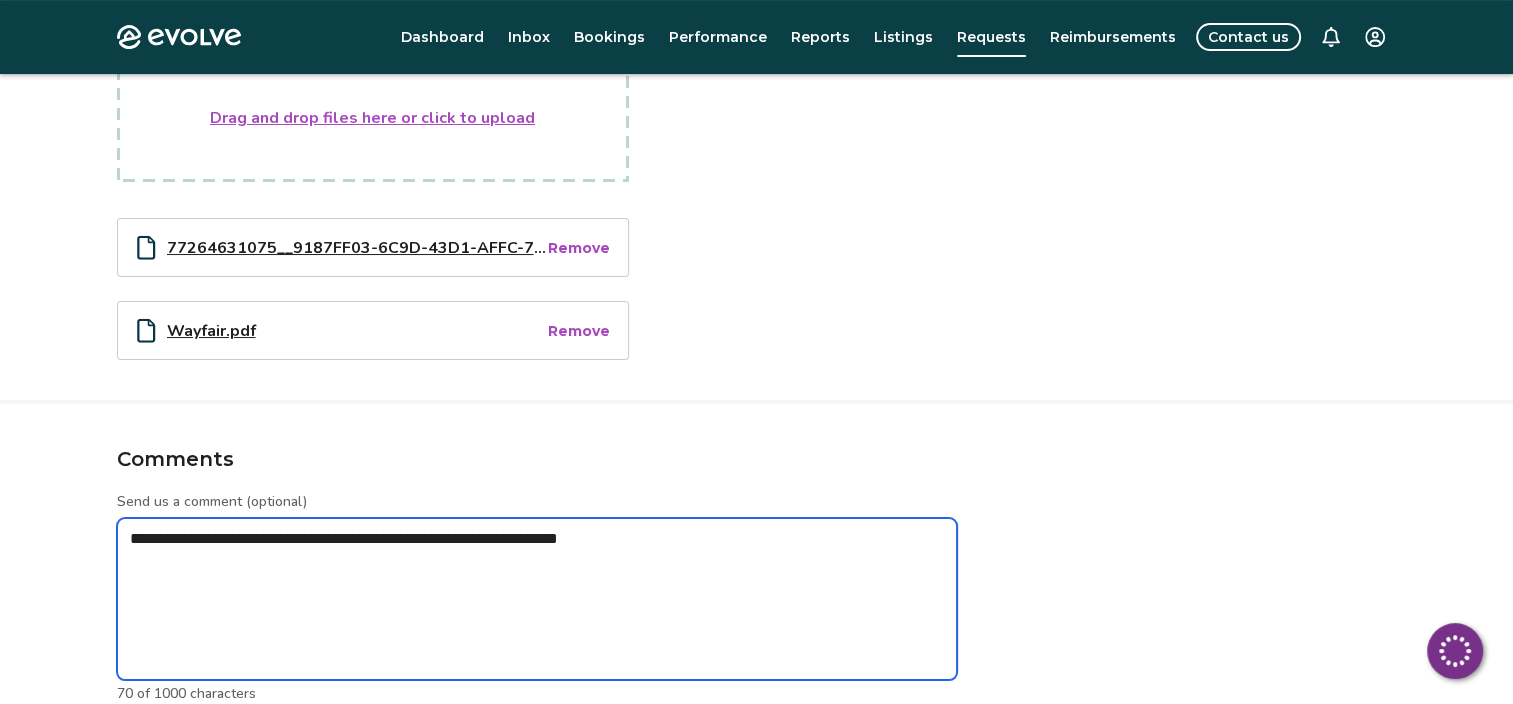 type on "*" 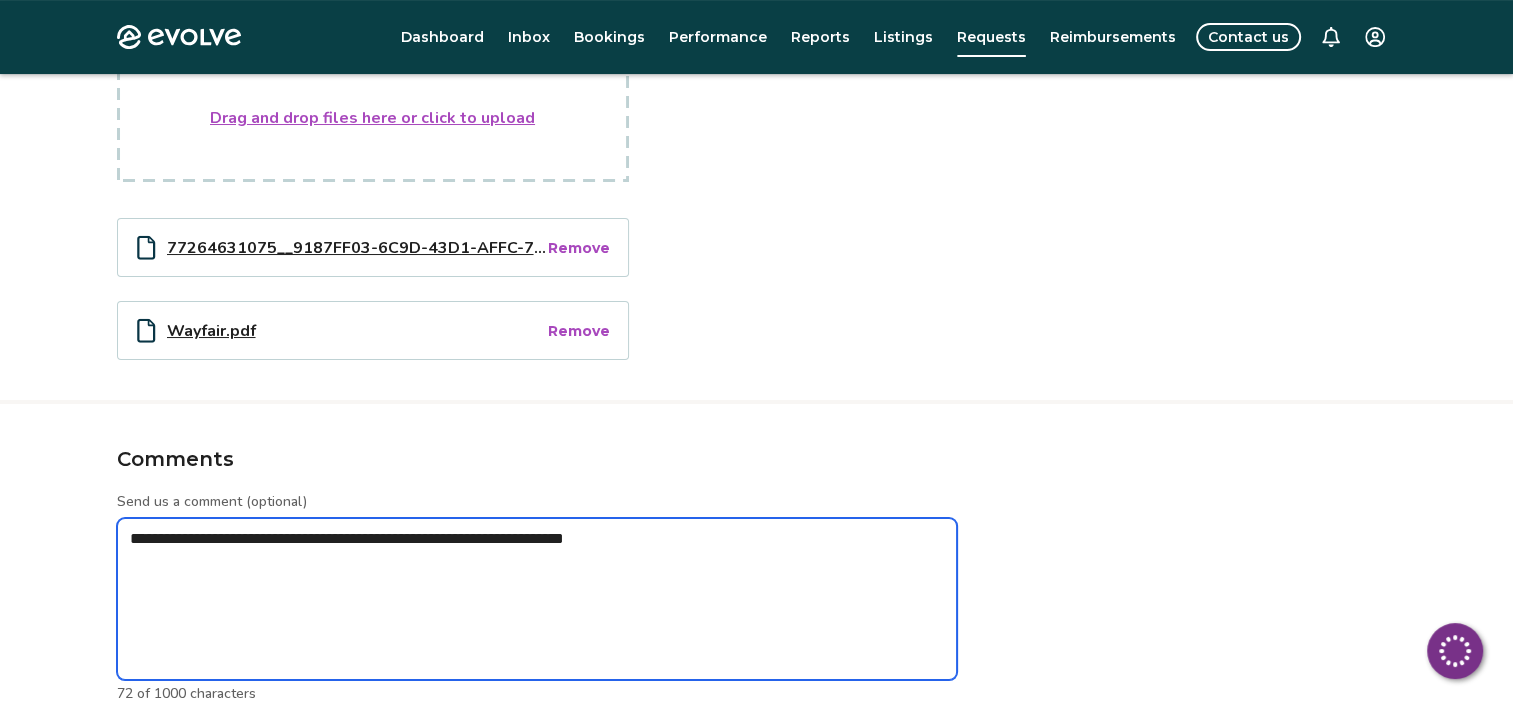 type on "*" 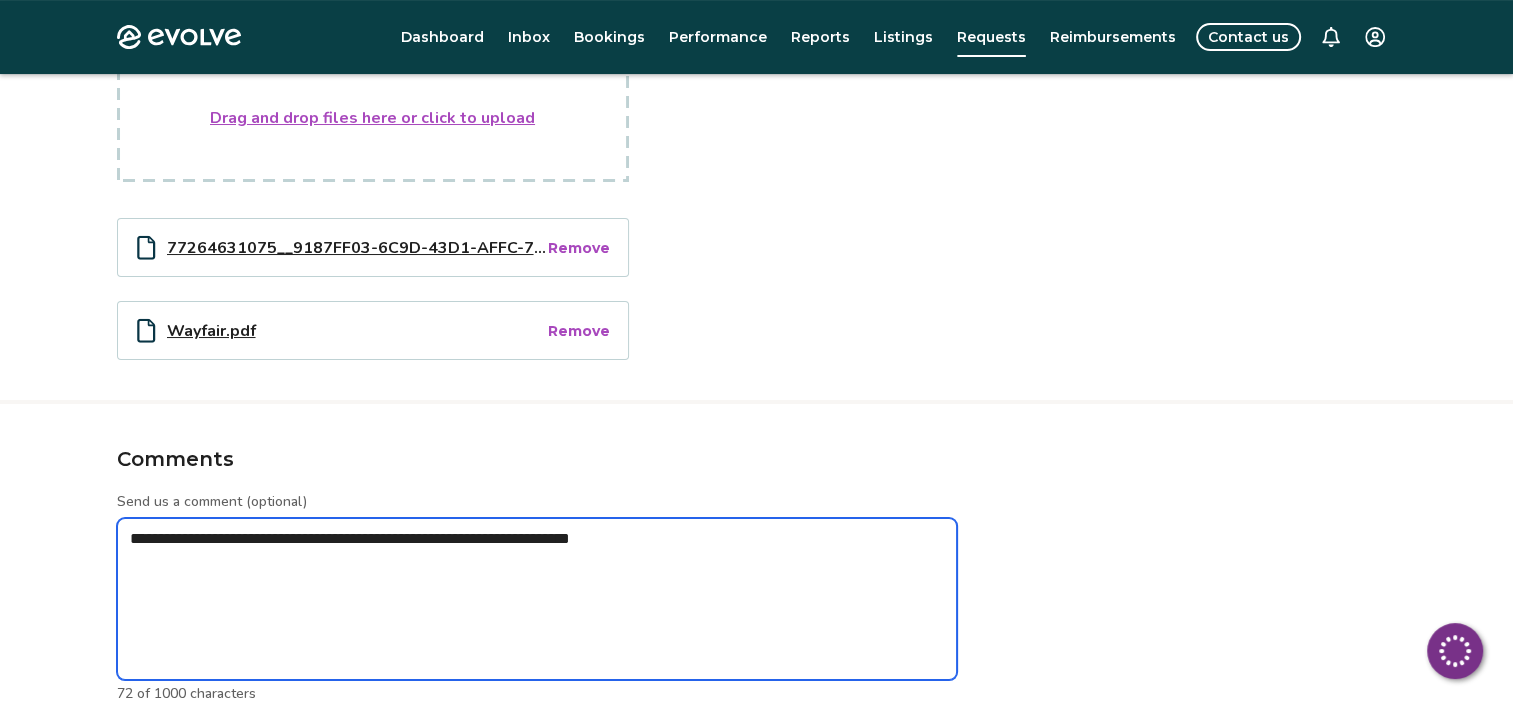 type on "*" 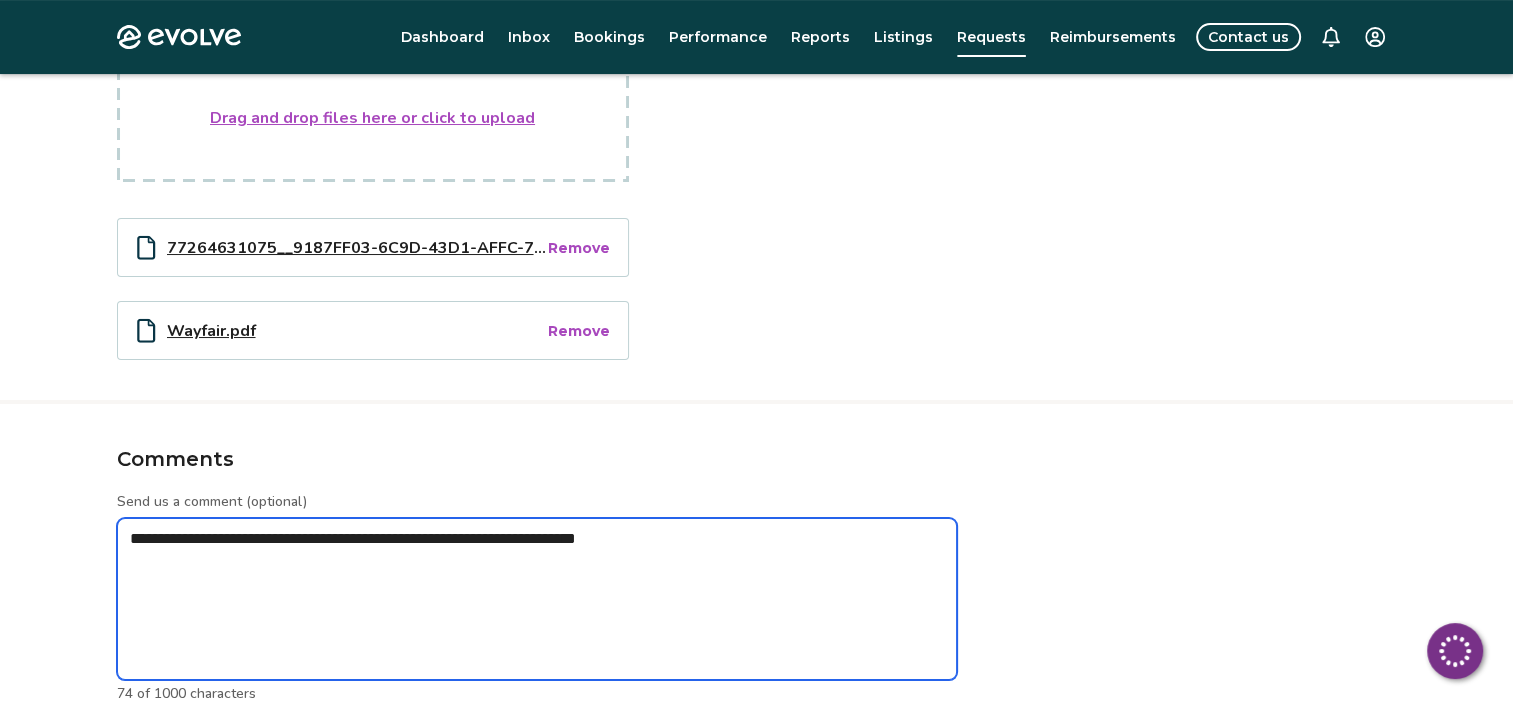 type on "*" 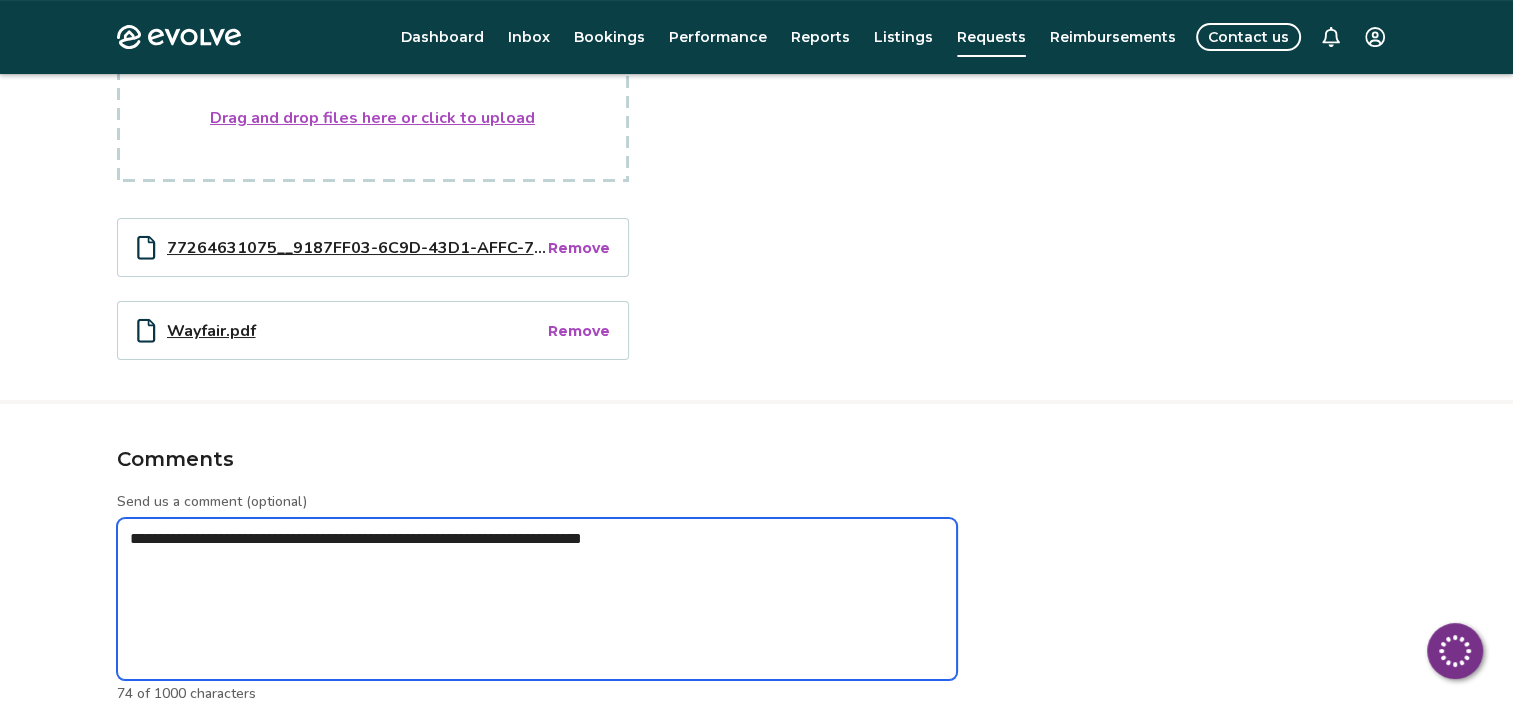 type on "*" 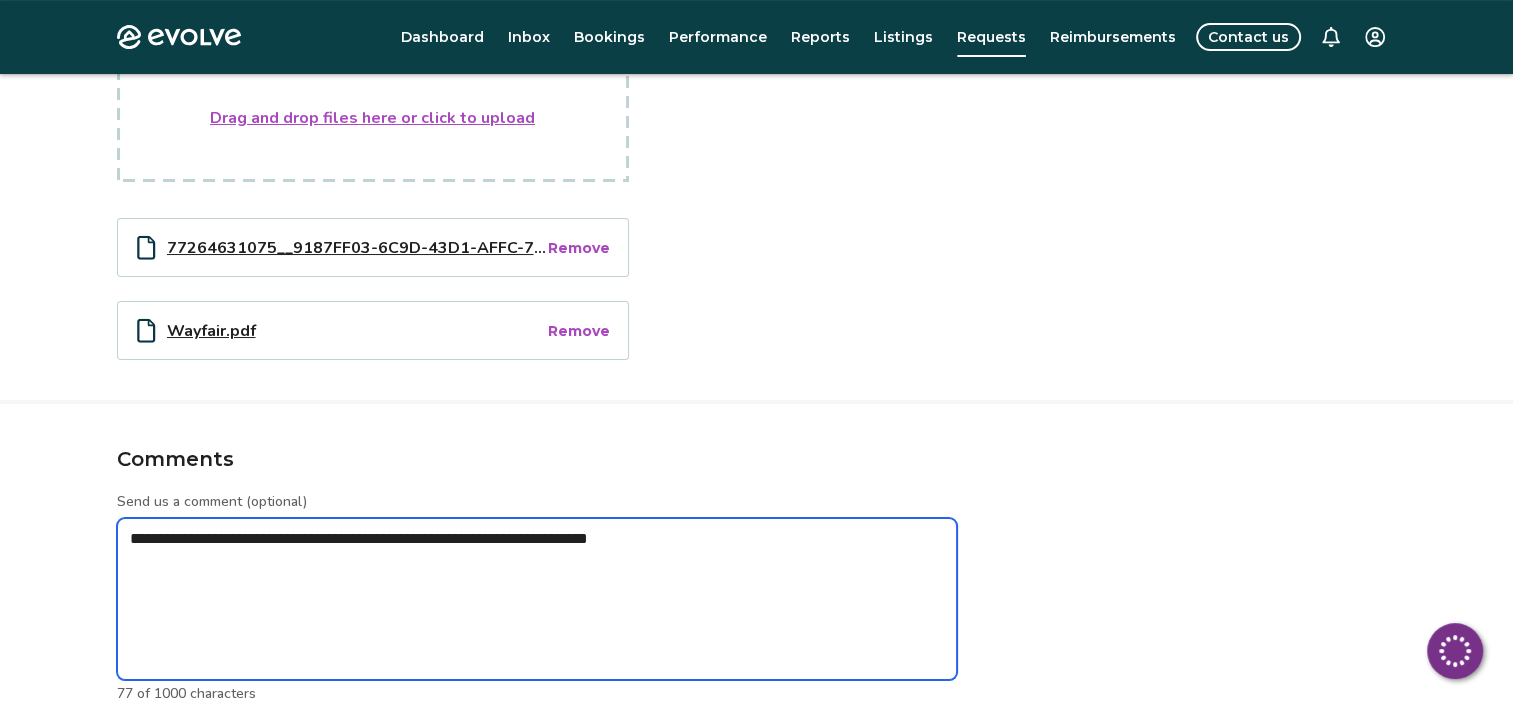 type on "*" 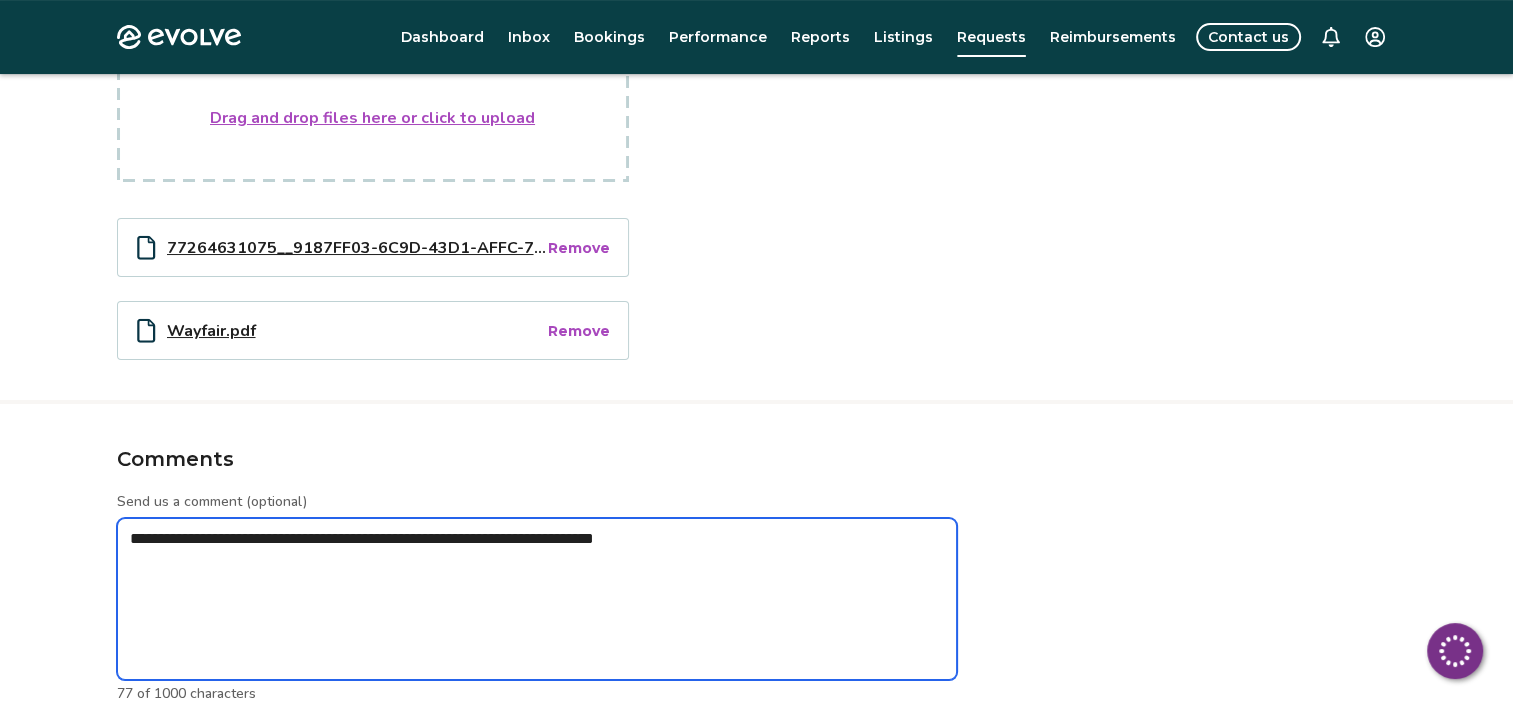 type on "*" 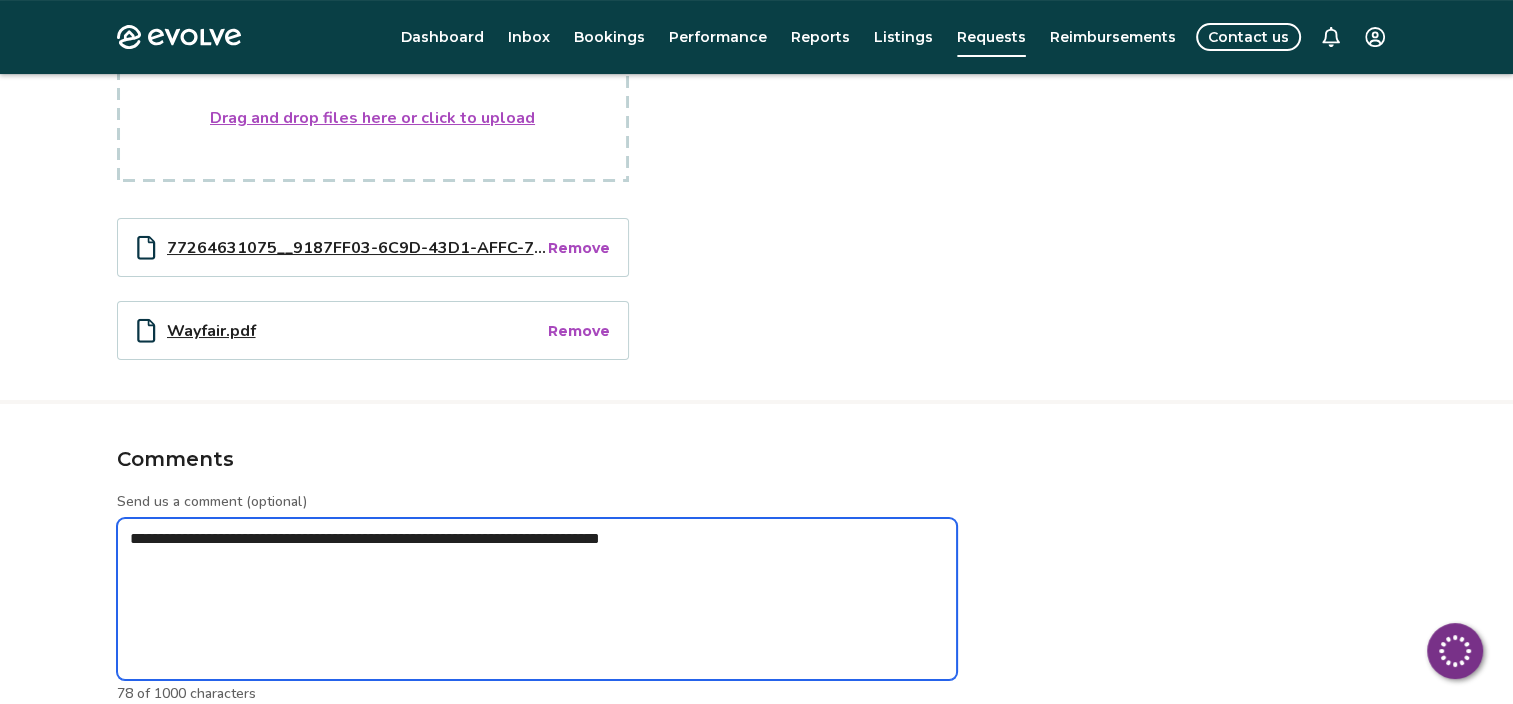 type on "*" 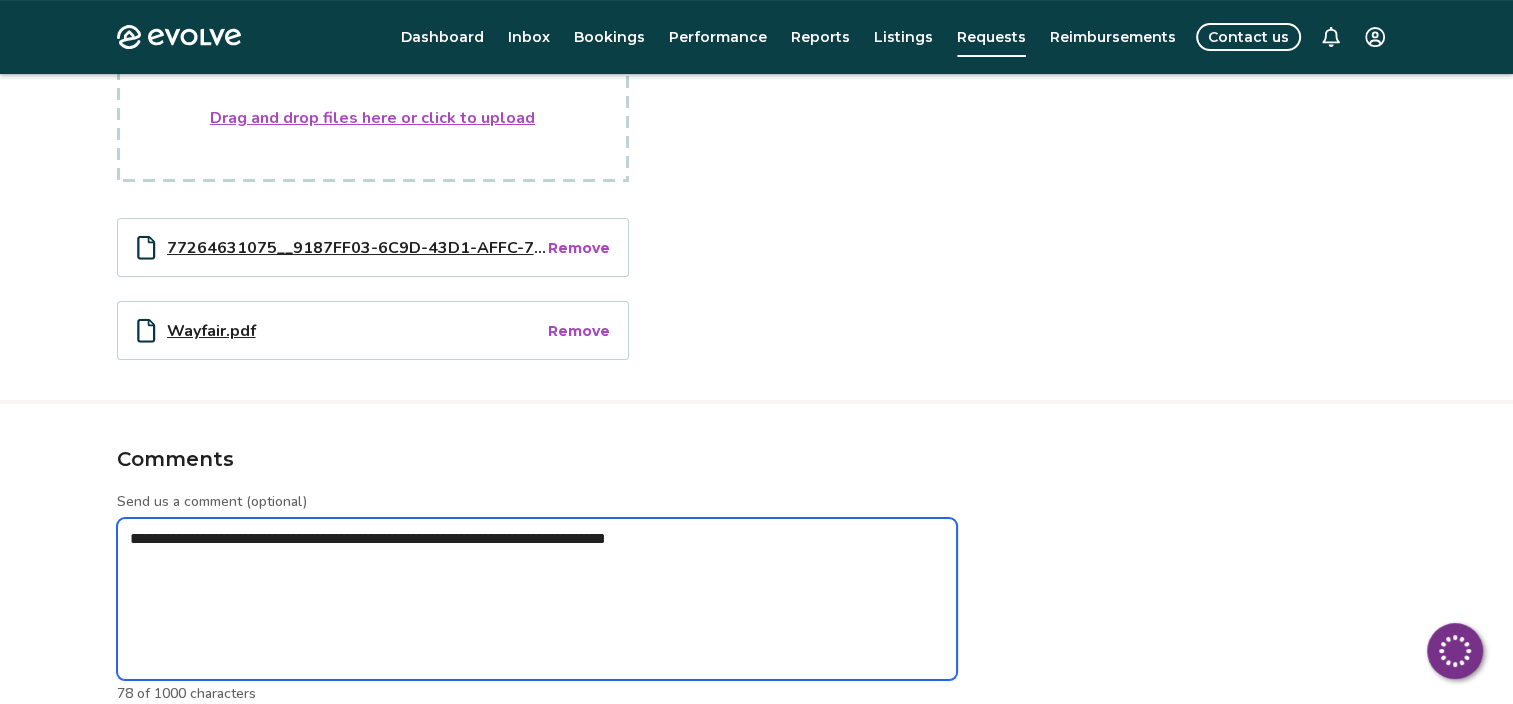 type on "*" 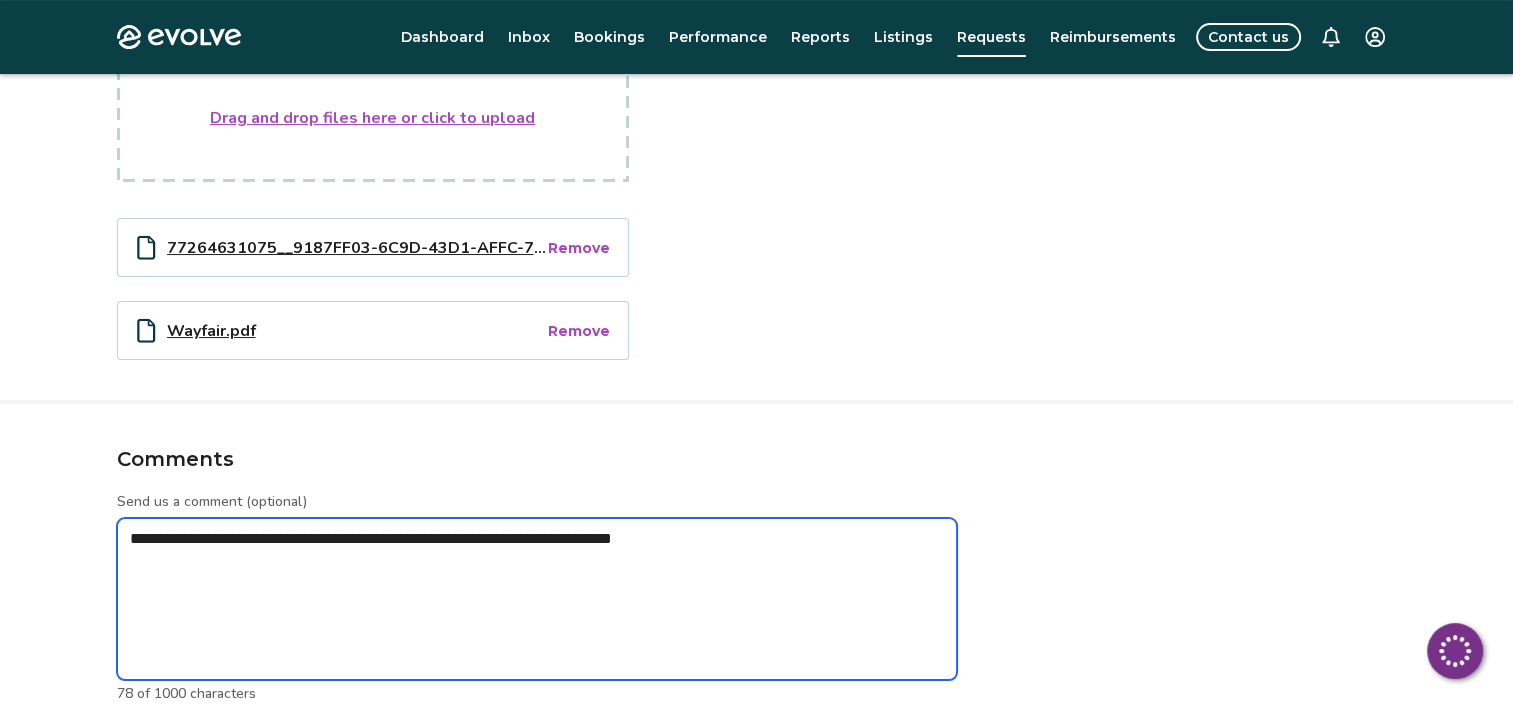 type on "*" 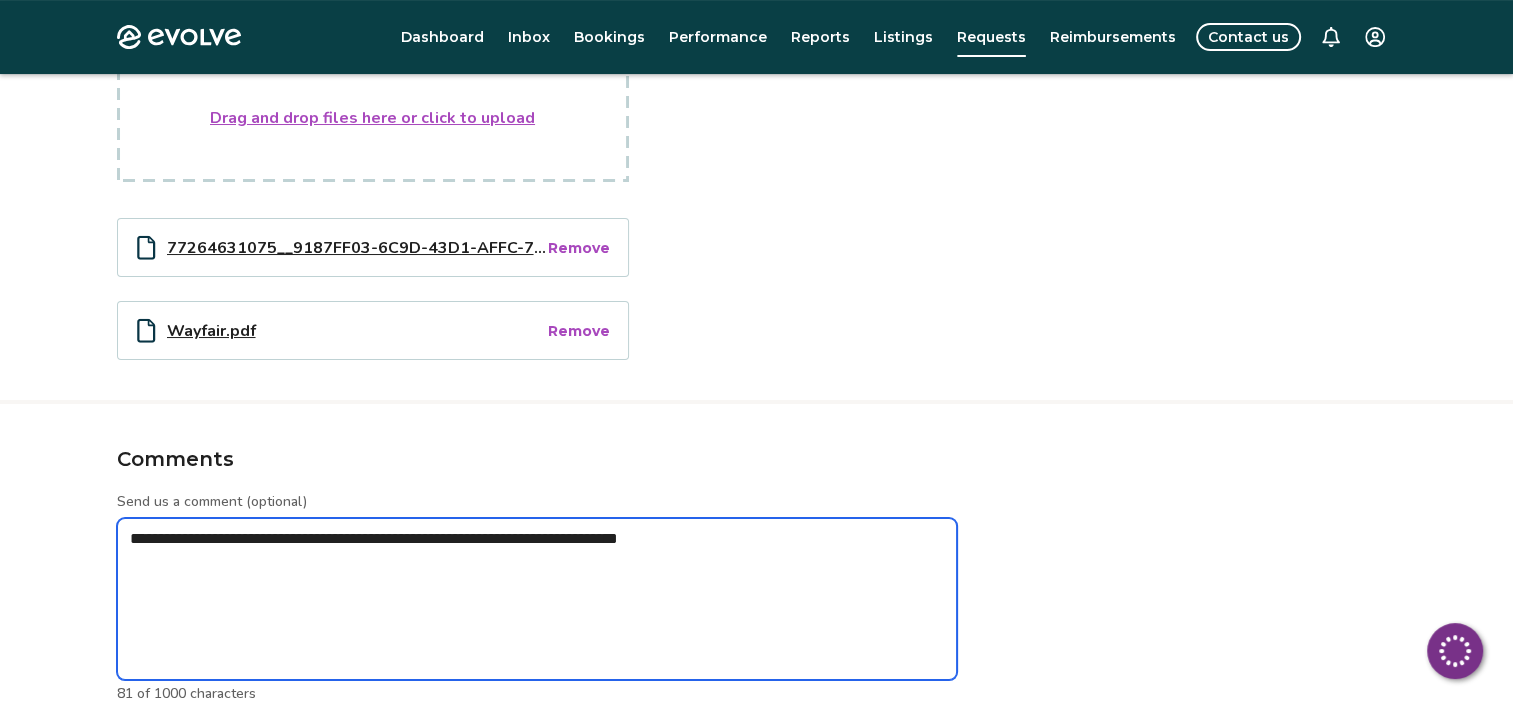 type on "*" 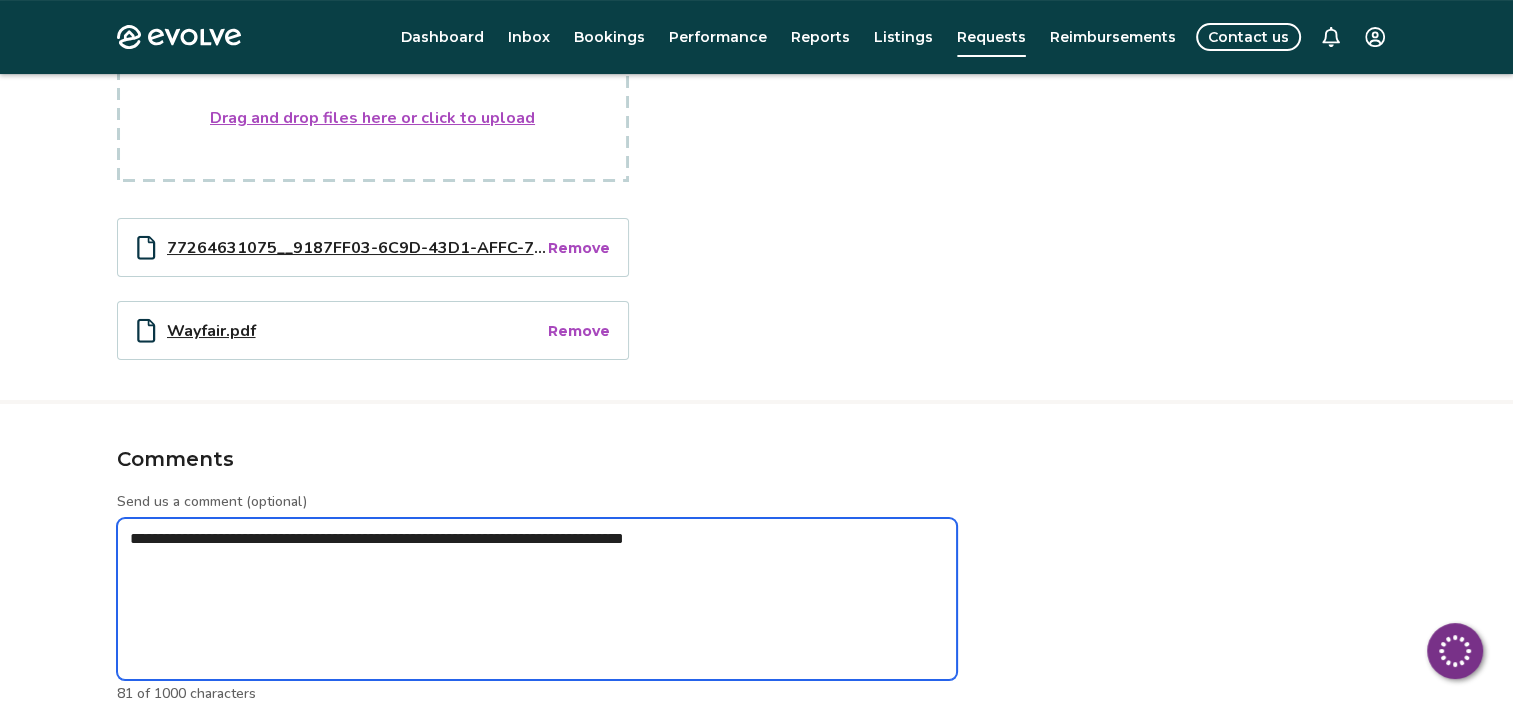 type on "*" 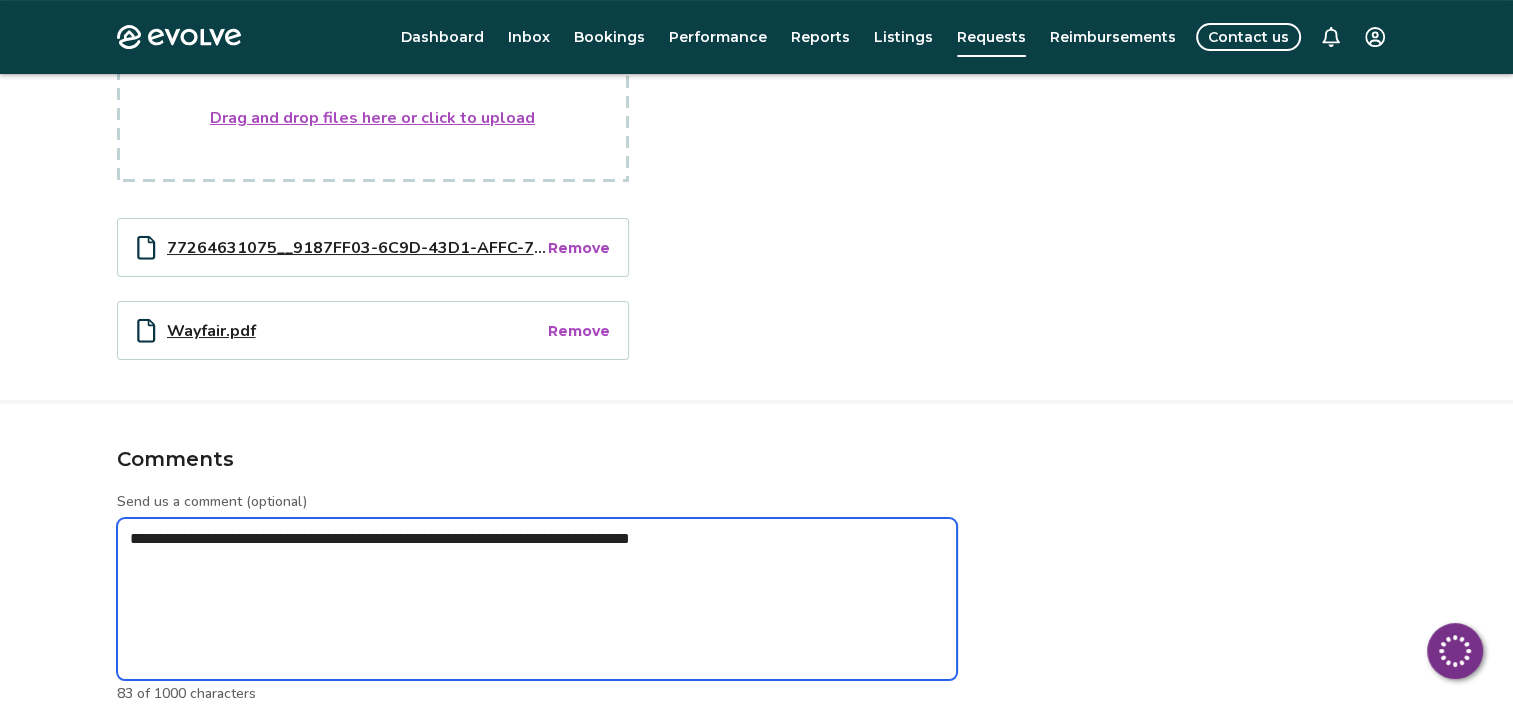 type on "*" 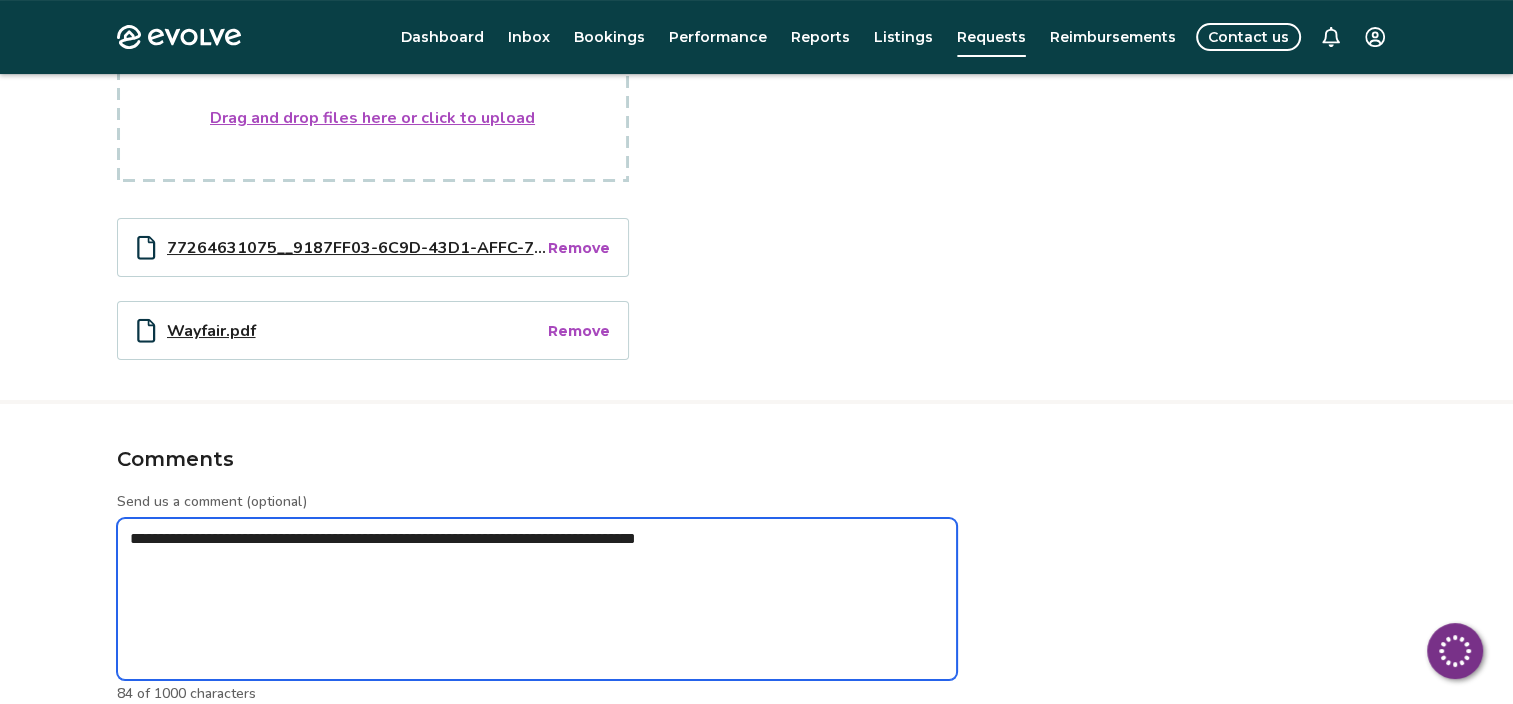 type on "*" 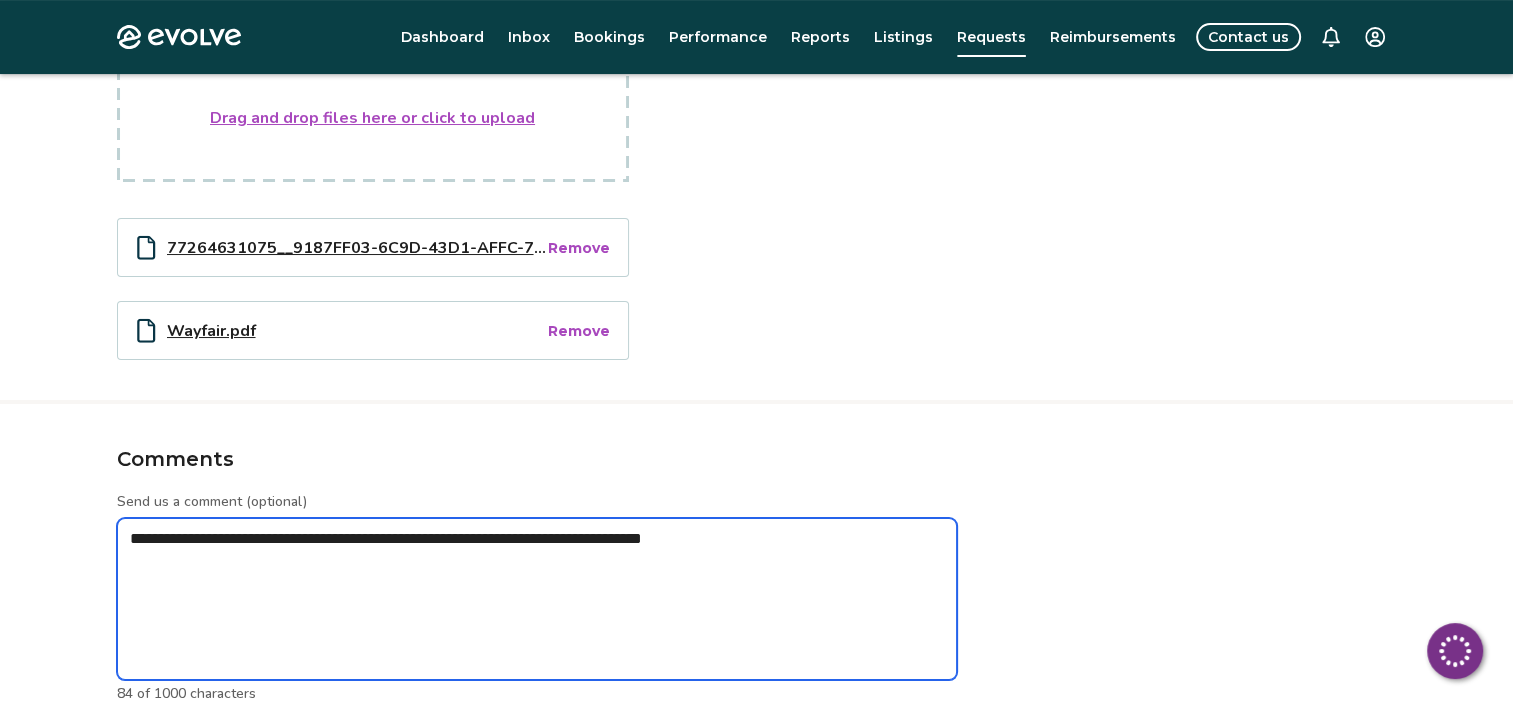 type on "*" 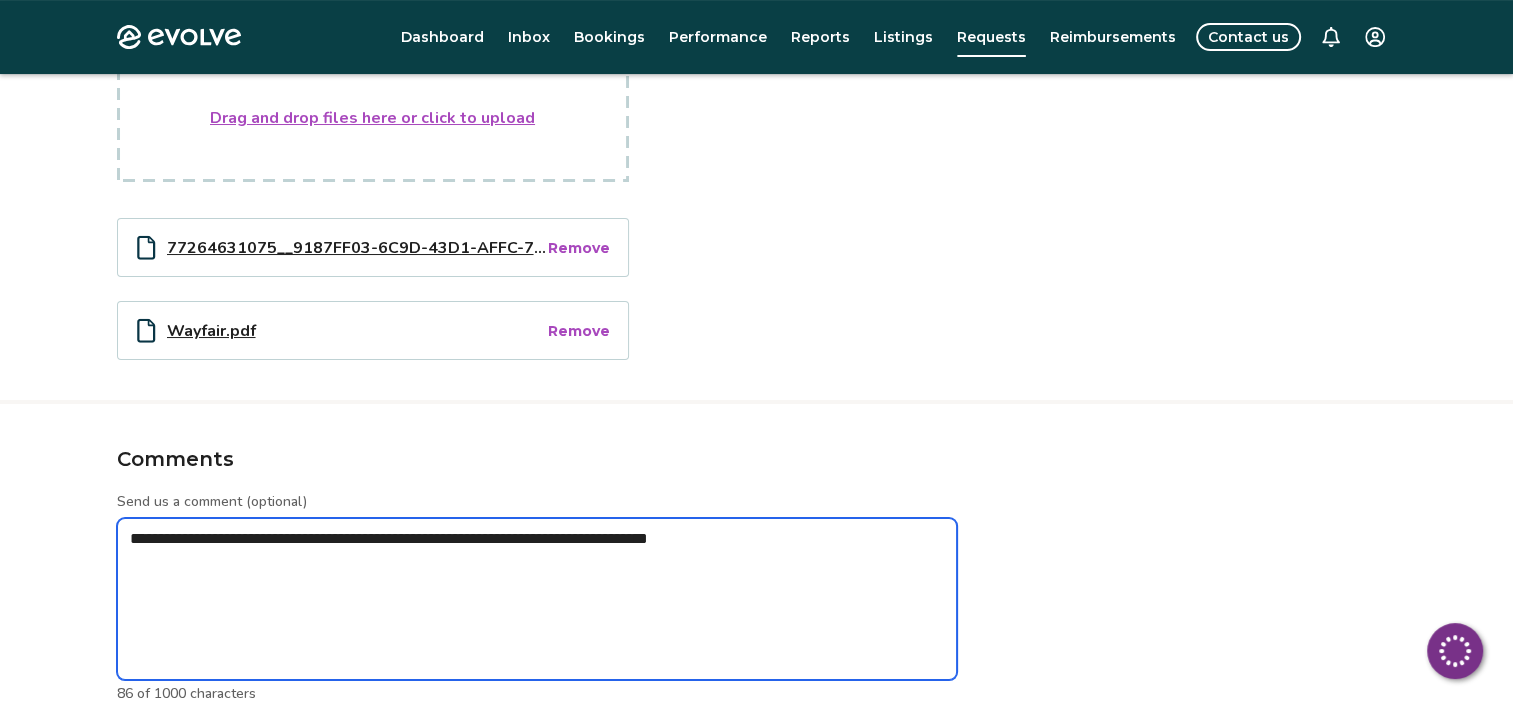 type on "*" 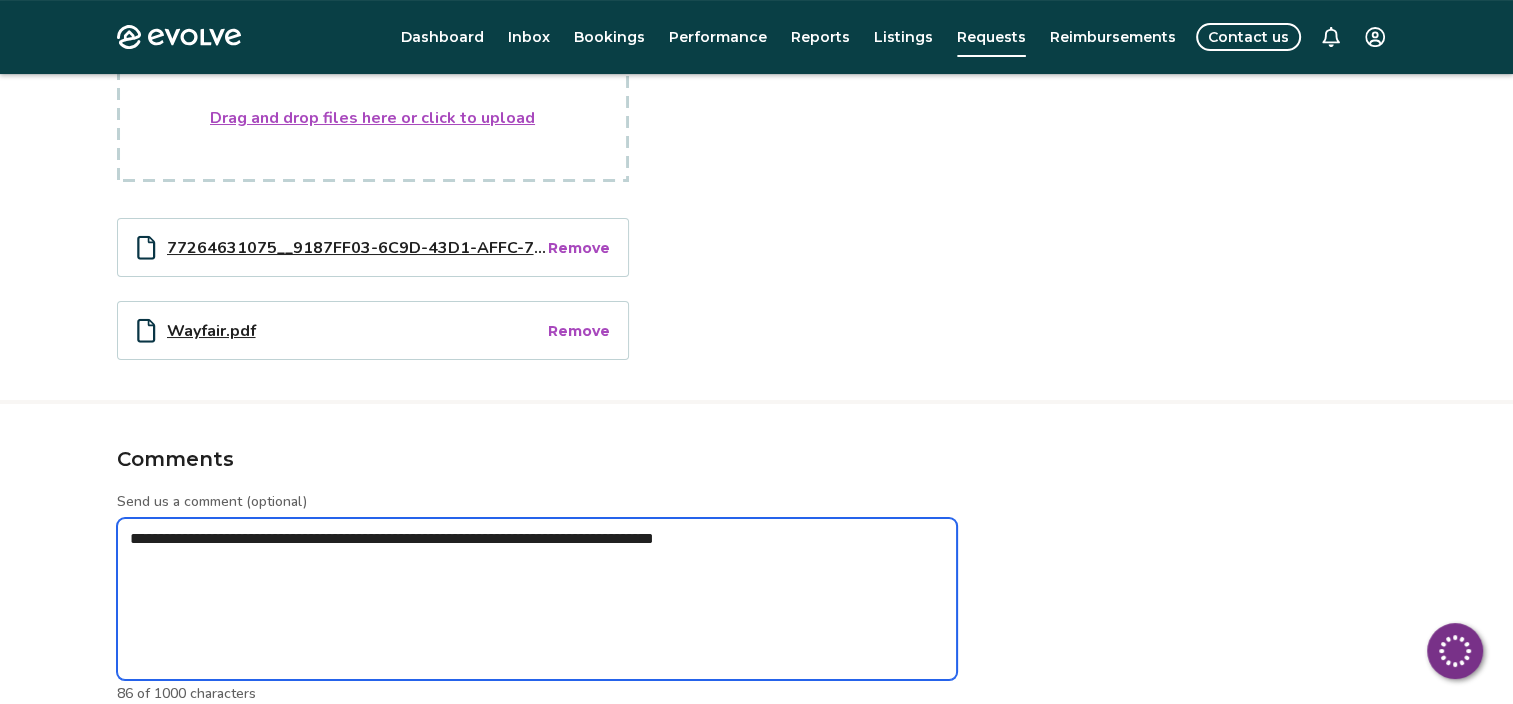 type on "*" 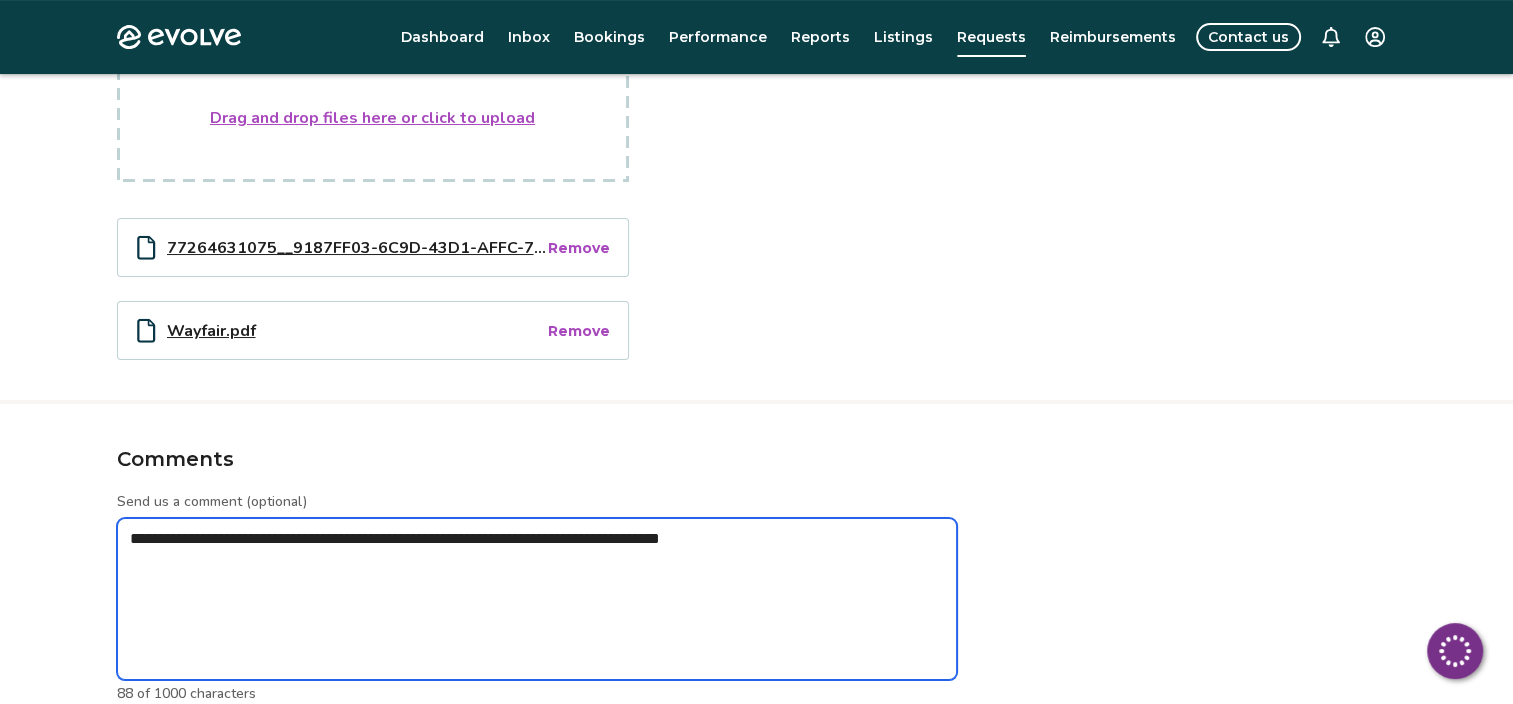 type on "*" 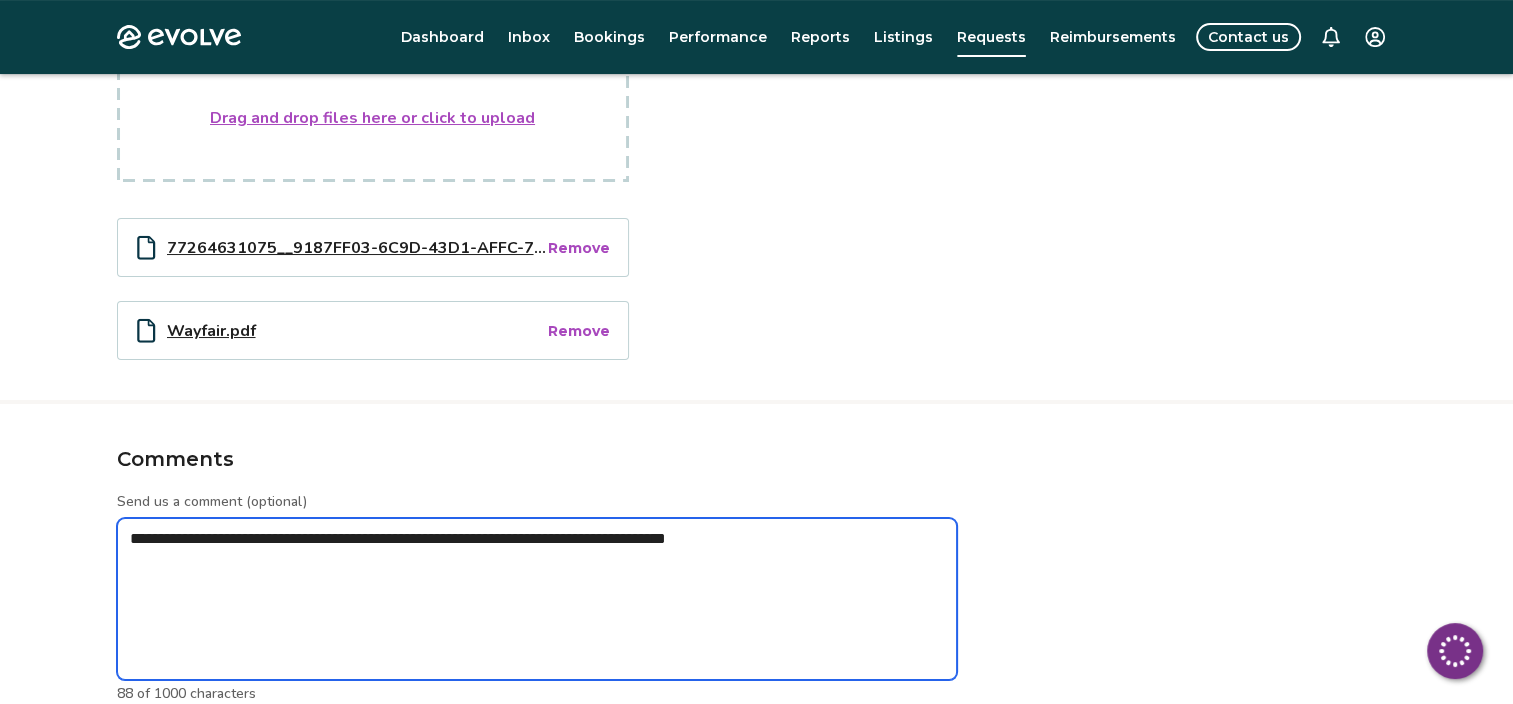 type on "*" 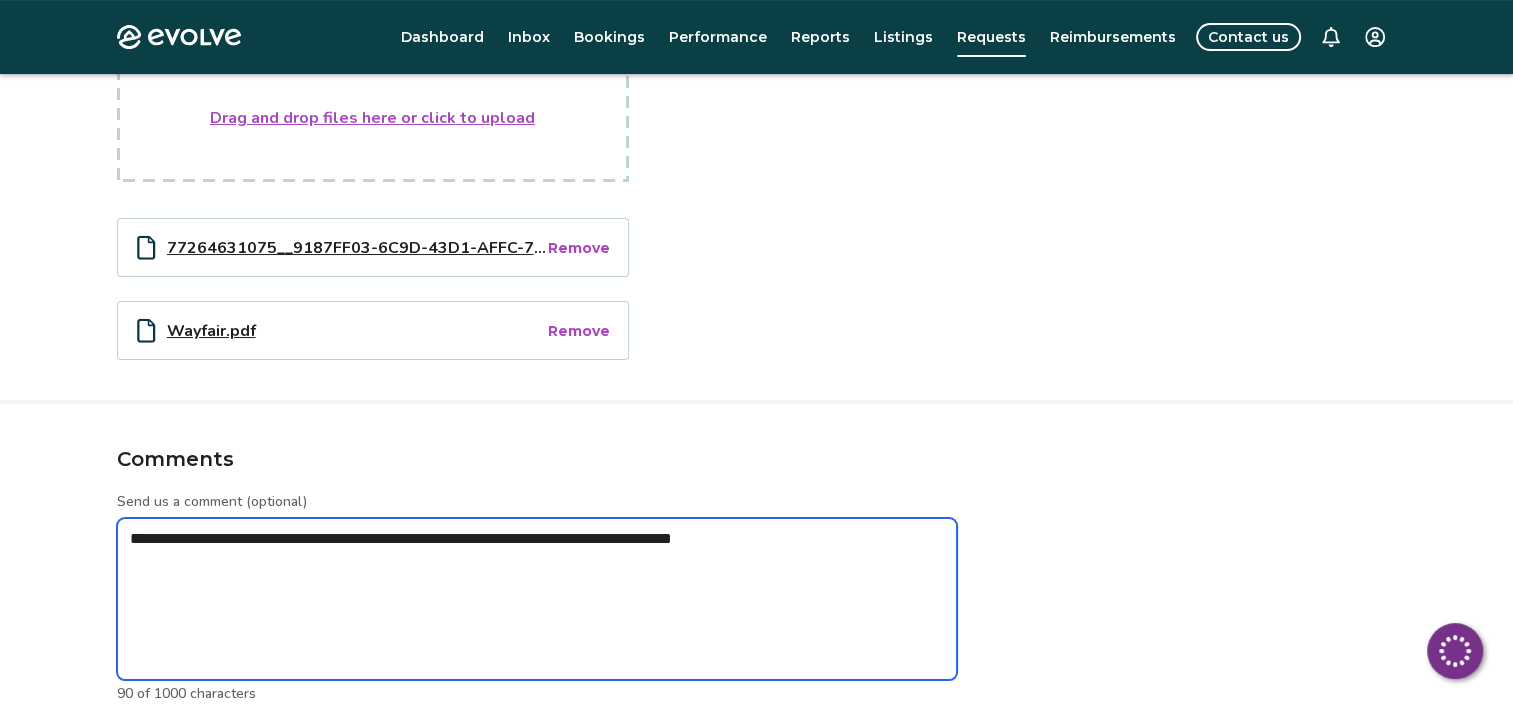 type on "*" 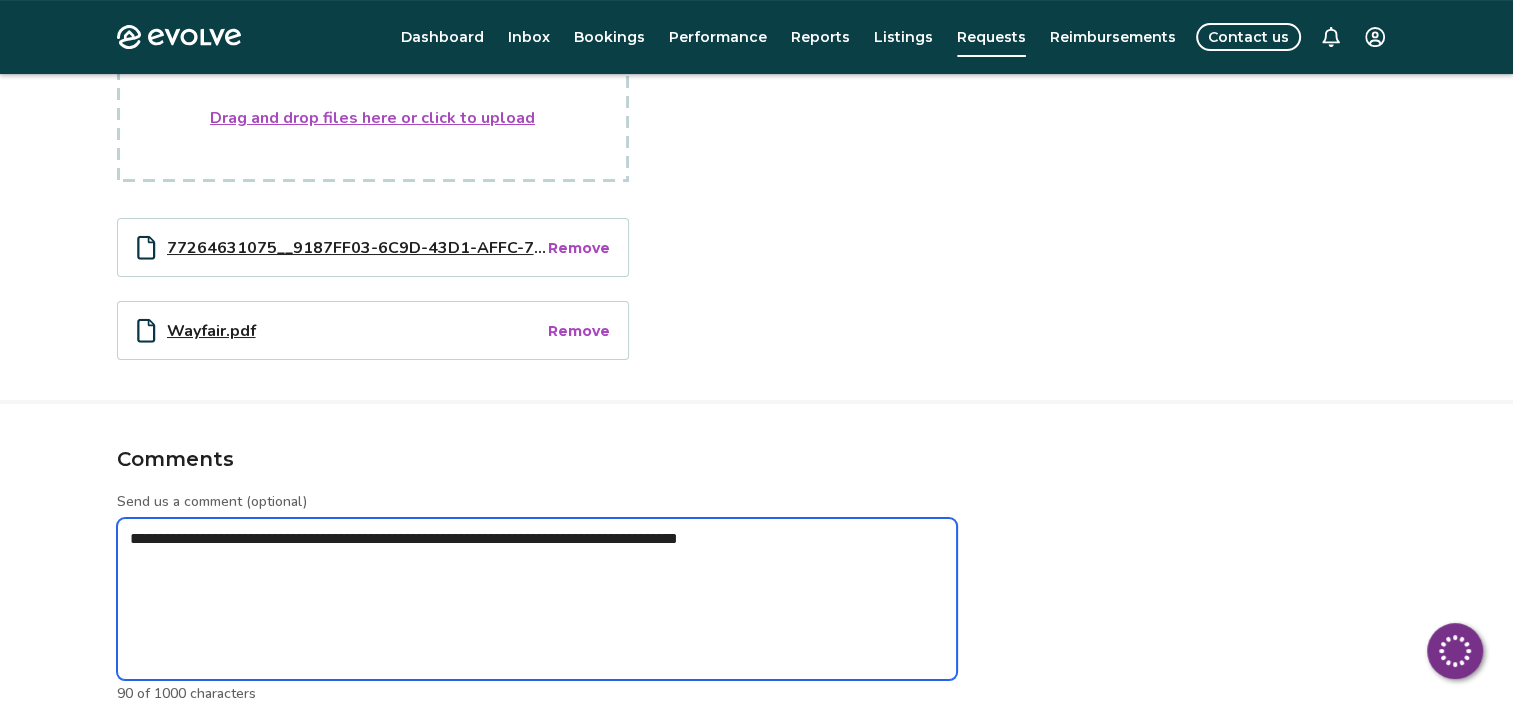 type on "*" 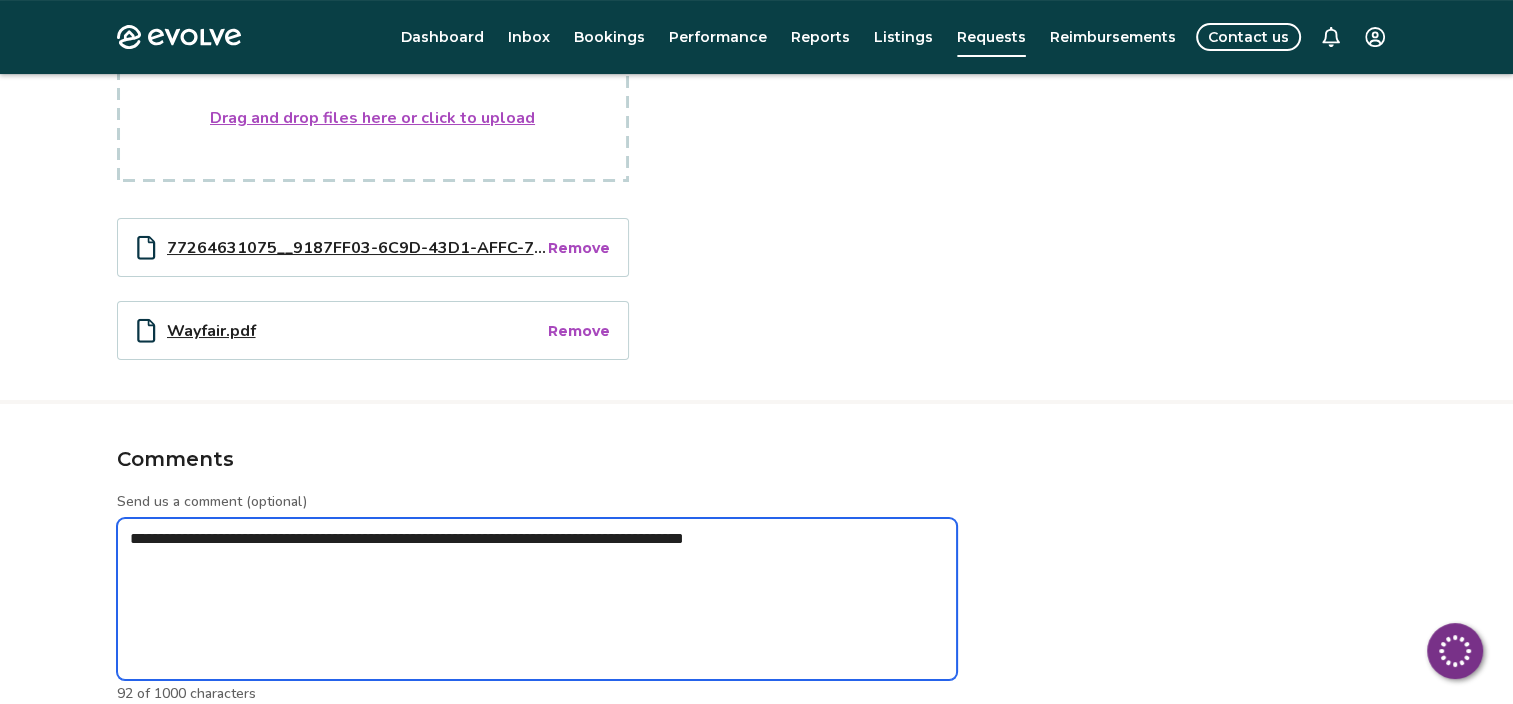 type on "*" 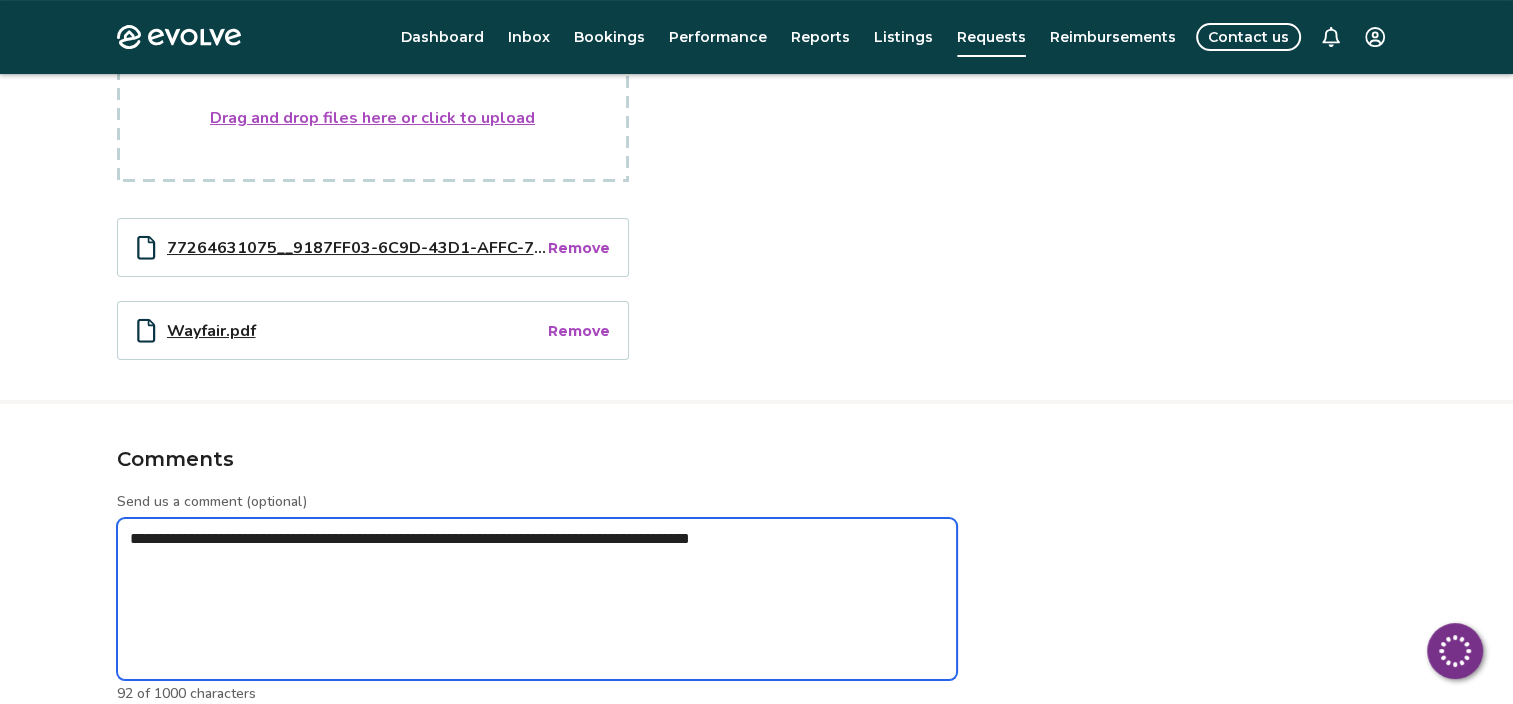 type on "**********" 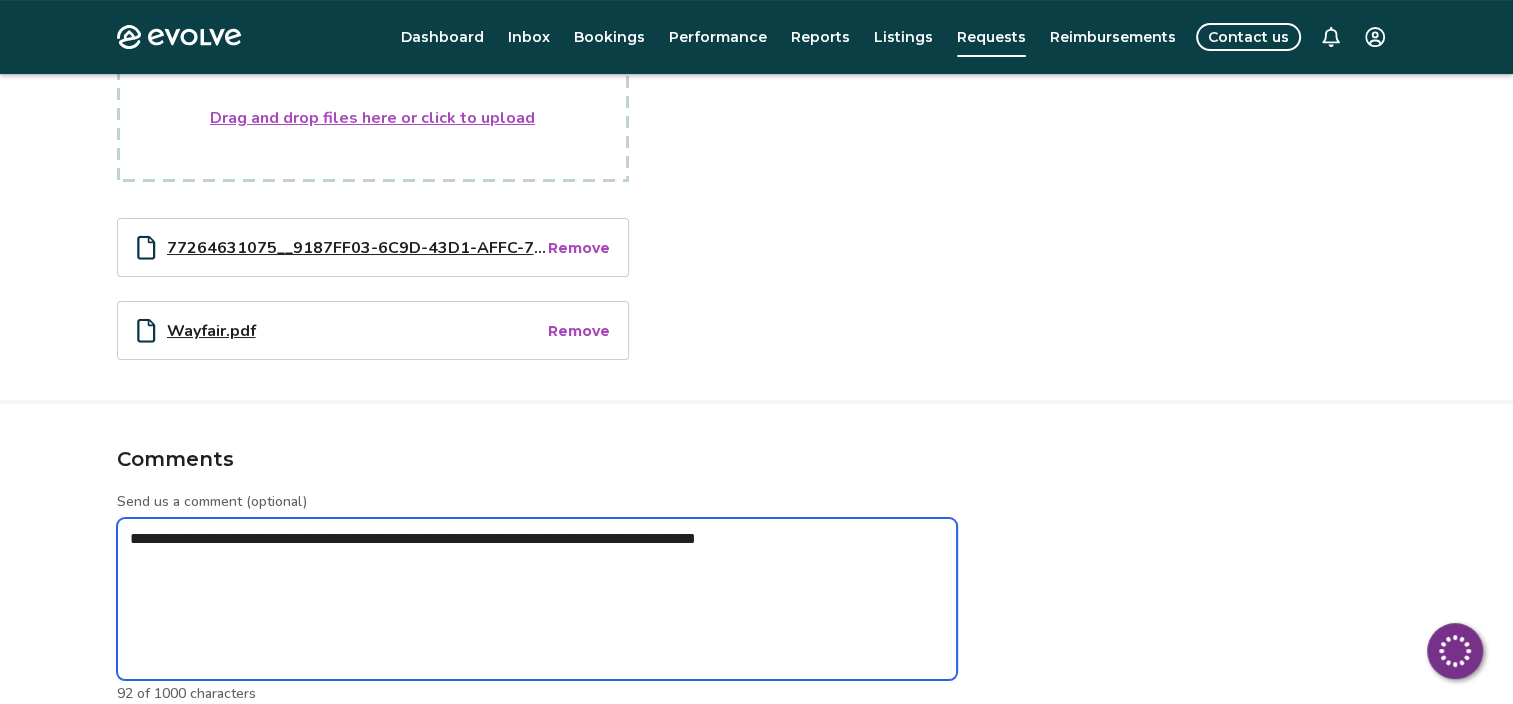 type on "*" 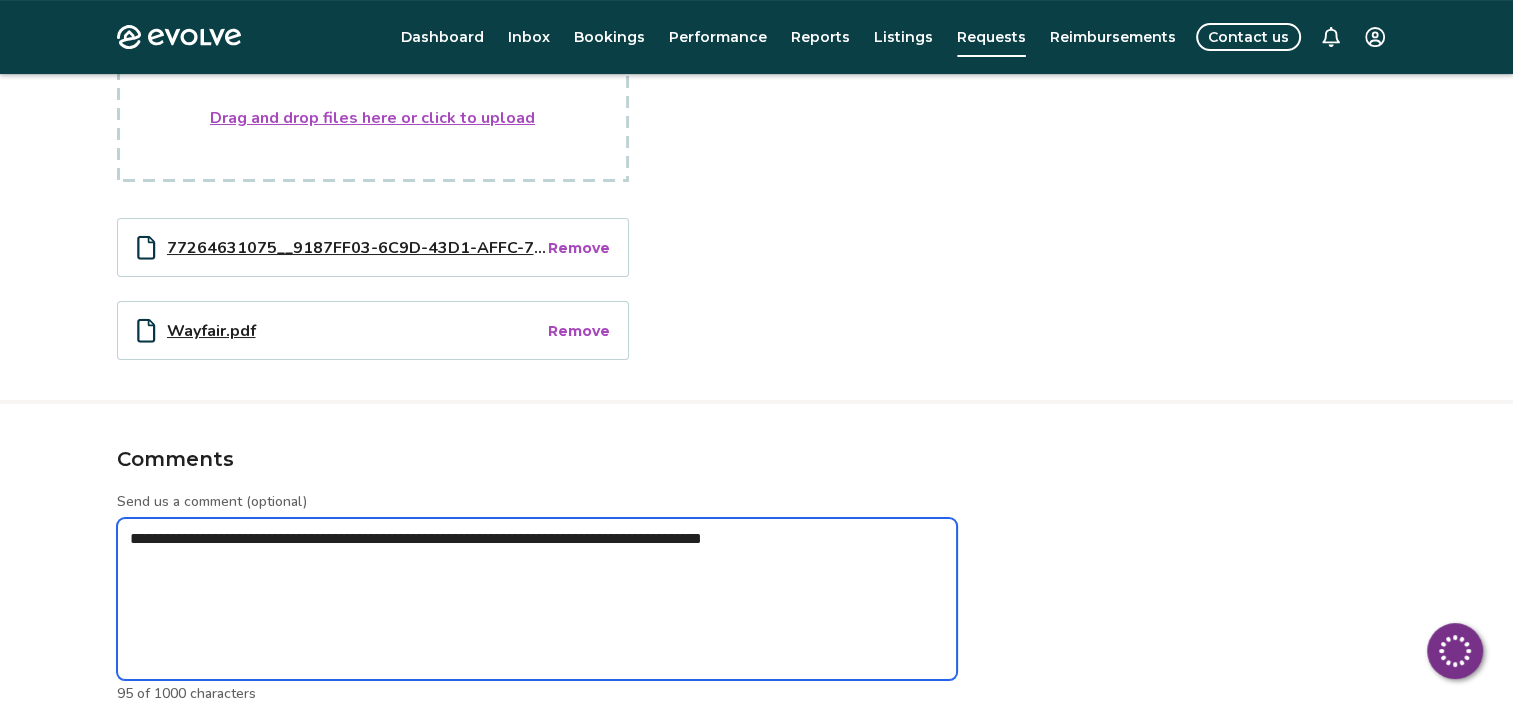 type on "*" 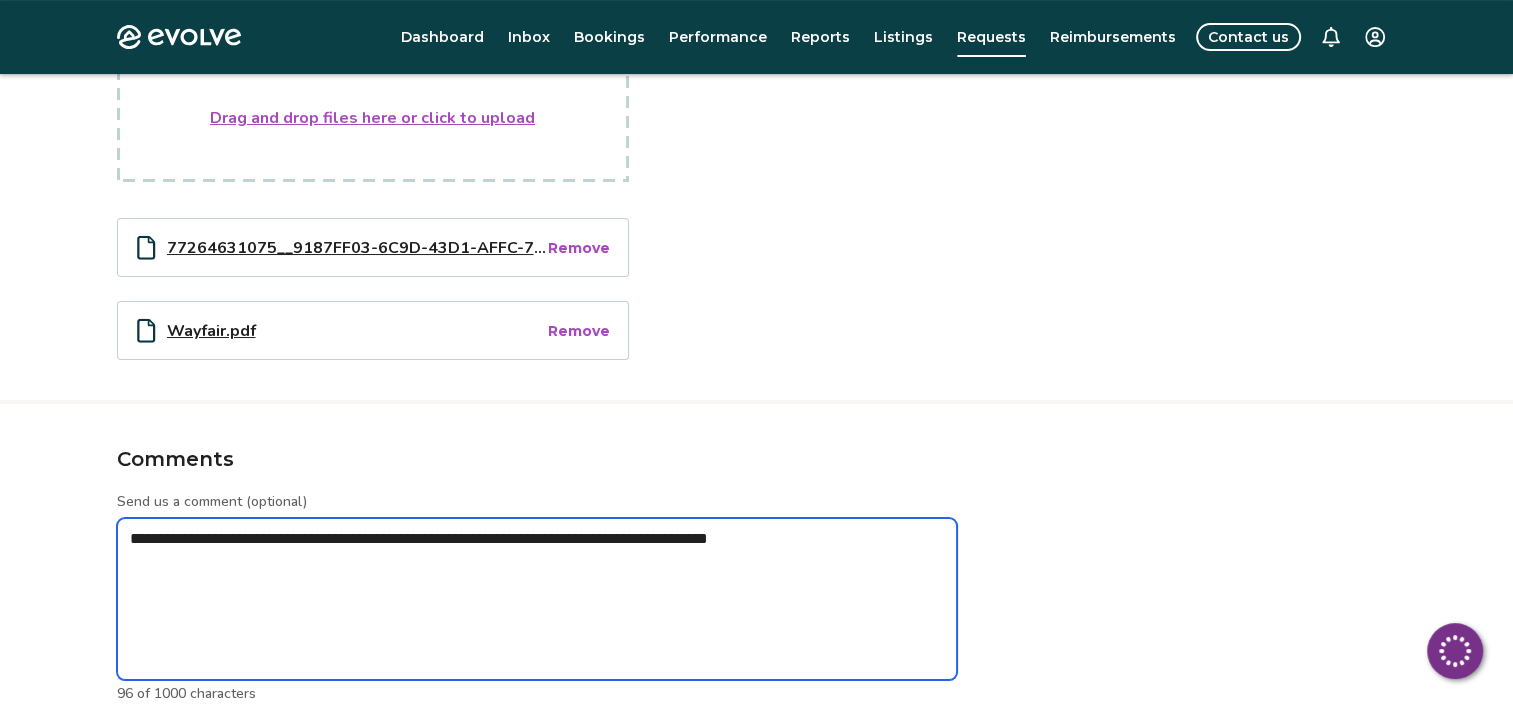 type on "*" 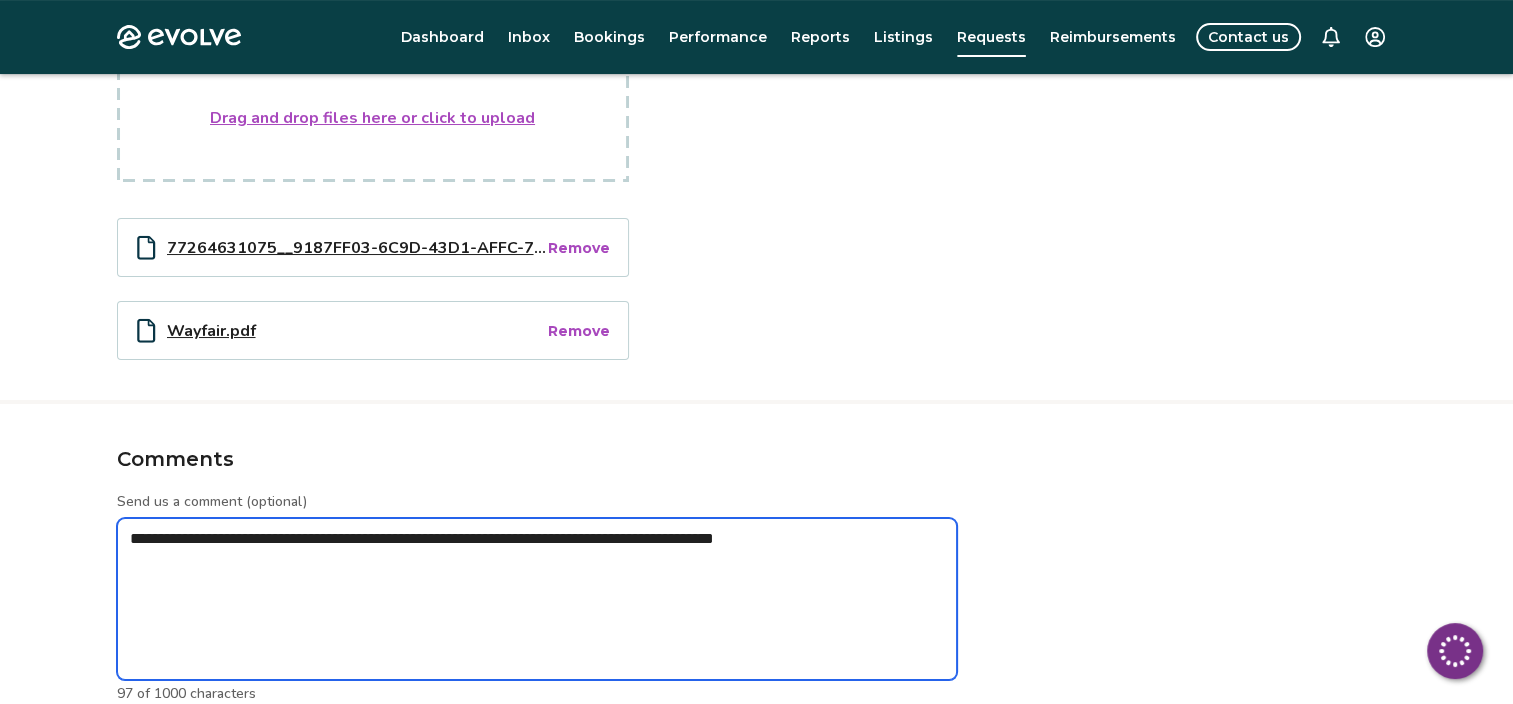 type on "*" 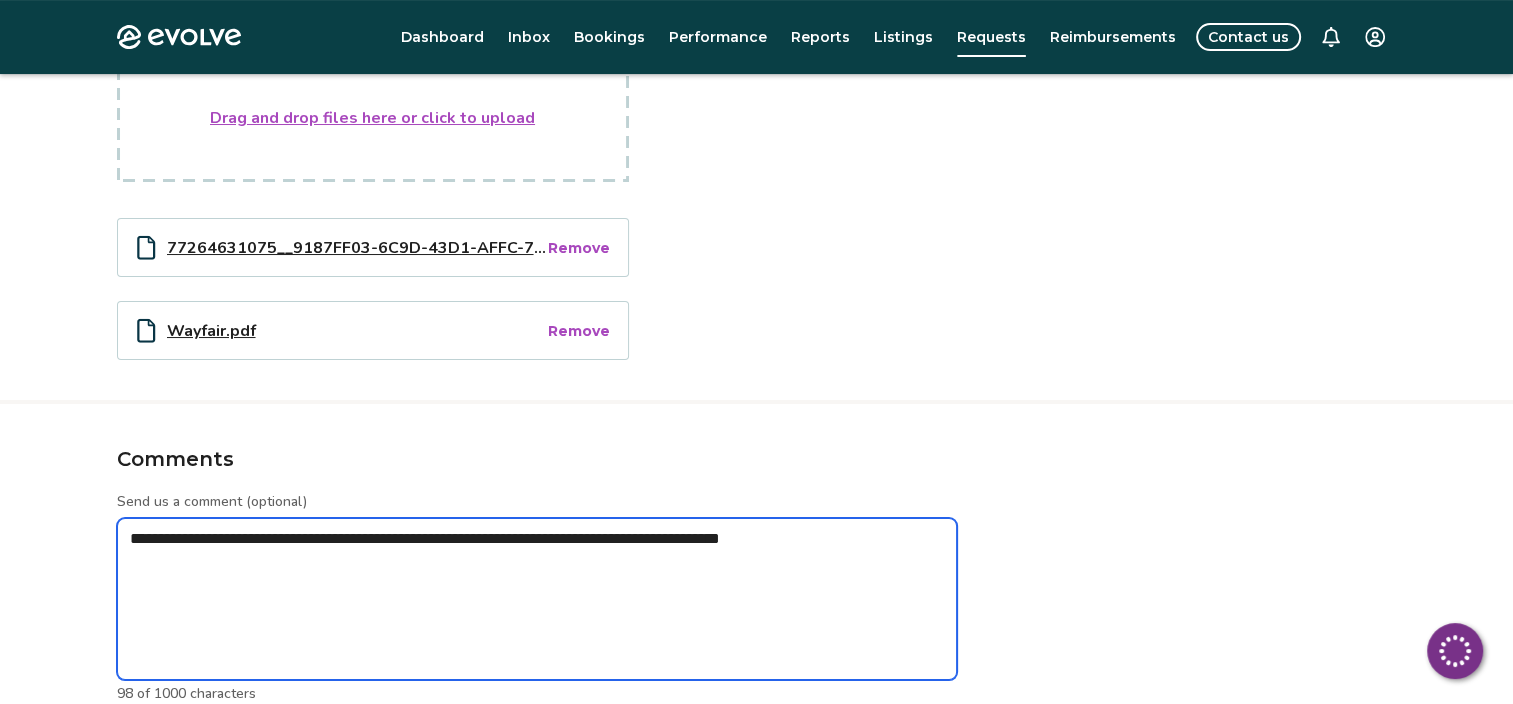 type on "*" 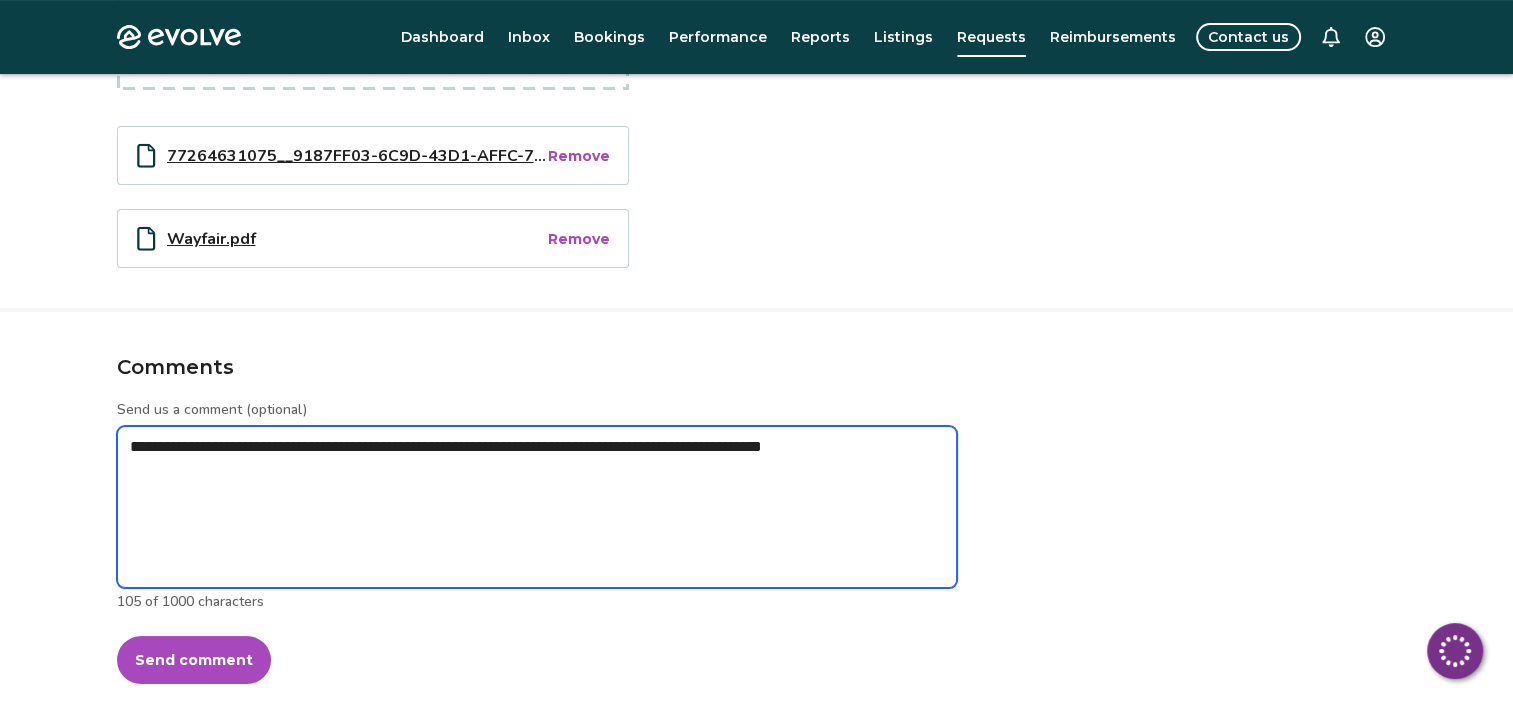 scroll, scrollTop: 761, scrollLeft: 0, axis: vertical 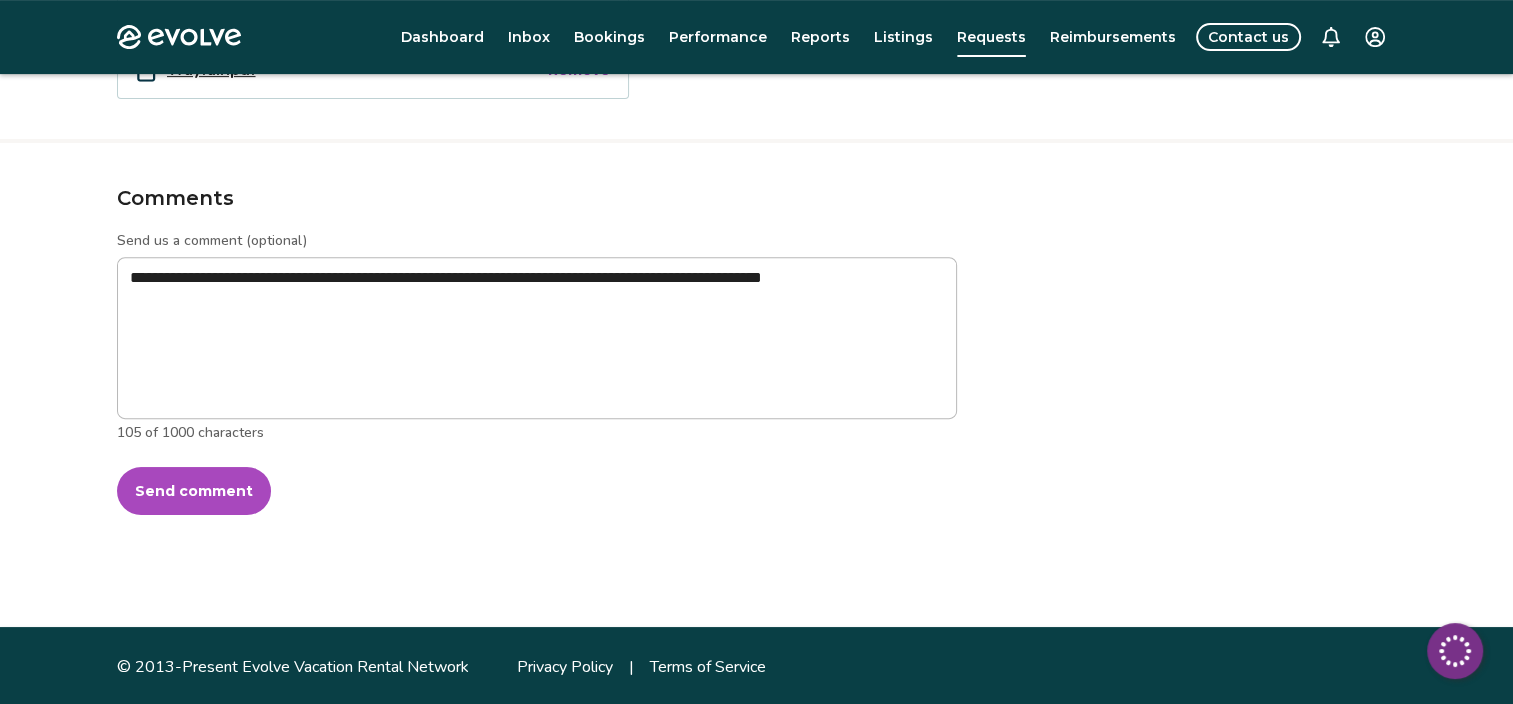 click on "Send comment" at bounding box center [194, 491] 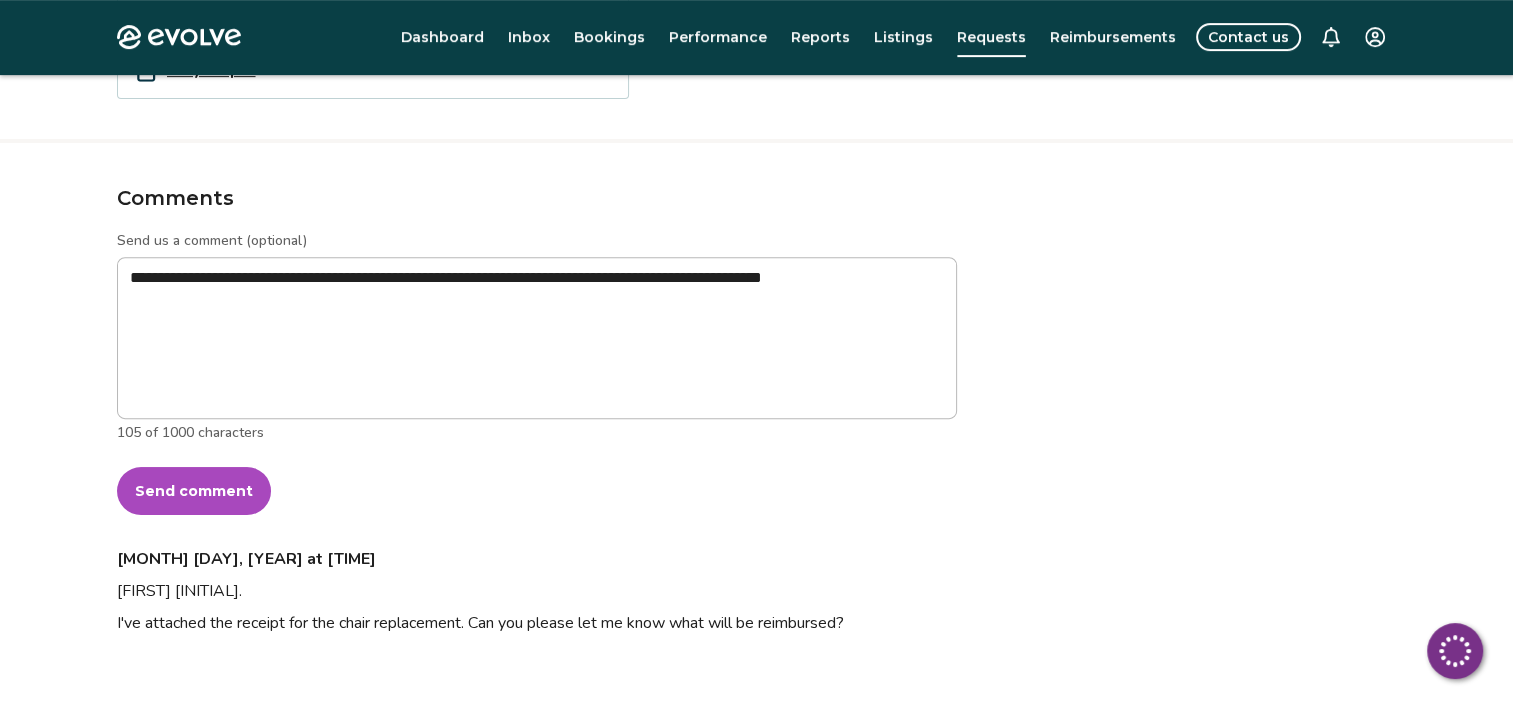click on "Dashboard" at bounding box center [442, 37] 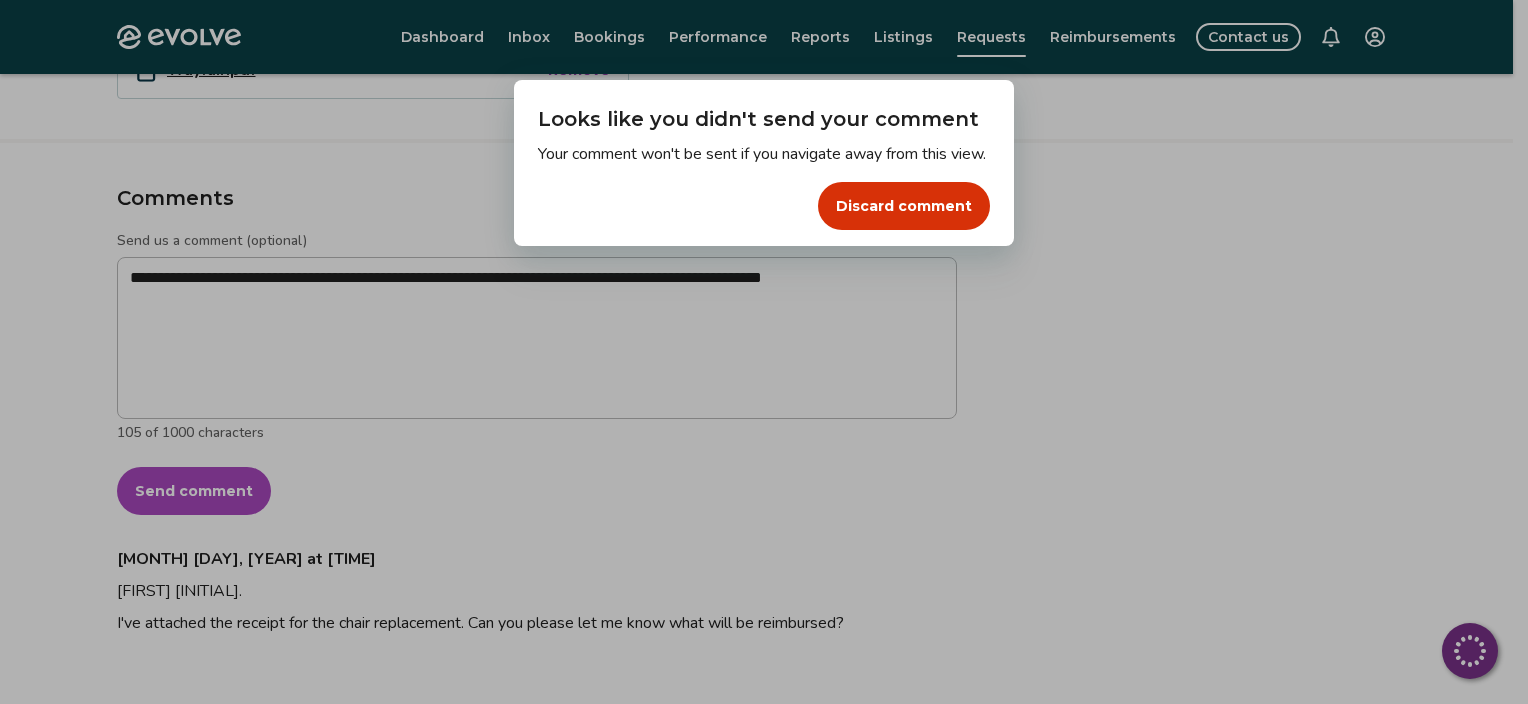 click on "Dialog Looks like you didn't send your comment Your comment won't be sent if you navigate away from this view. Discard comment" at bounding box center (764, 352) 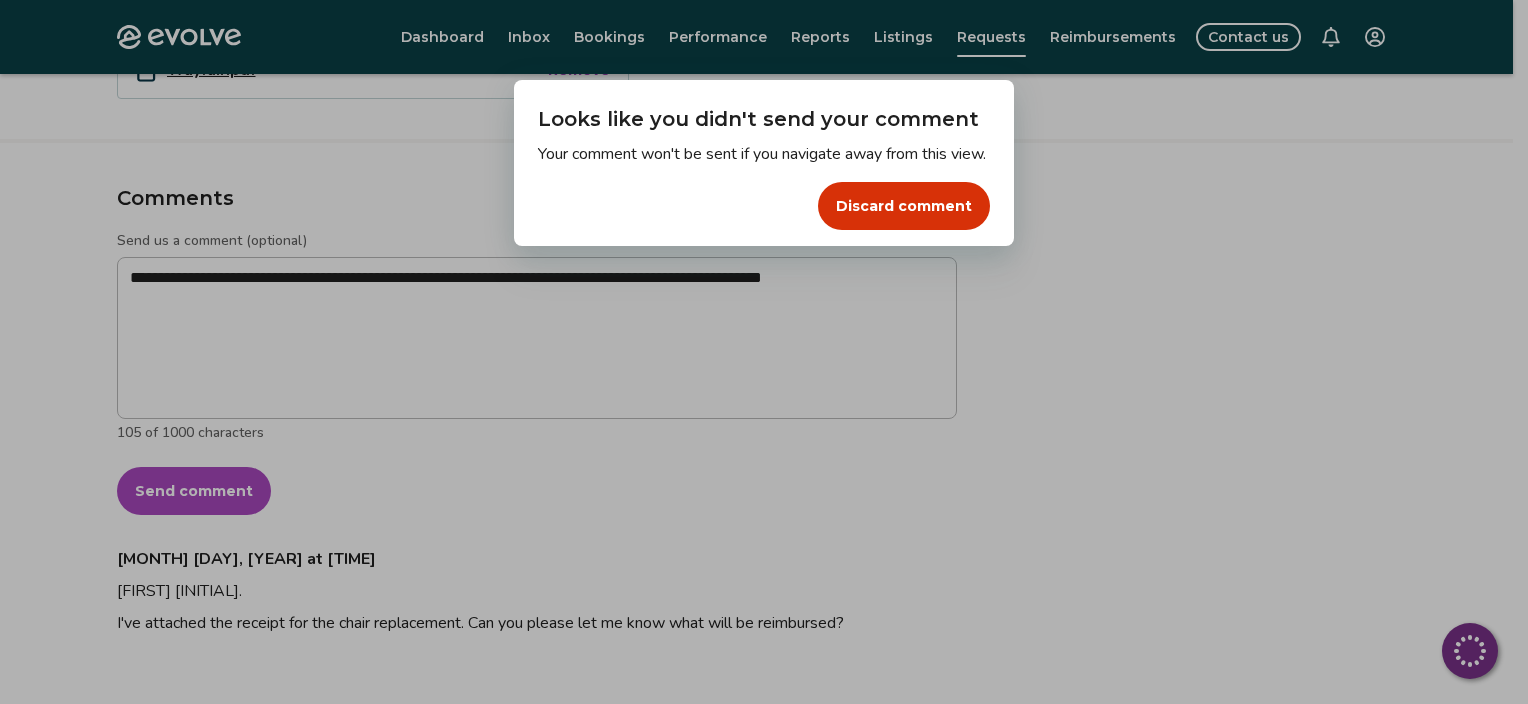 click on "Dialog Looks like you didn't send your comment Your comment won't be sent if you navigate away from this view. Discard comment" at bounding box center (764, 352) 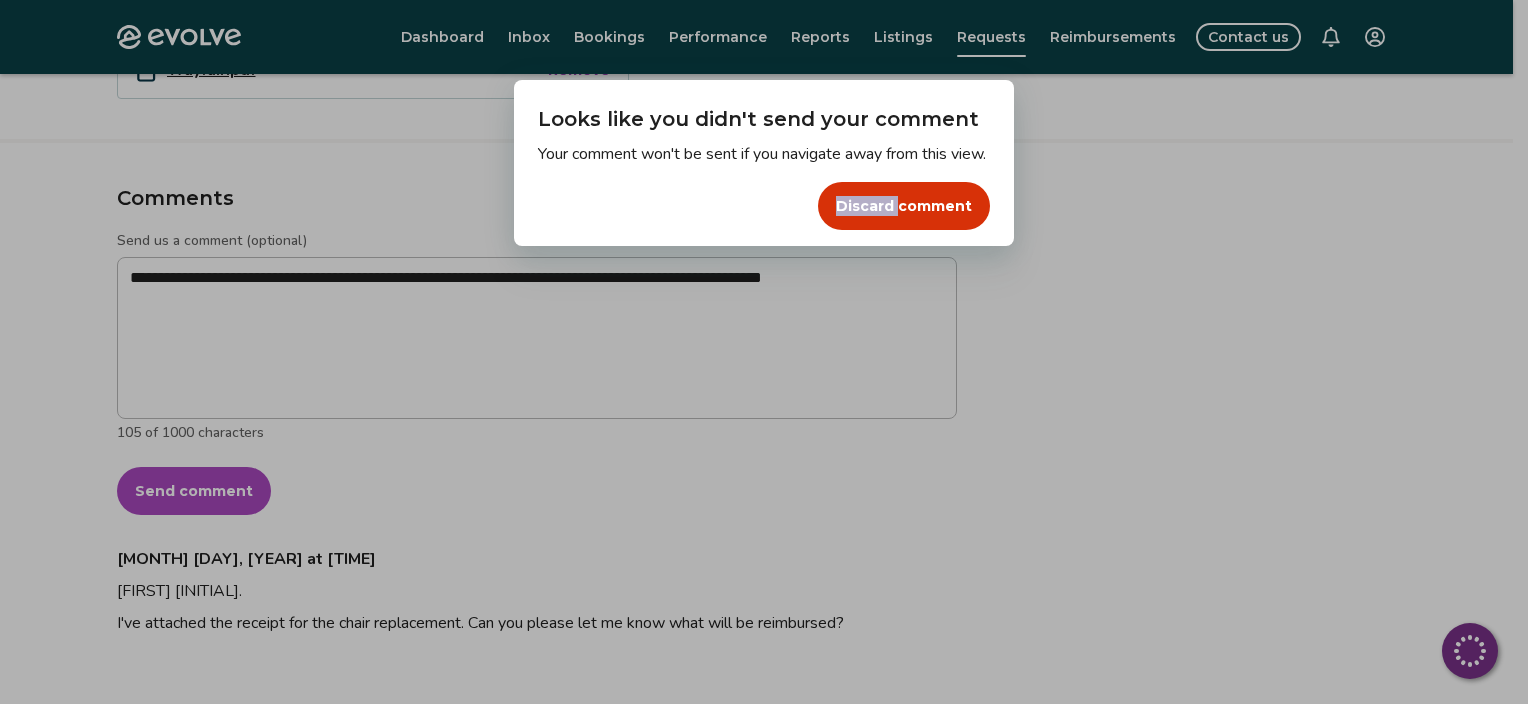 click on "Dialog Looks like you didn't send your comment Your comment won't be sent if you navigate away from this view. Discard comment" at bounding box center [764, 352] 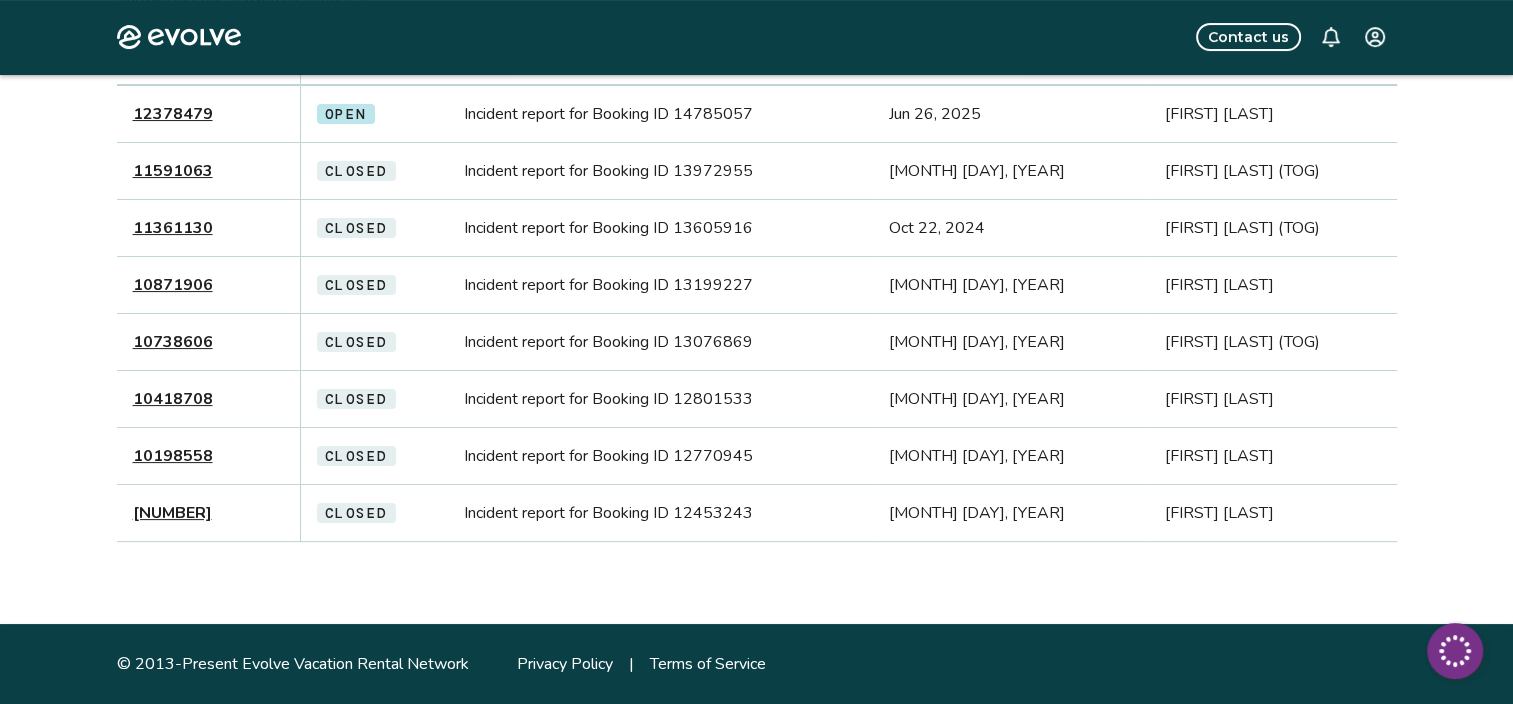 click on "11591063" at bounding box center (173, 171) 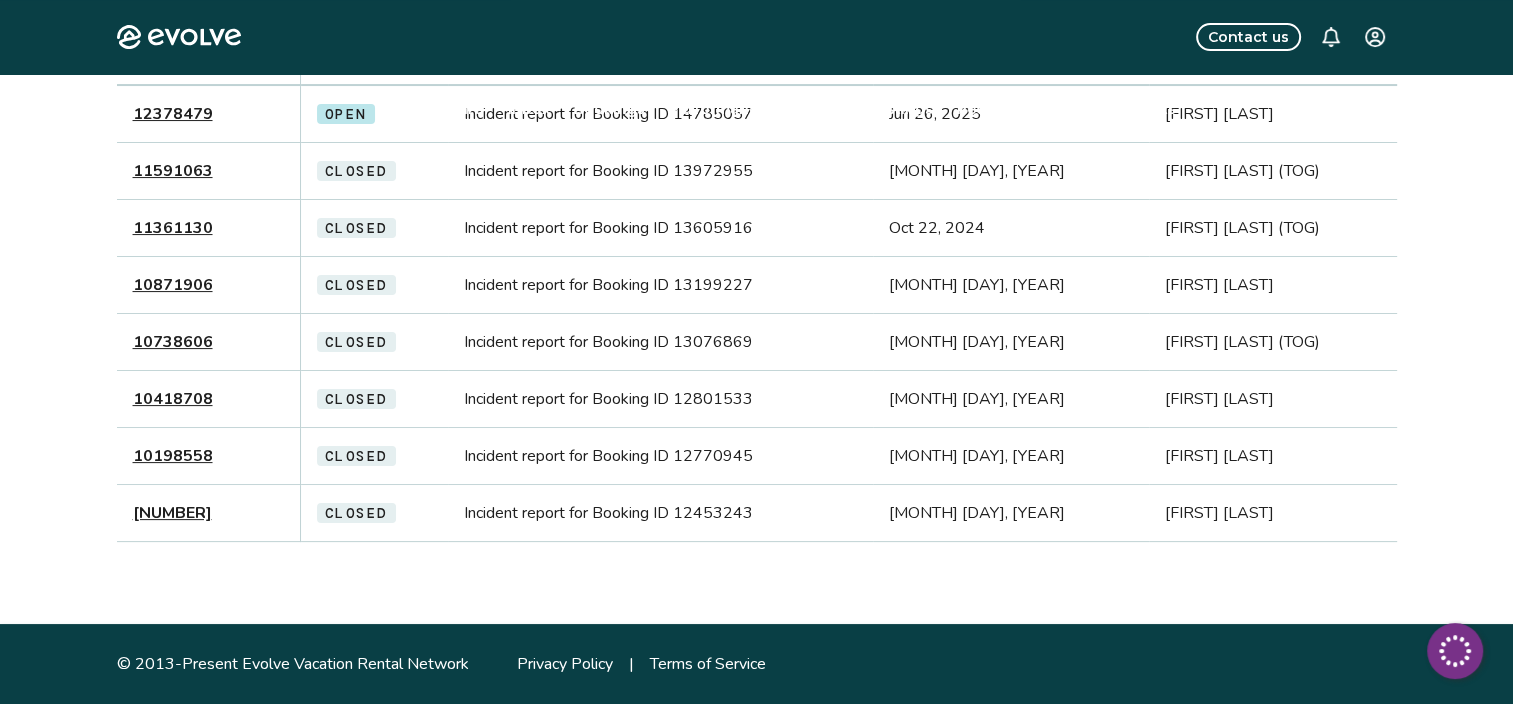 scroll, scrollTop: 0, scrollLeft: 0, axis: both 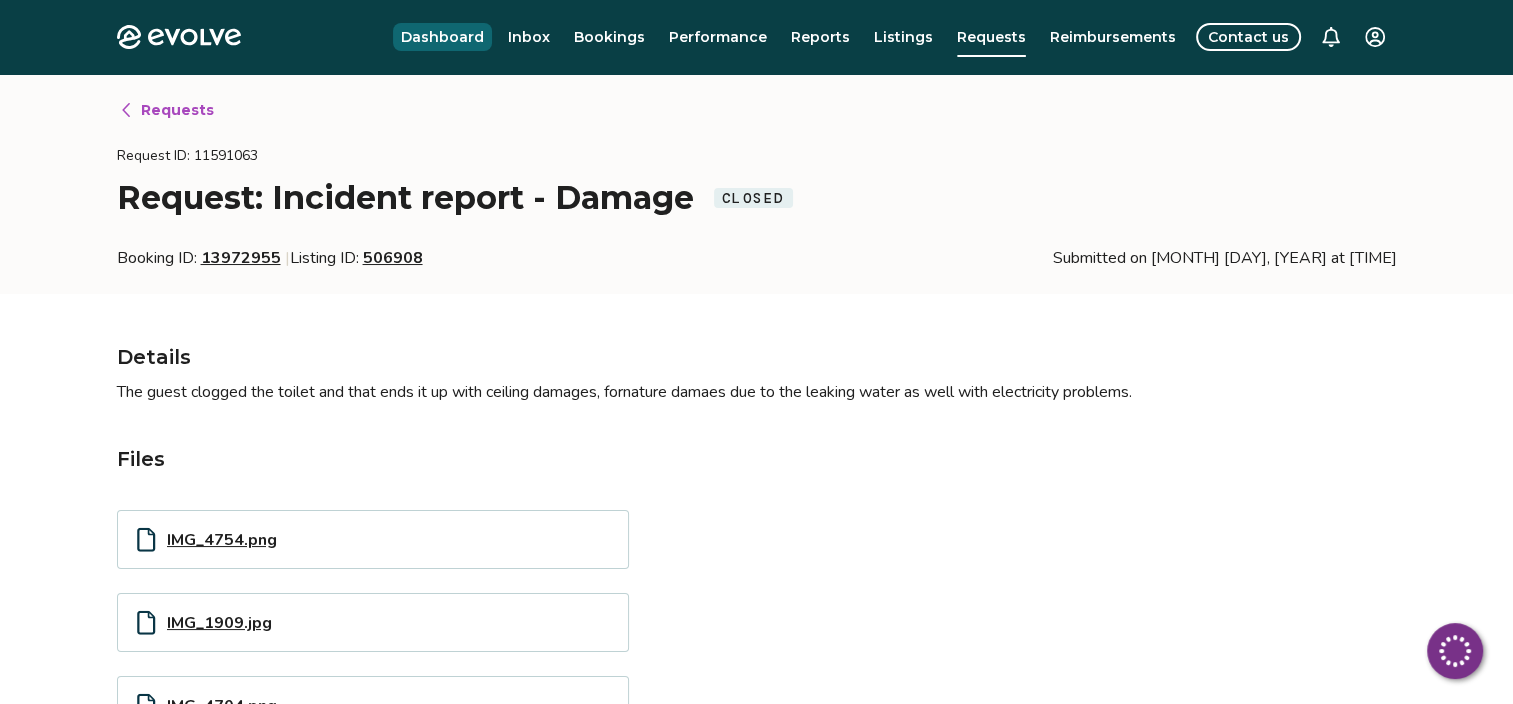 click on "Dashboard" at bounding box center [442, 37] 